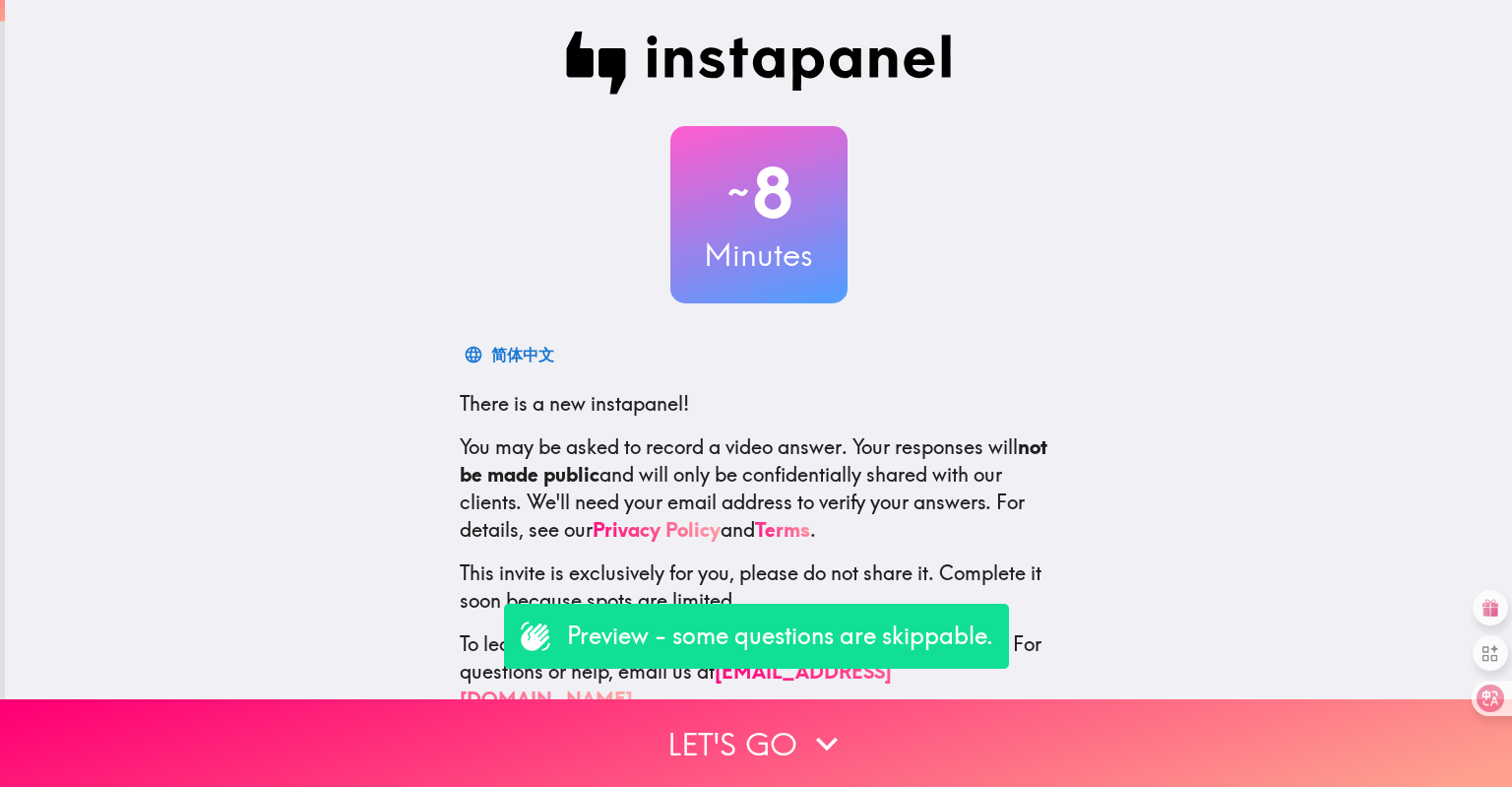 scroll, scrollTop: 0, scrollLeft: 0, axis: both 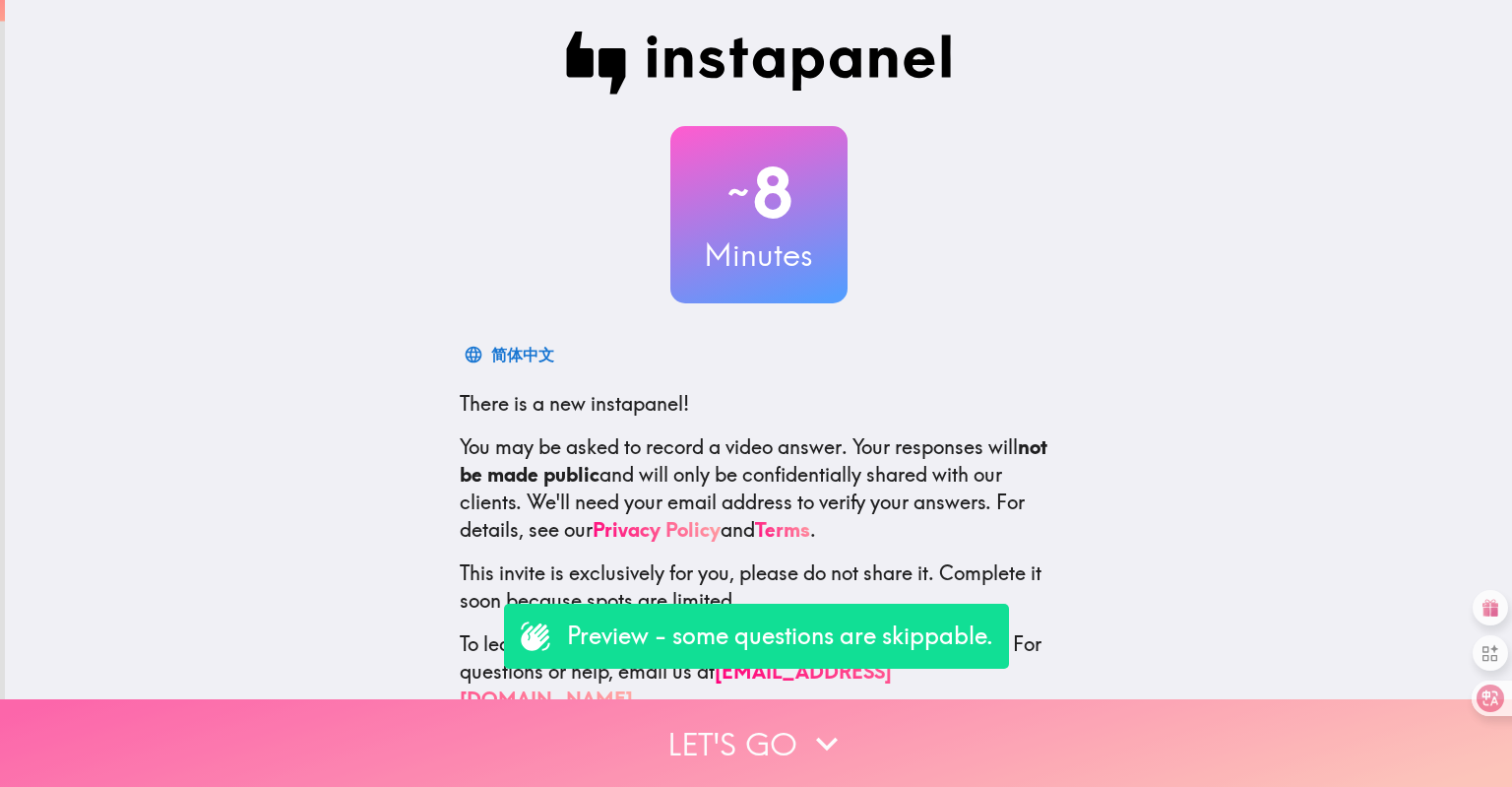 click on "Let's go" at bounding box center [756, 743] 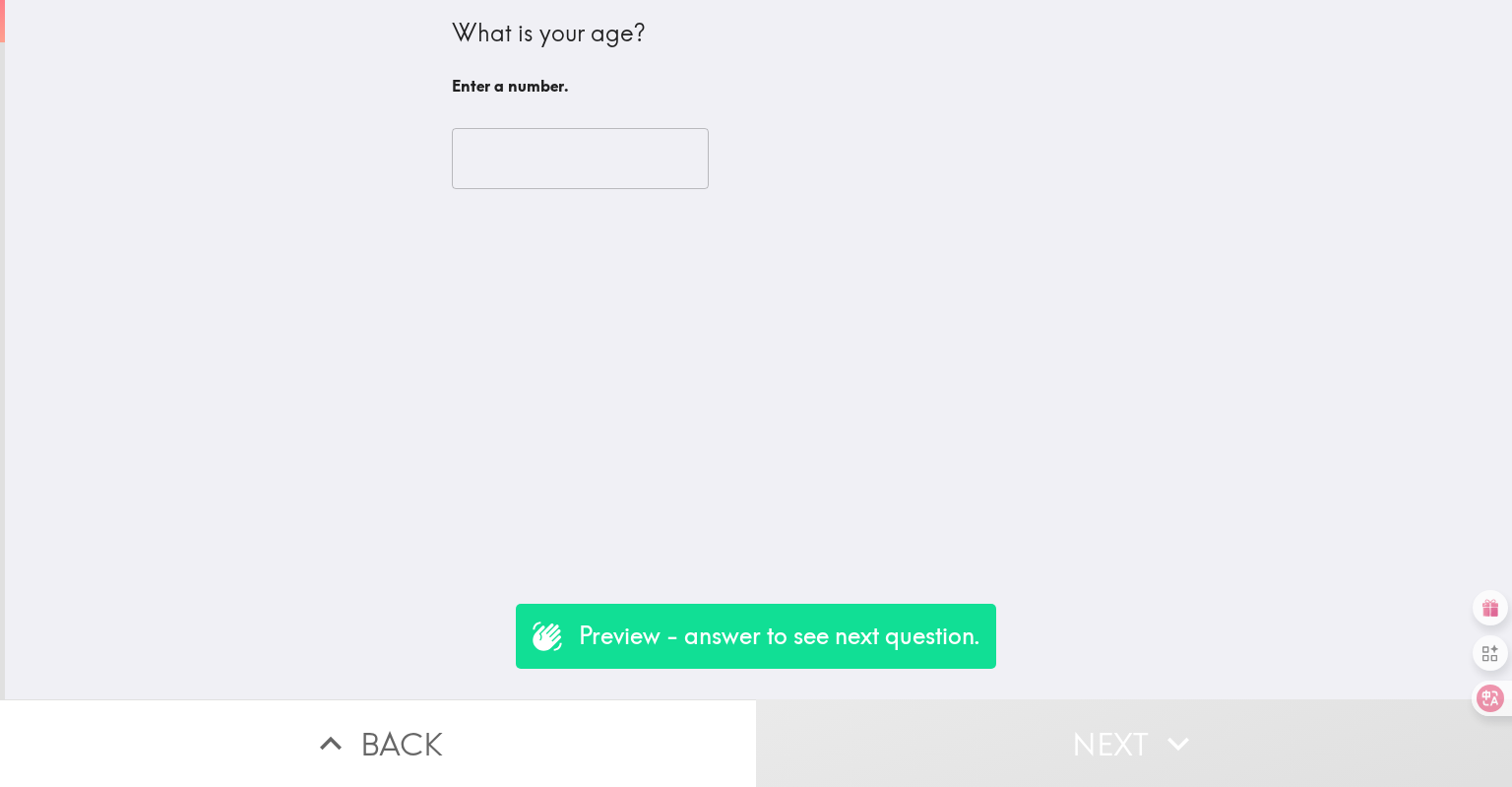 click at bounding box center [580, 159] 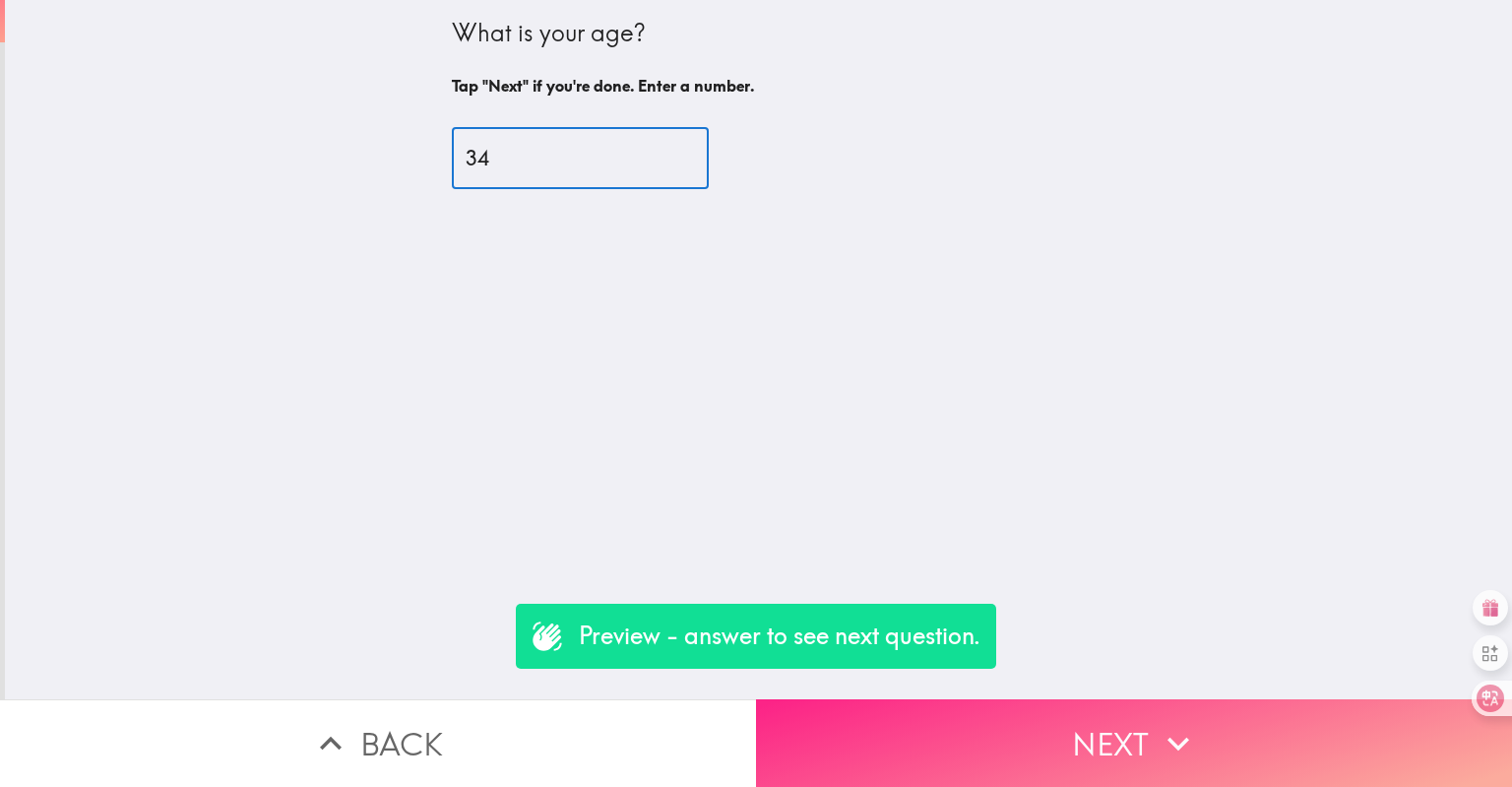 type on "34" 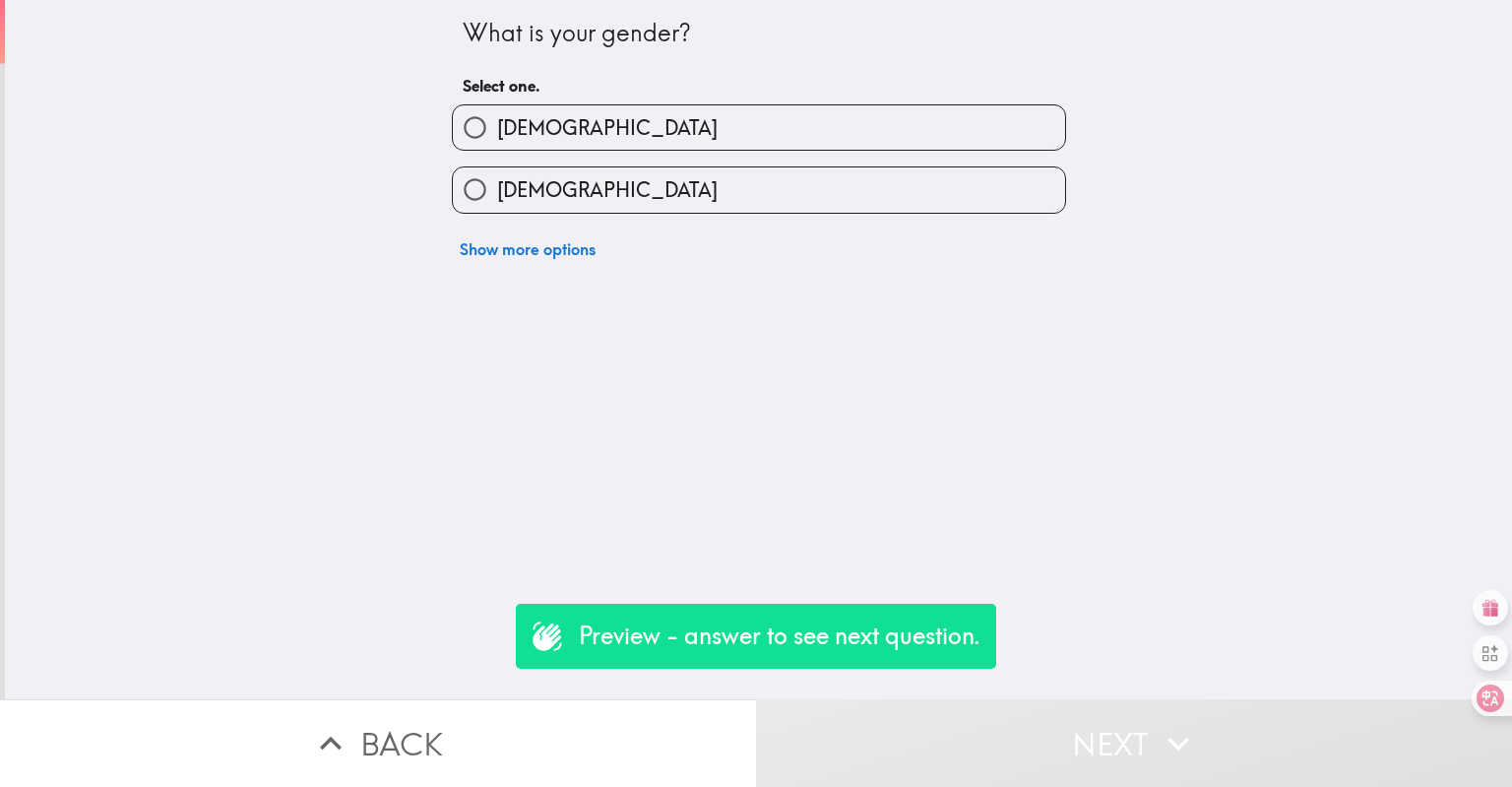 click on "[DEMOGRAPHIC_DATA]" at bounding box center (759, 189) 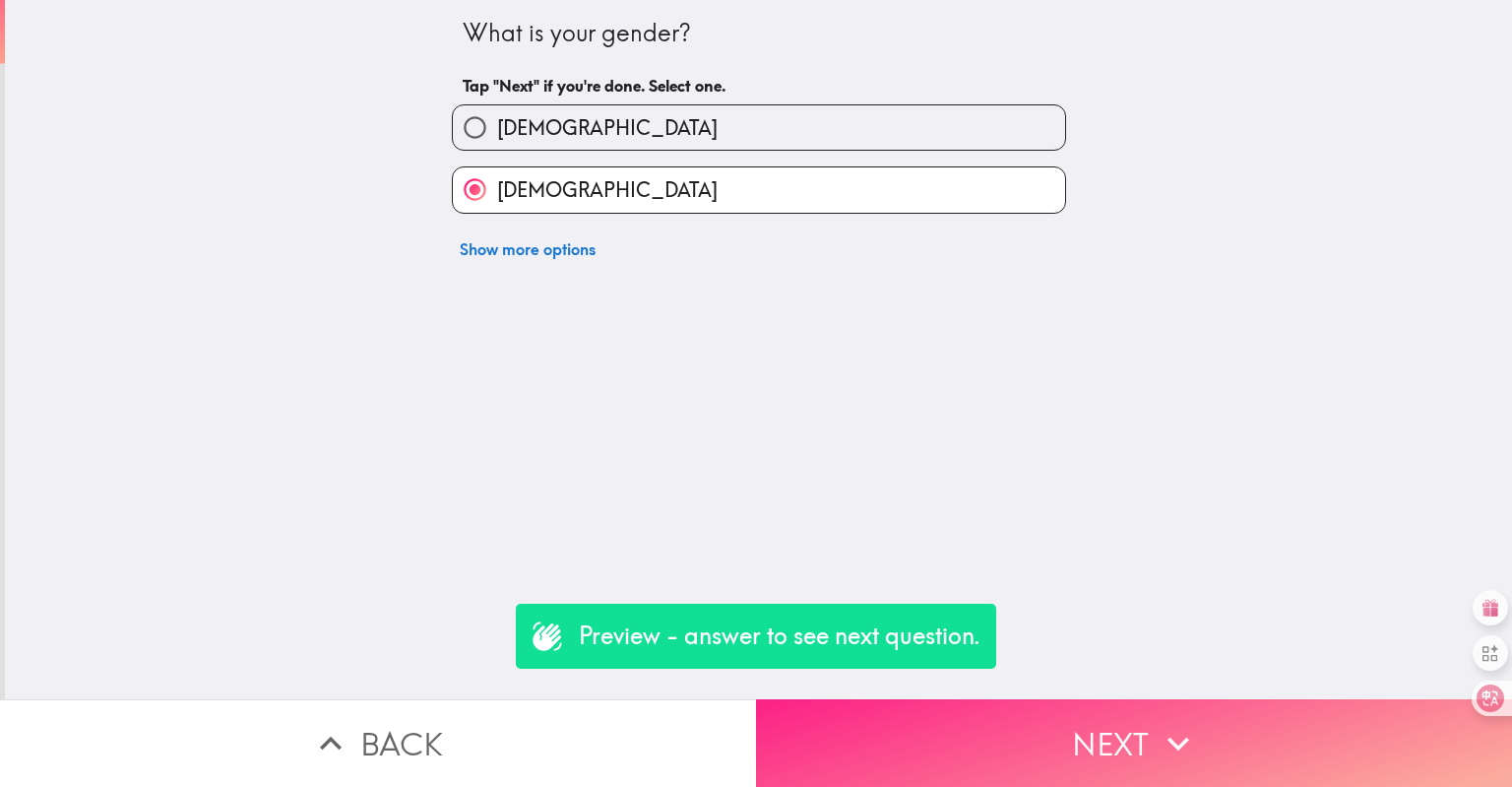 click on "Next" at bounding box center (1134, 743) 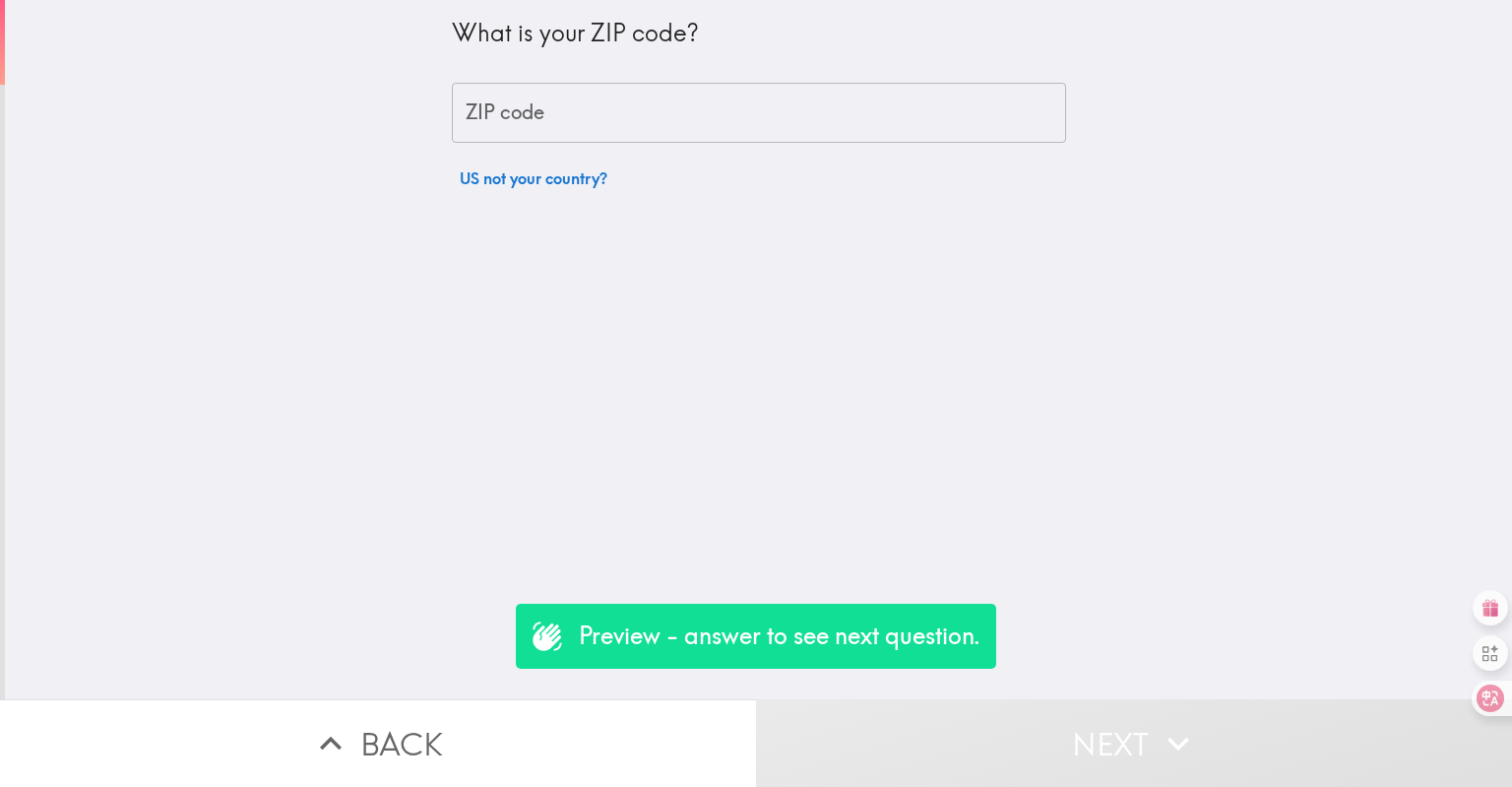 click on "ZIP code" at bounding box center [759, 113] 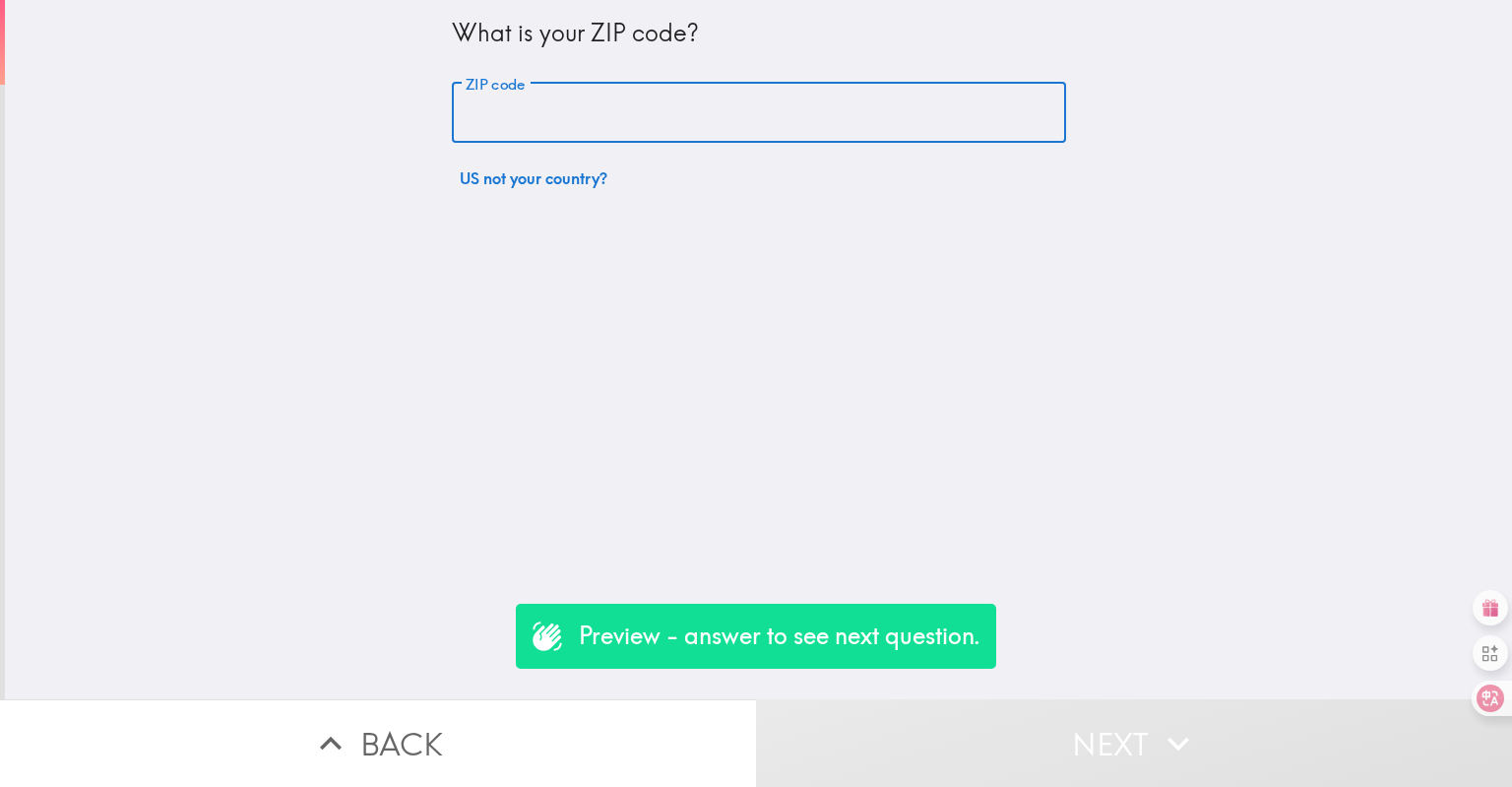 type on "11111" 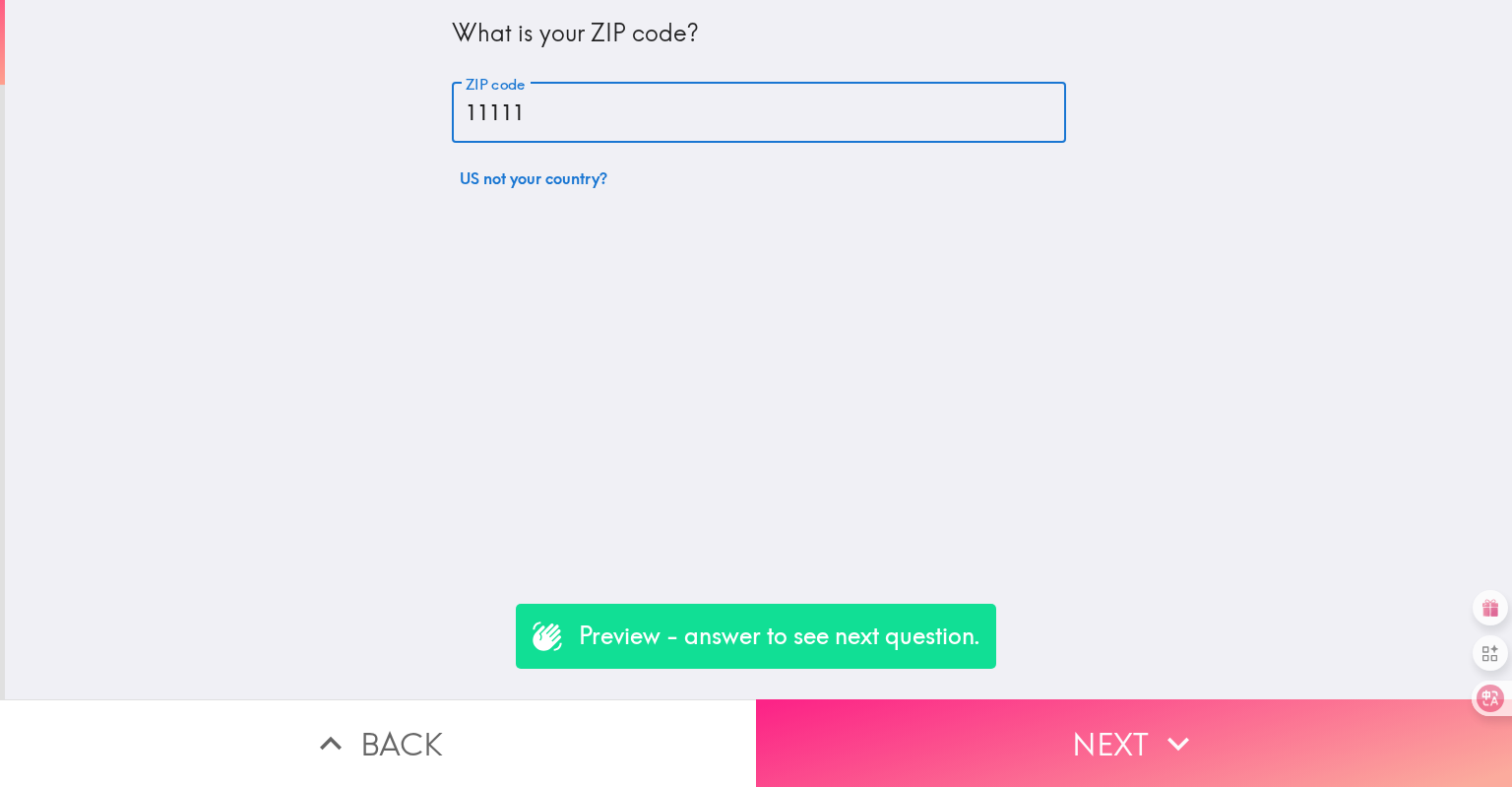 click on "Next" at bounding box center [1134, 743] 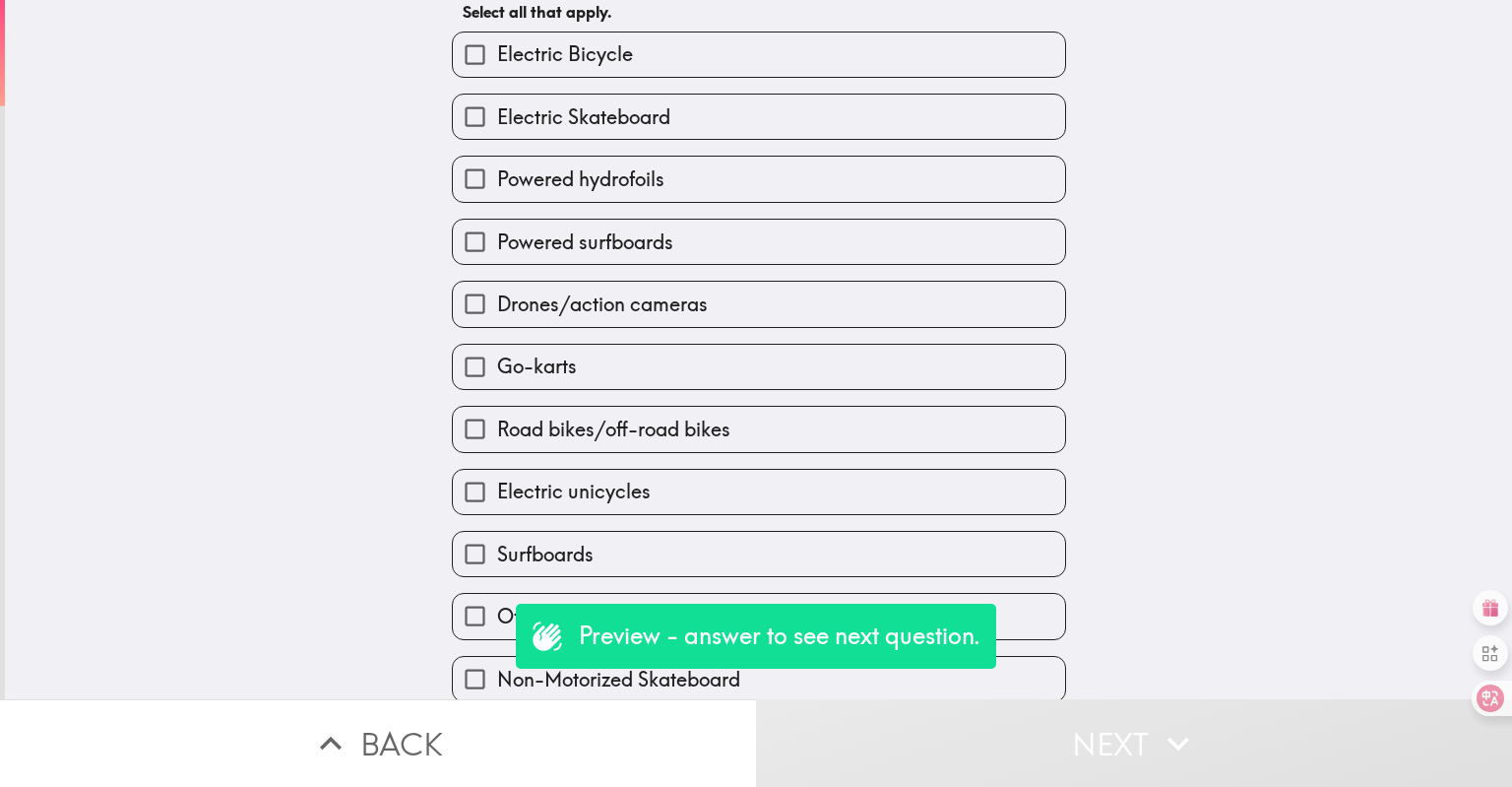scroll, scrollTop: 72, scrollLeft: 0, axis: vertical 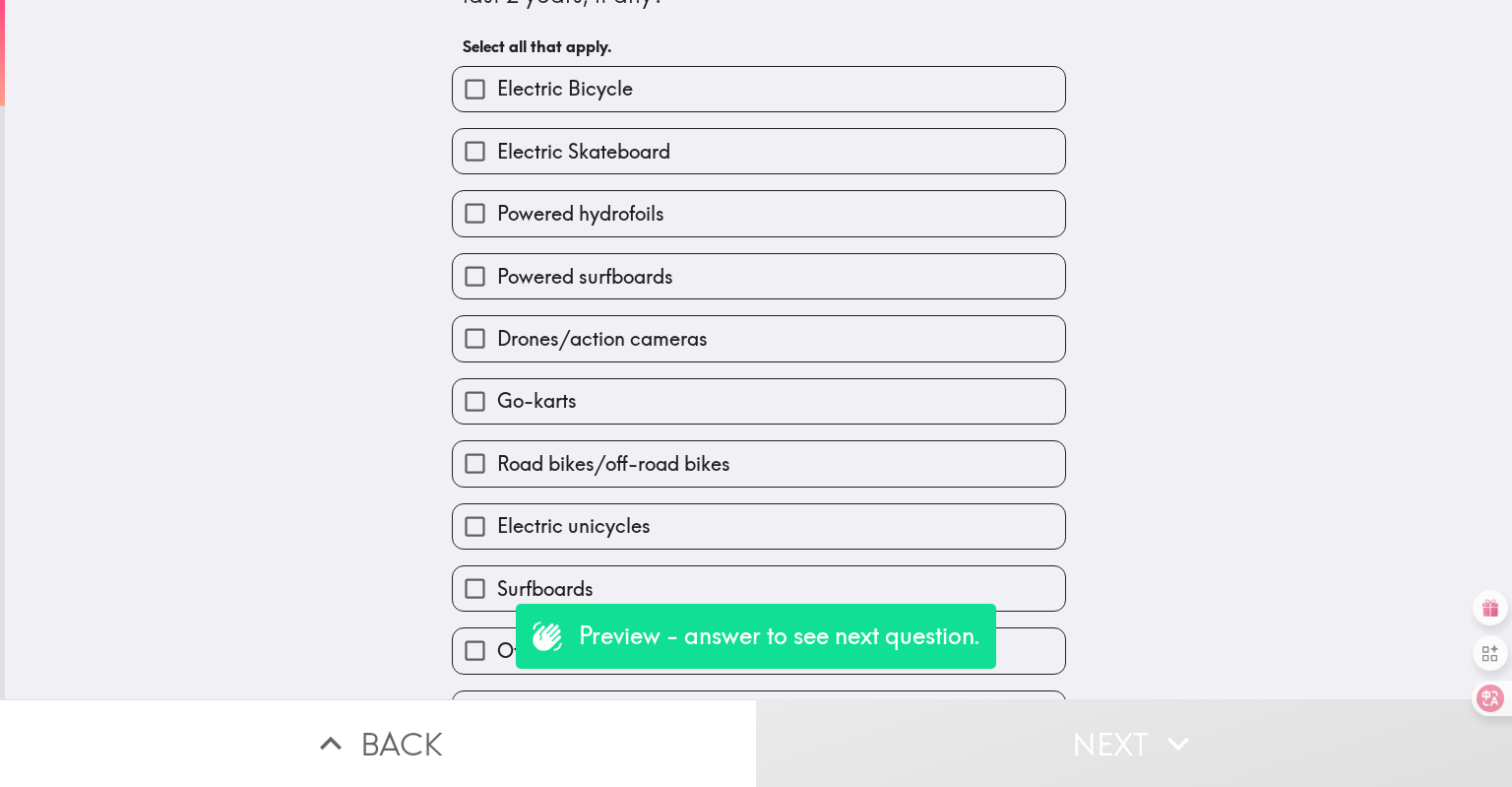 click on "Electric Skateboard" at bounding box center [584, 152] 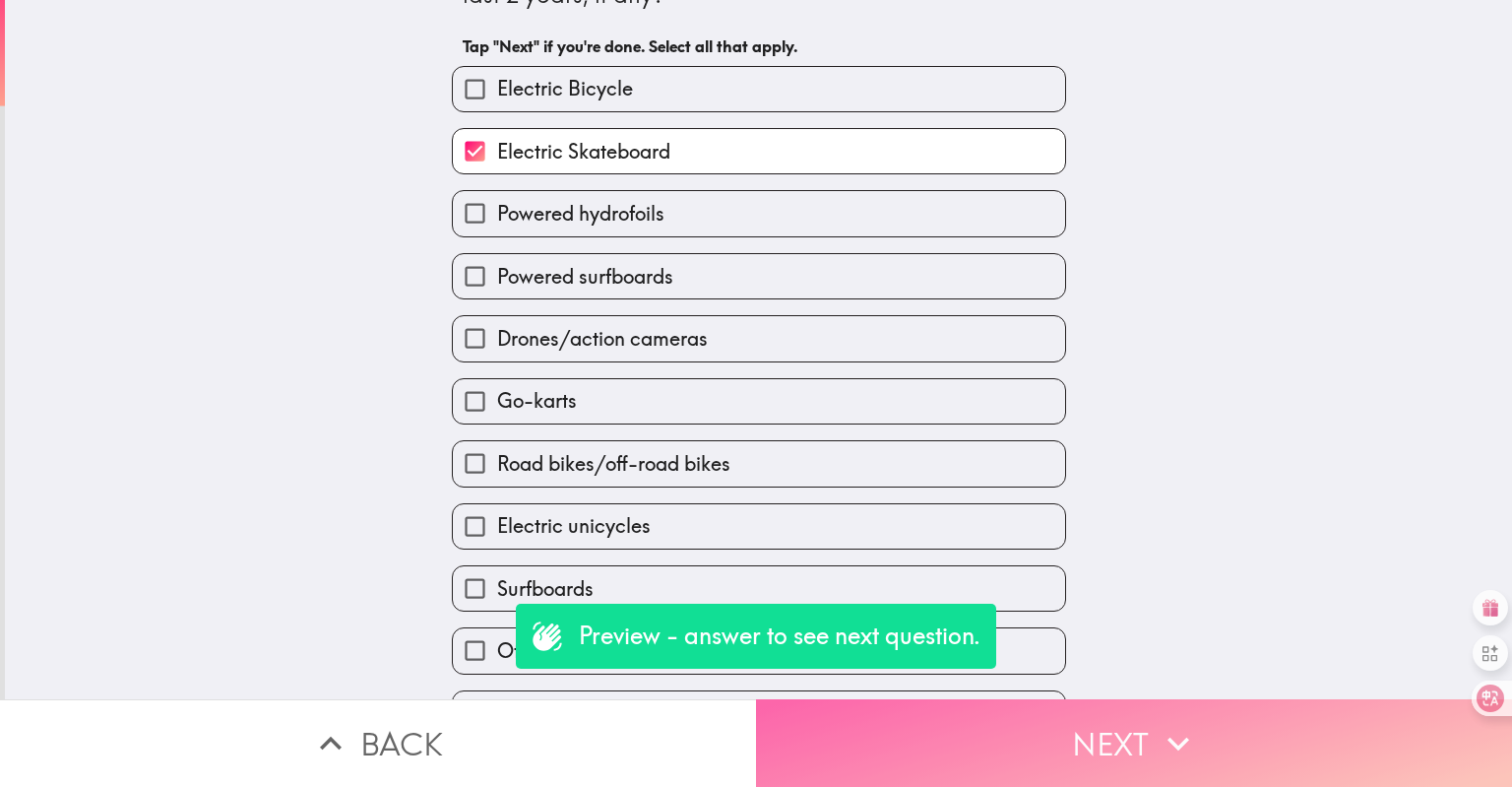 click on "Next" at bounding box center (1134, 743) 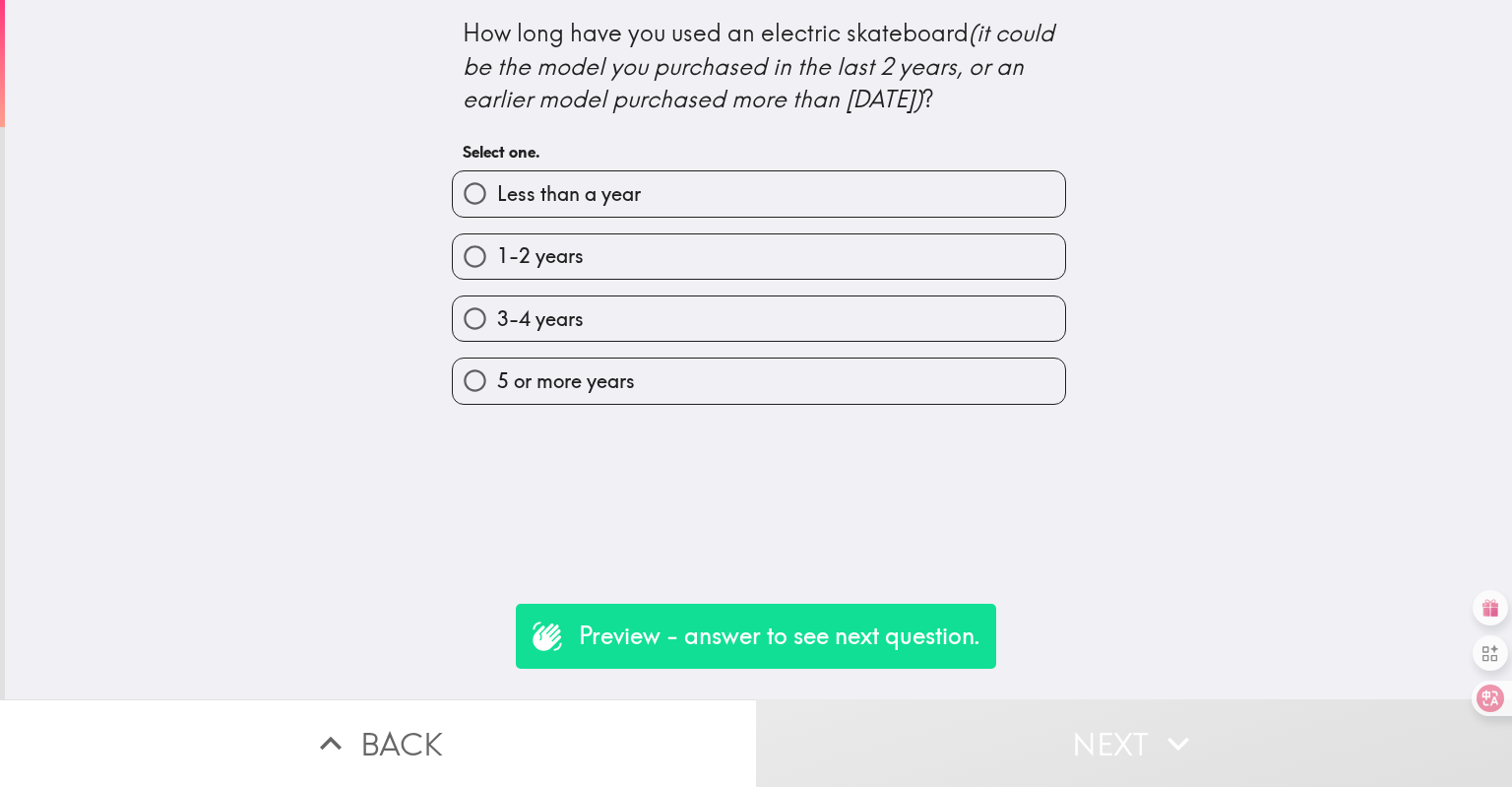 scroll, scrollTop: 0, scrollLeft: 0, axis: both 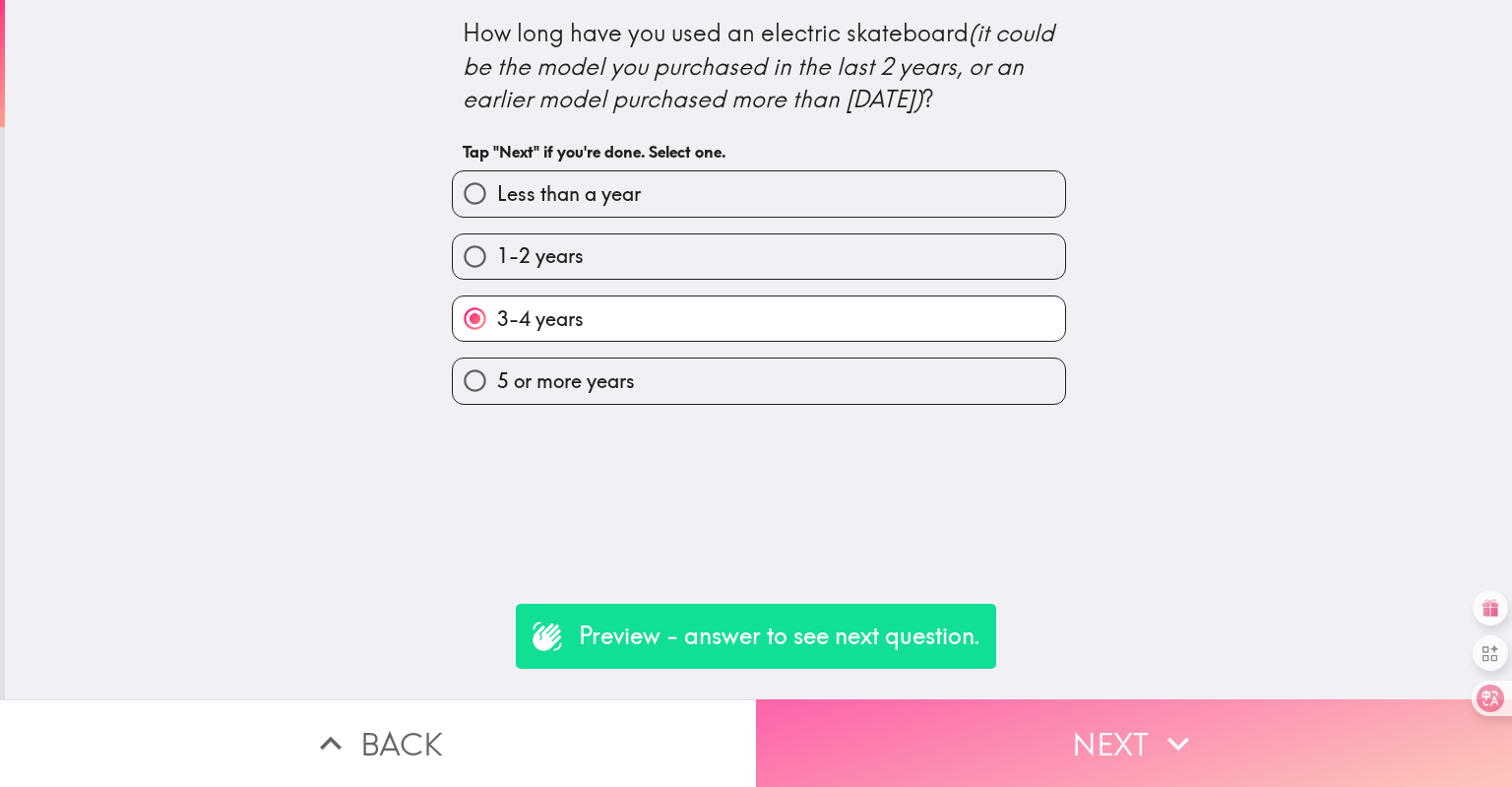 click on "Next" at bounding box center (1134, 743) 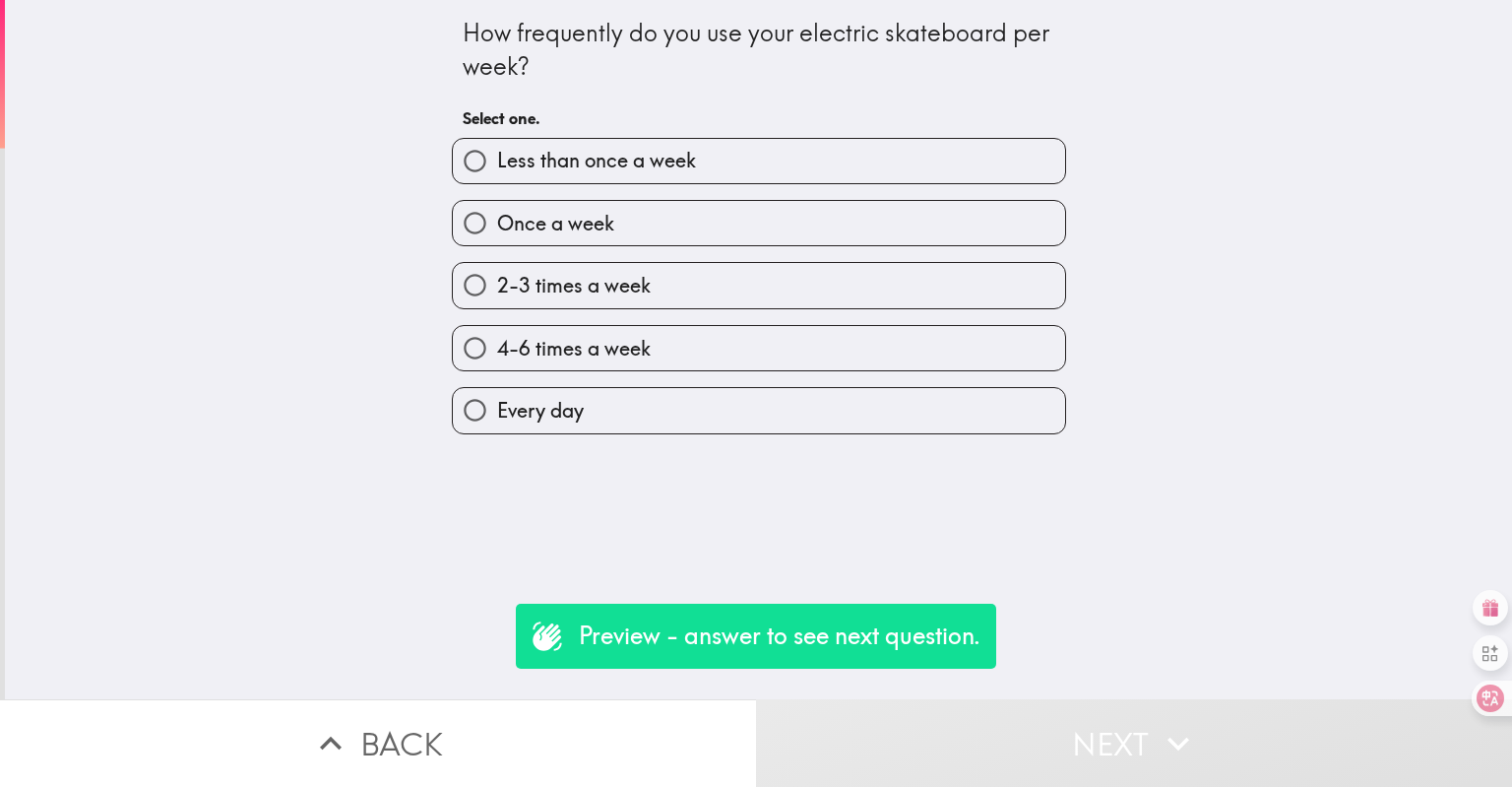 click on "2-3 times a week" at bounding box center [759, 285] 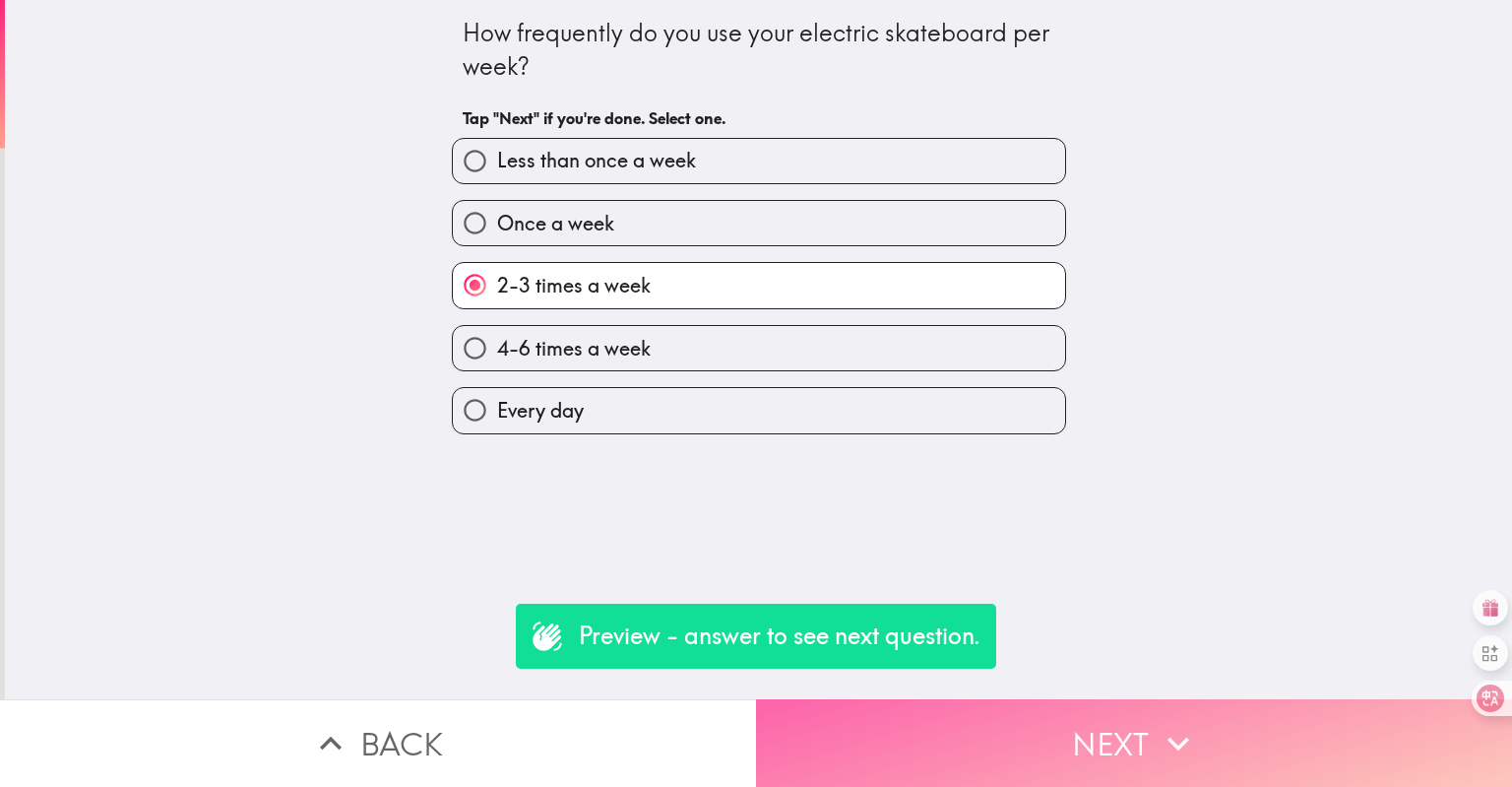click on "Next" at bounding box center [1134, 743] 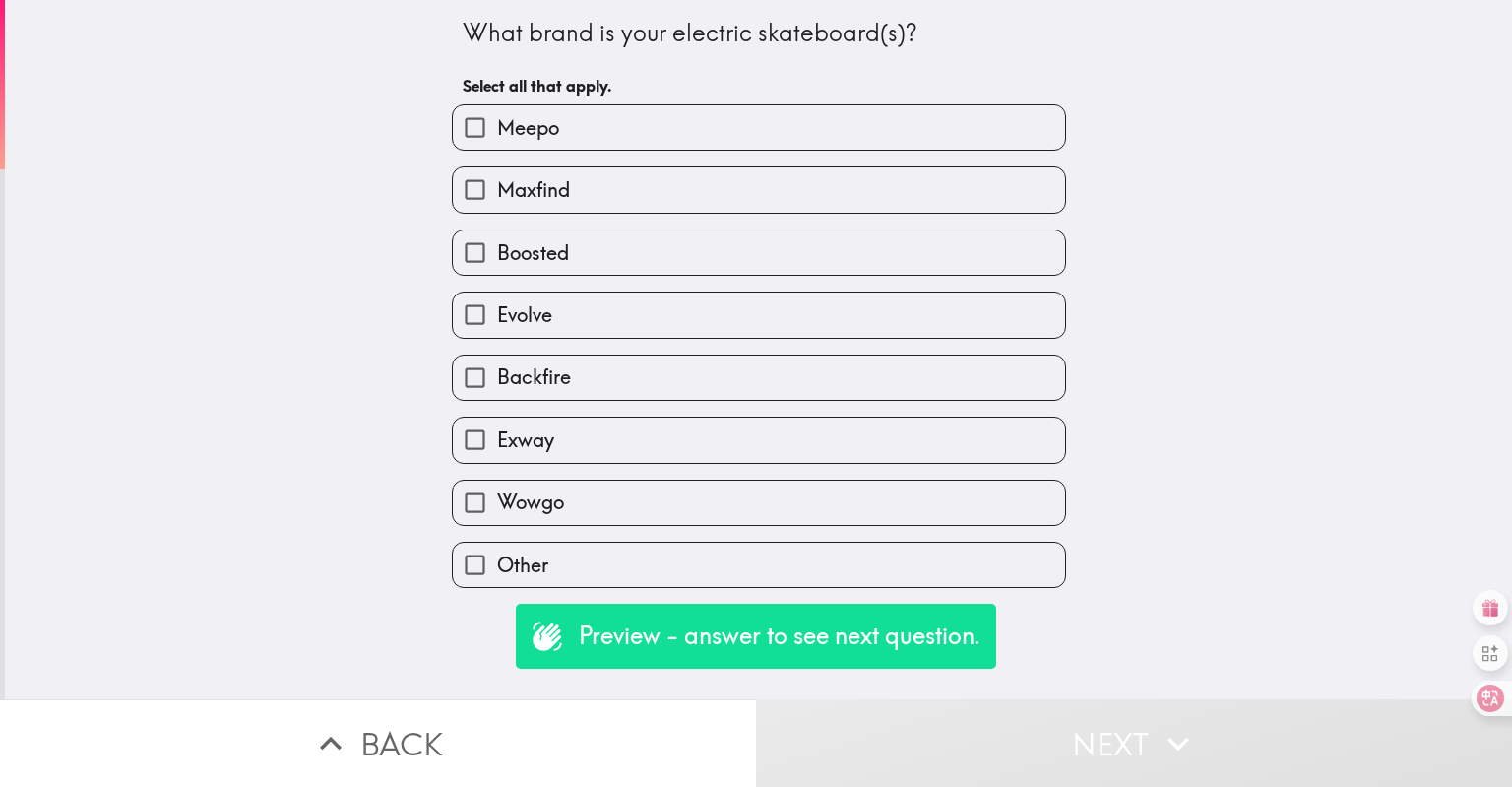 click on "Boosted" at bounding box center [759, 252] 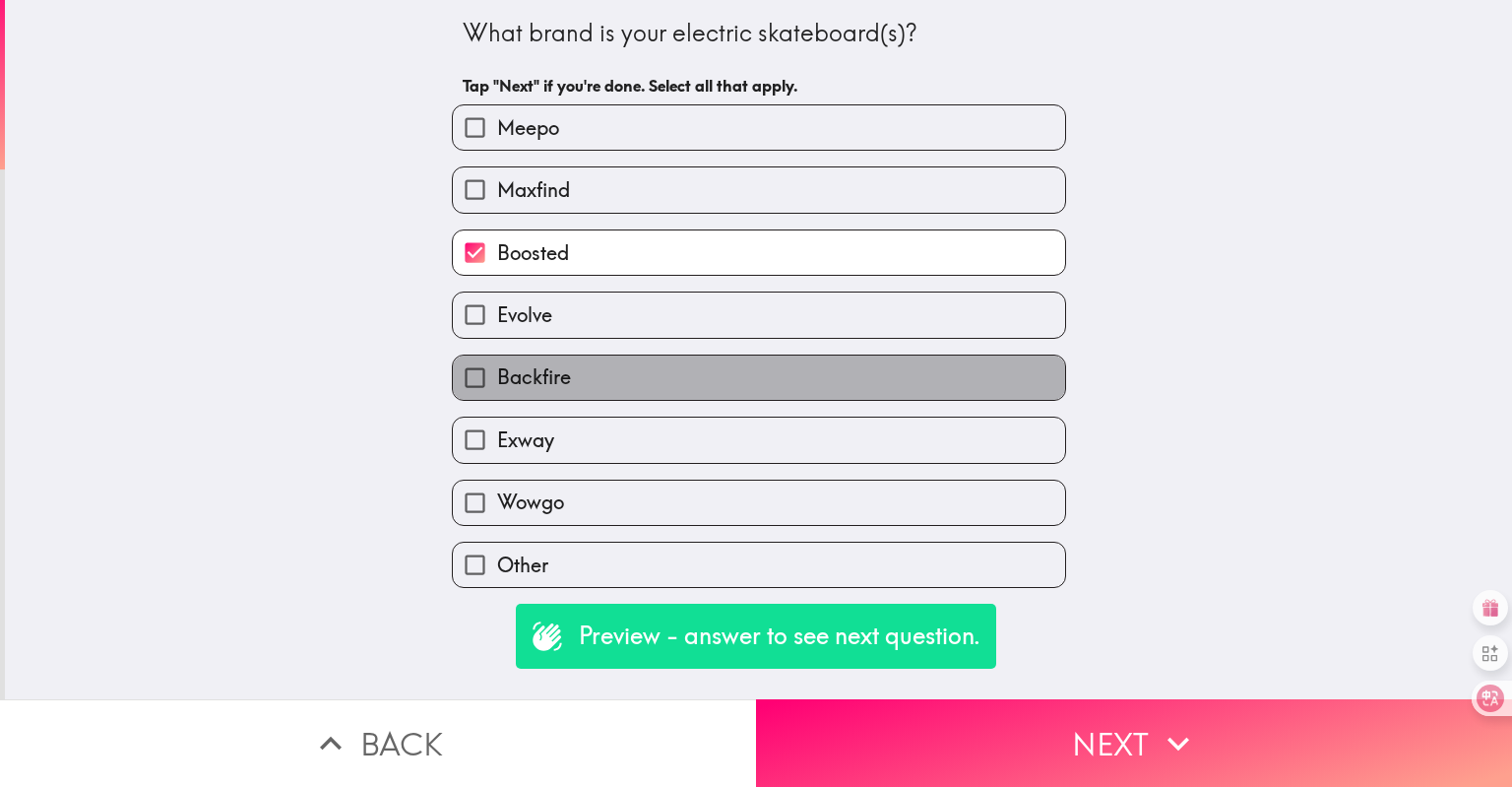 click on "Backfire" at bounding box center (759, 377) 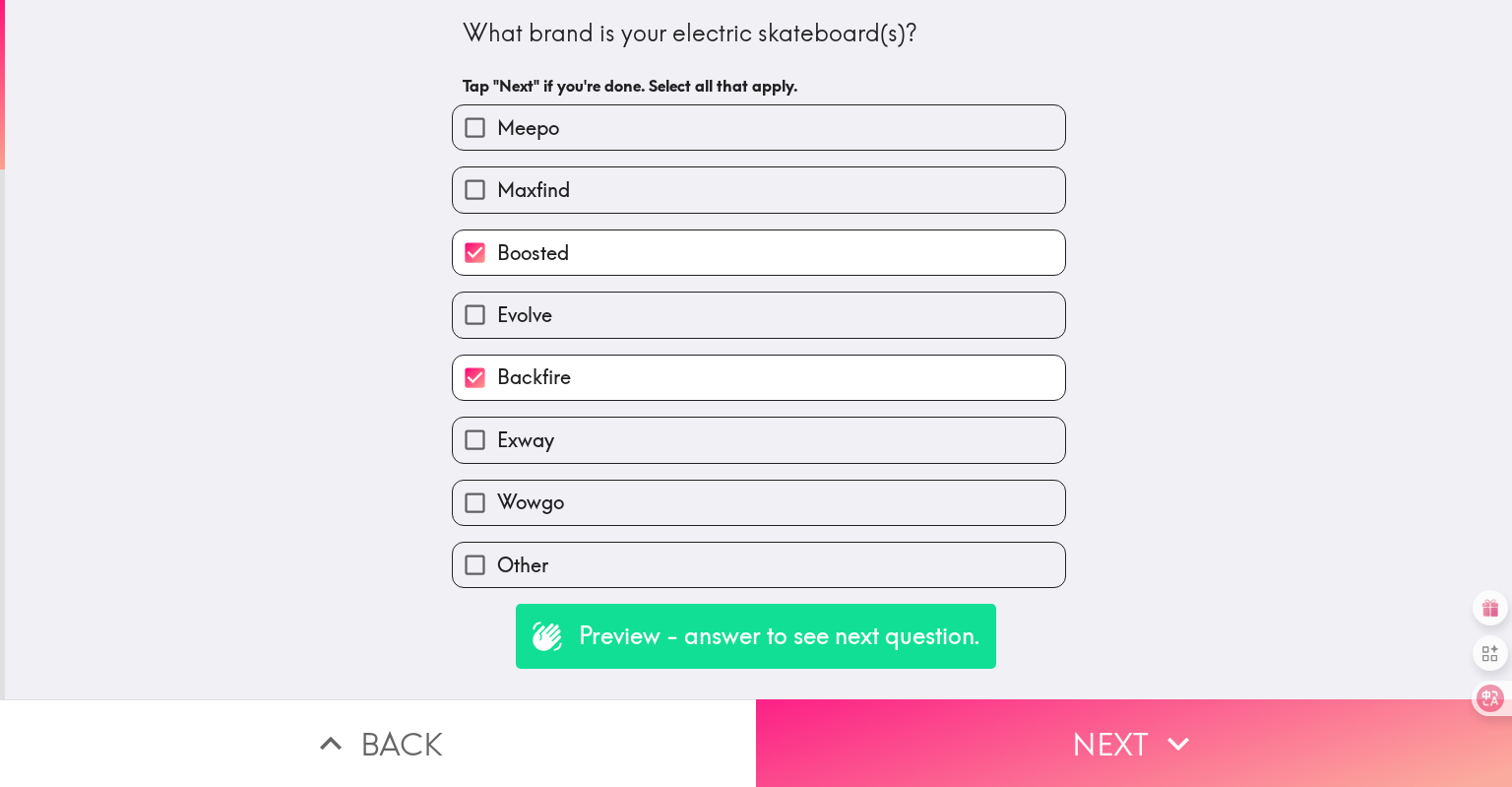 click 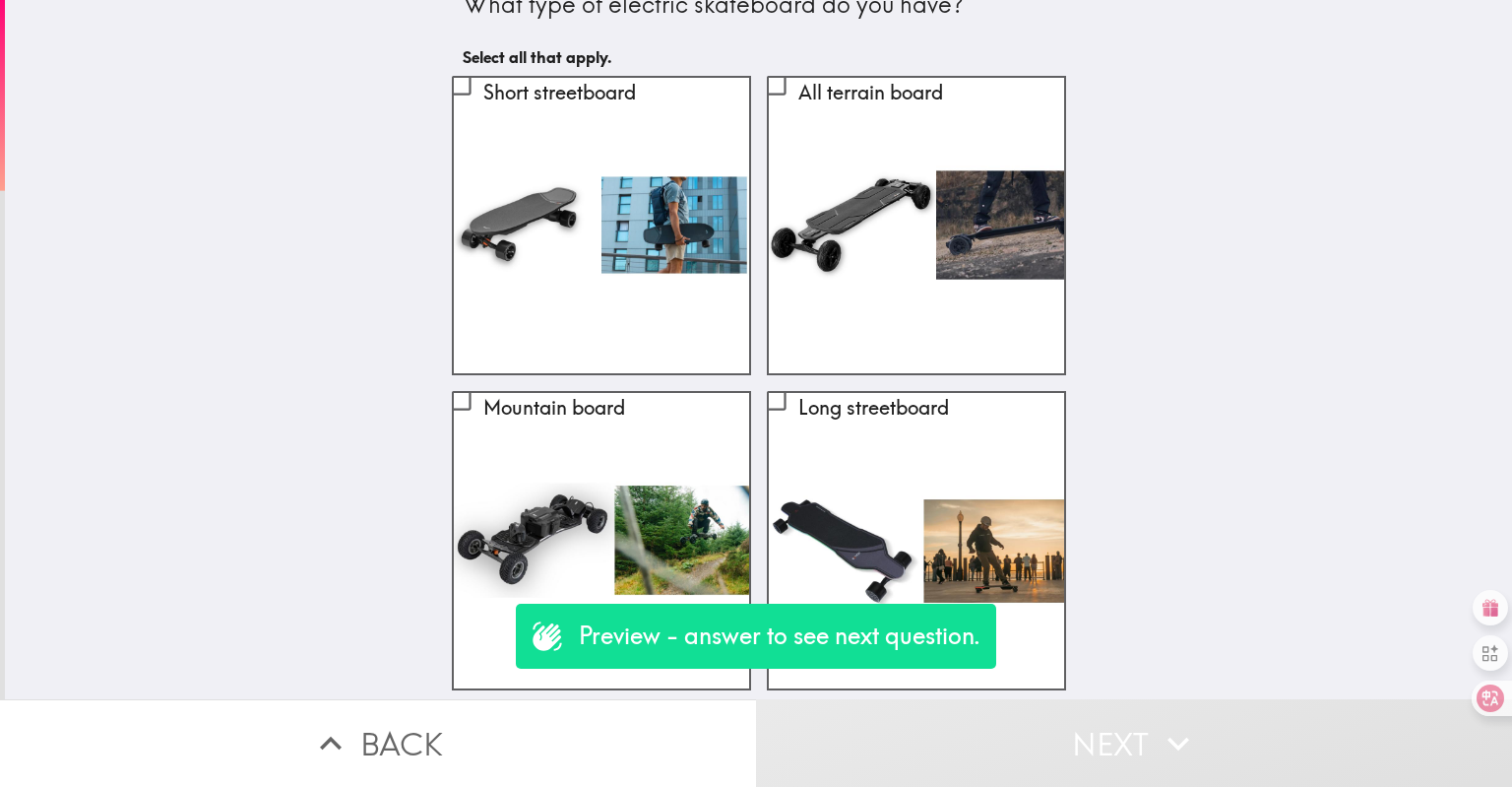 scroll, scrollTop: 0, scrollLeft: 0, axis: both 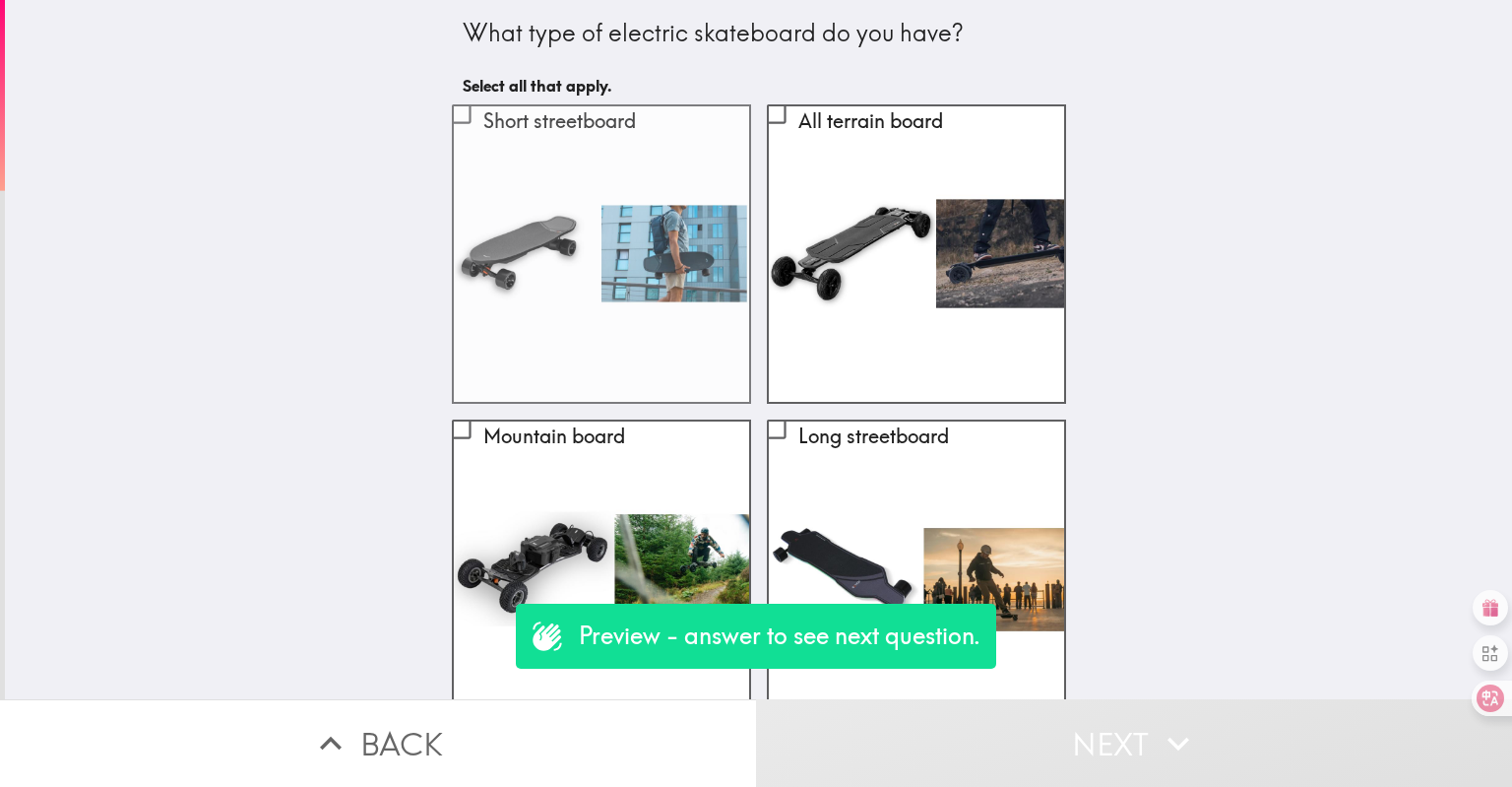 click on "Short streetboard" at bounding box center [601, 254] 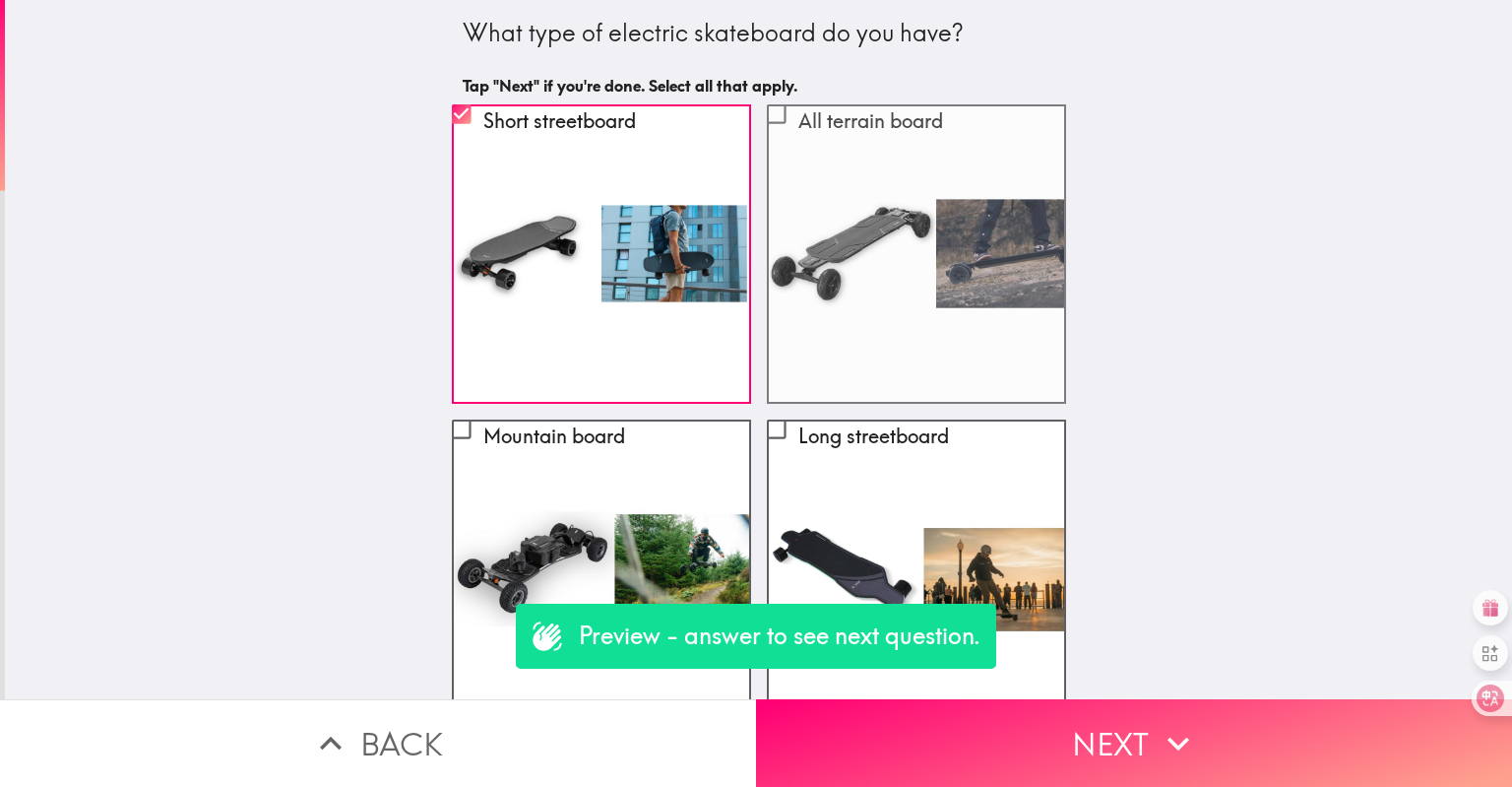 click on "All terrain board" at bounding box center [916, 254] 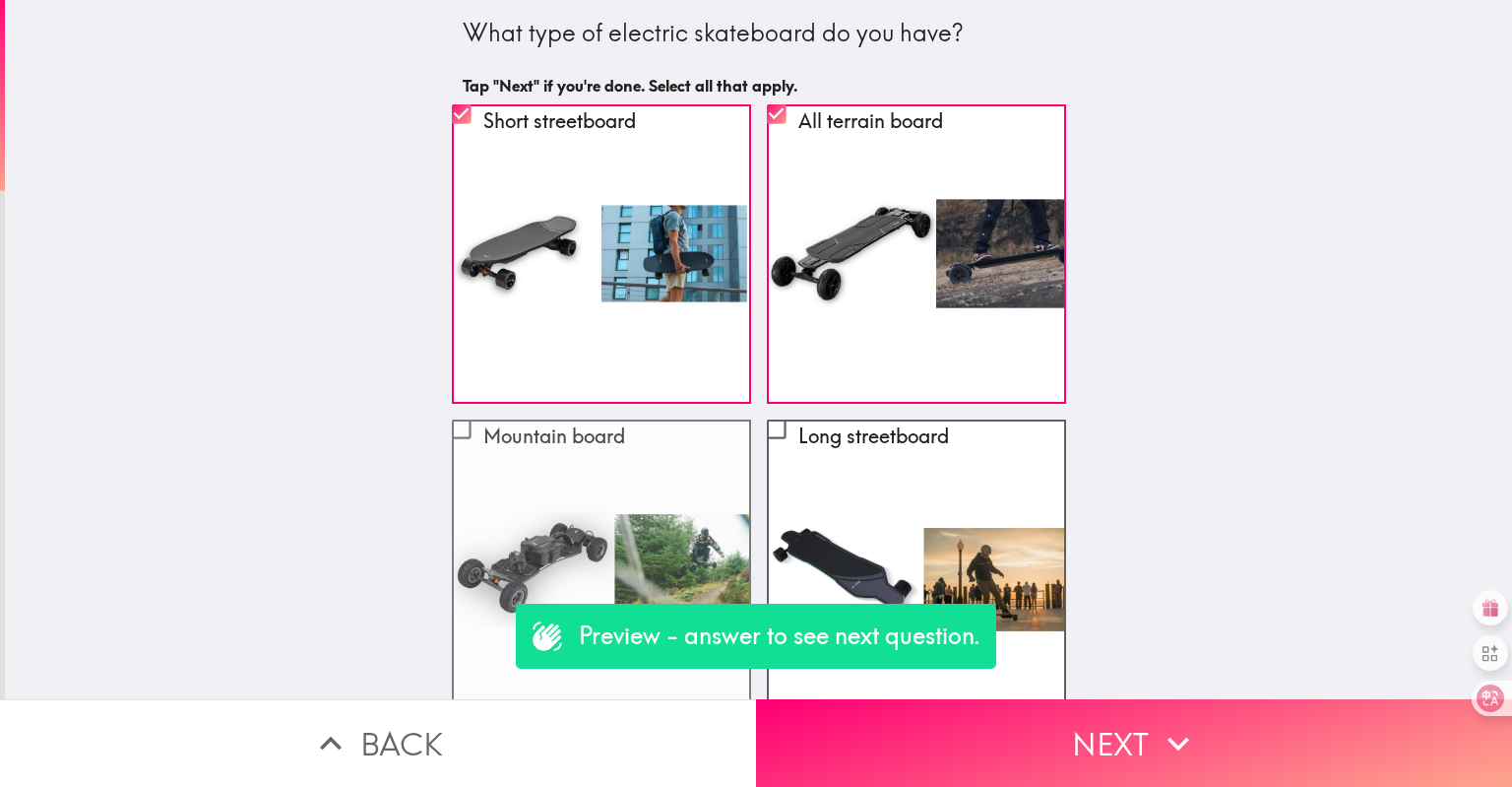 click on "Mountain board" at bounding box center (601, 440) 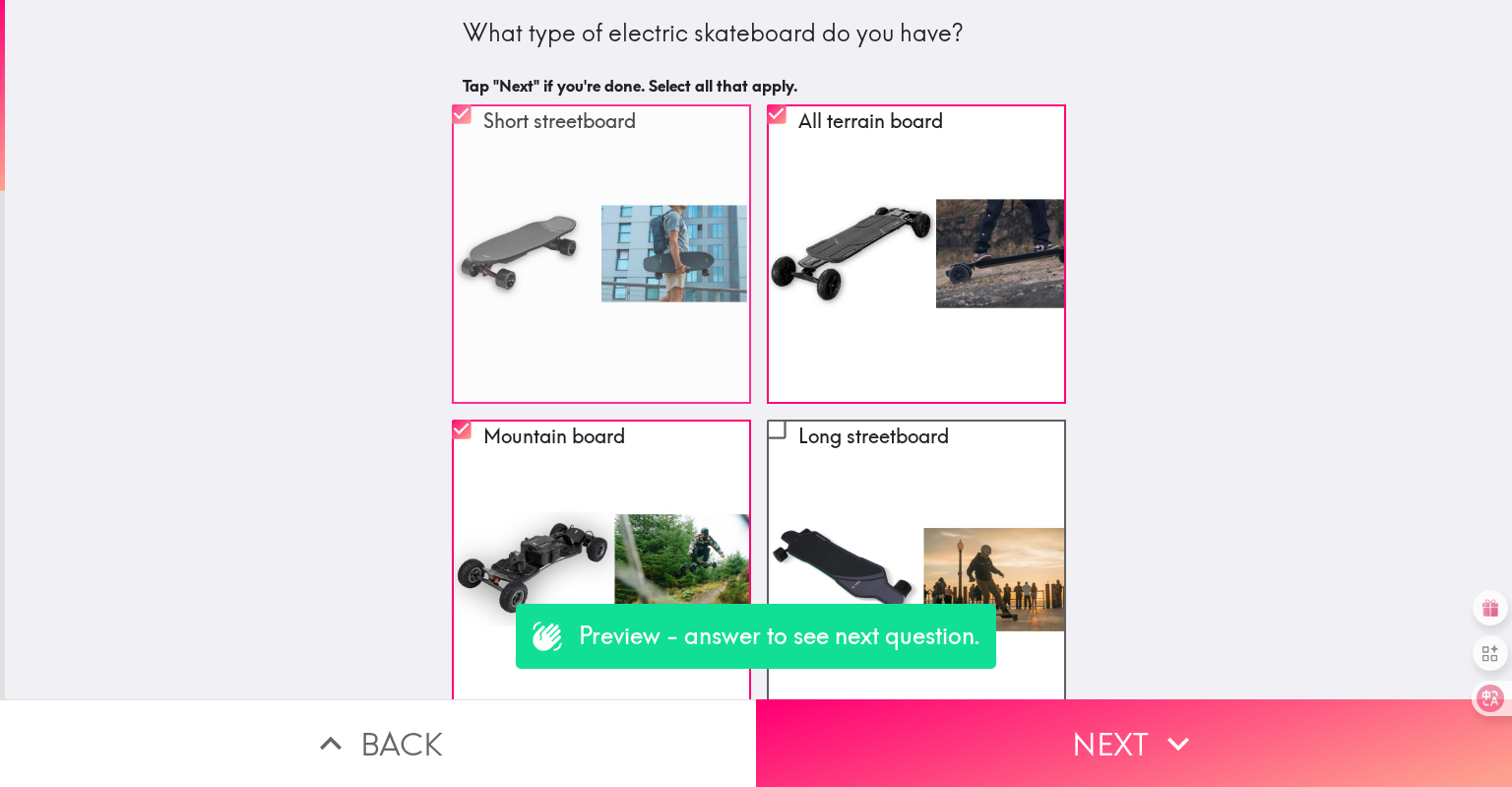 click on "Short streetboard" at bounding box center [601, 254] 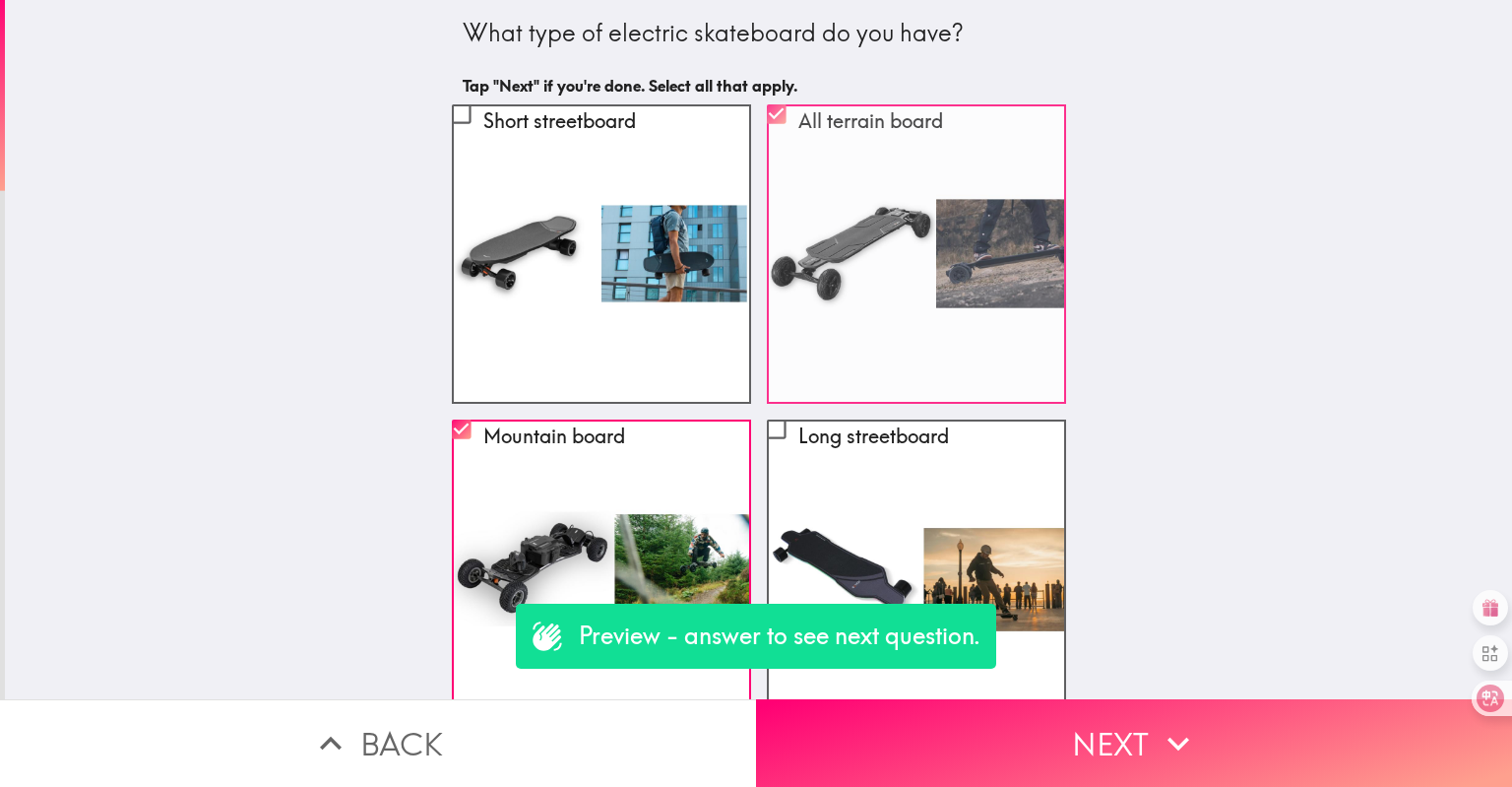 click on "All terrain board" at bounding box center [916, 254] 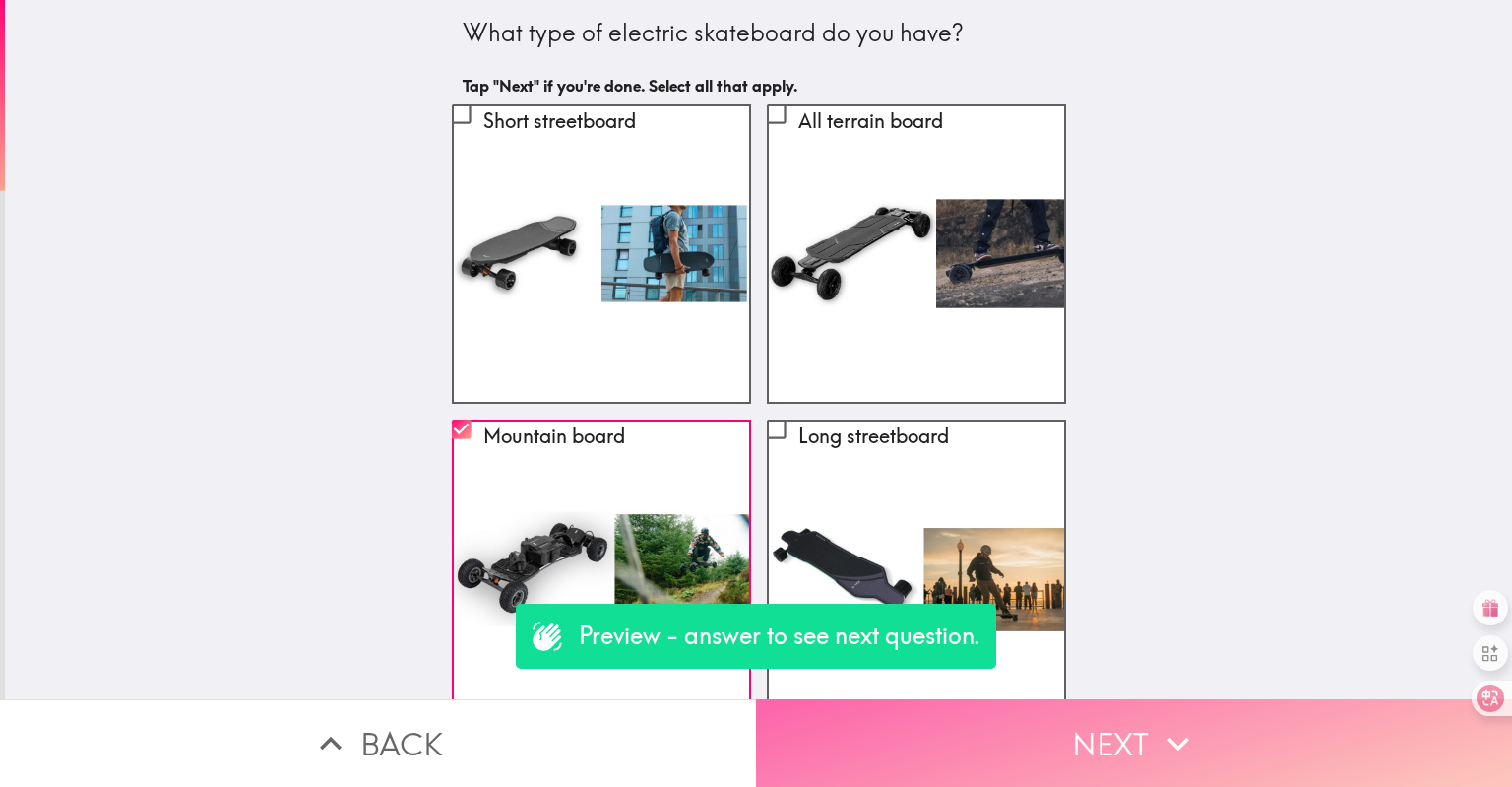 click on "Next" at bounding box center [1134, 743] 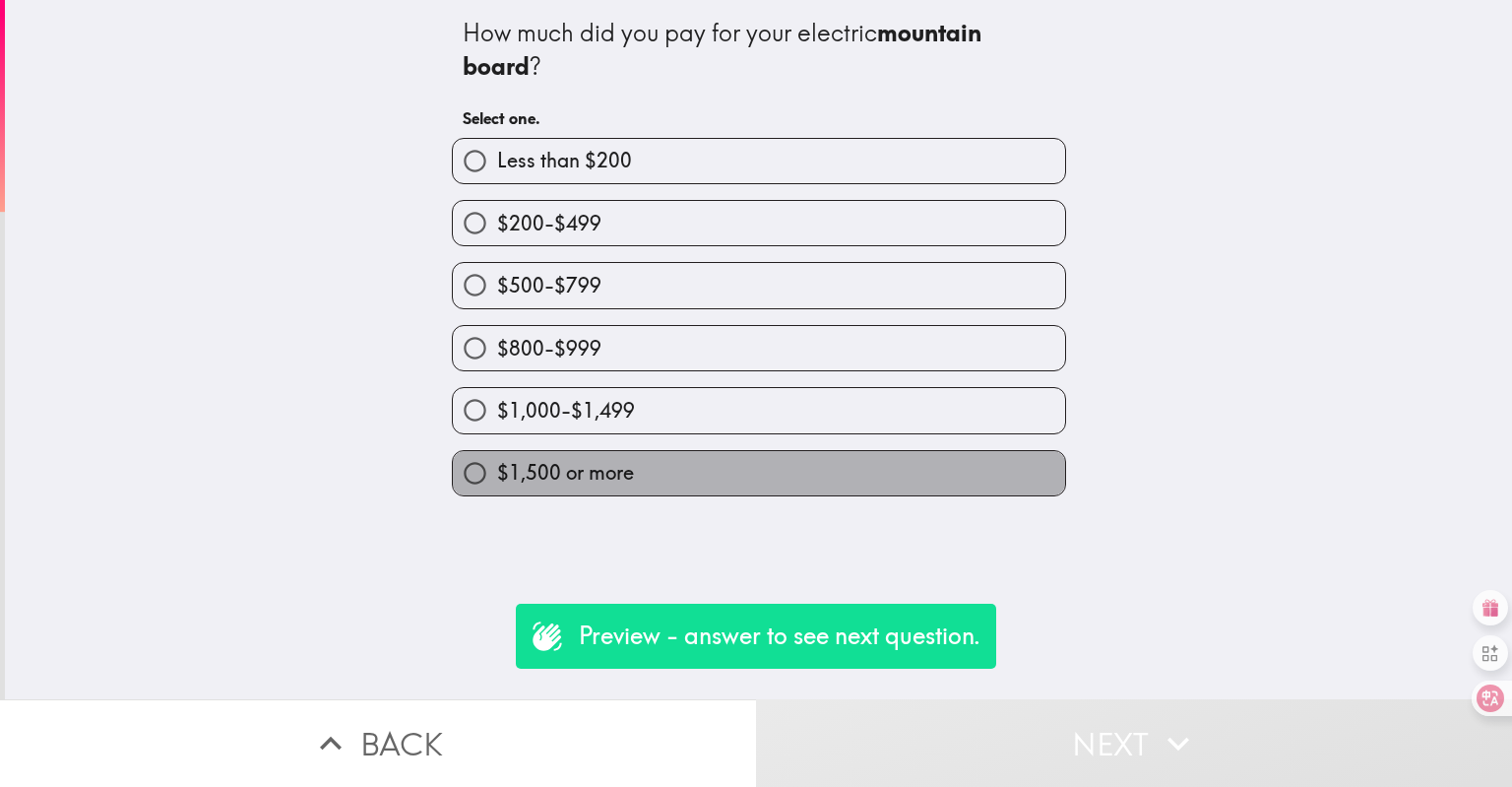 click on "$1,500 or more" at bounding box center [759, 473] 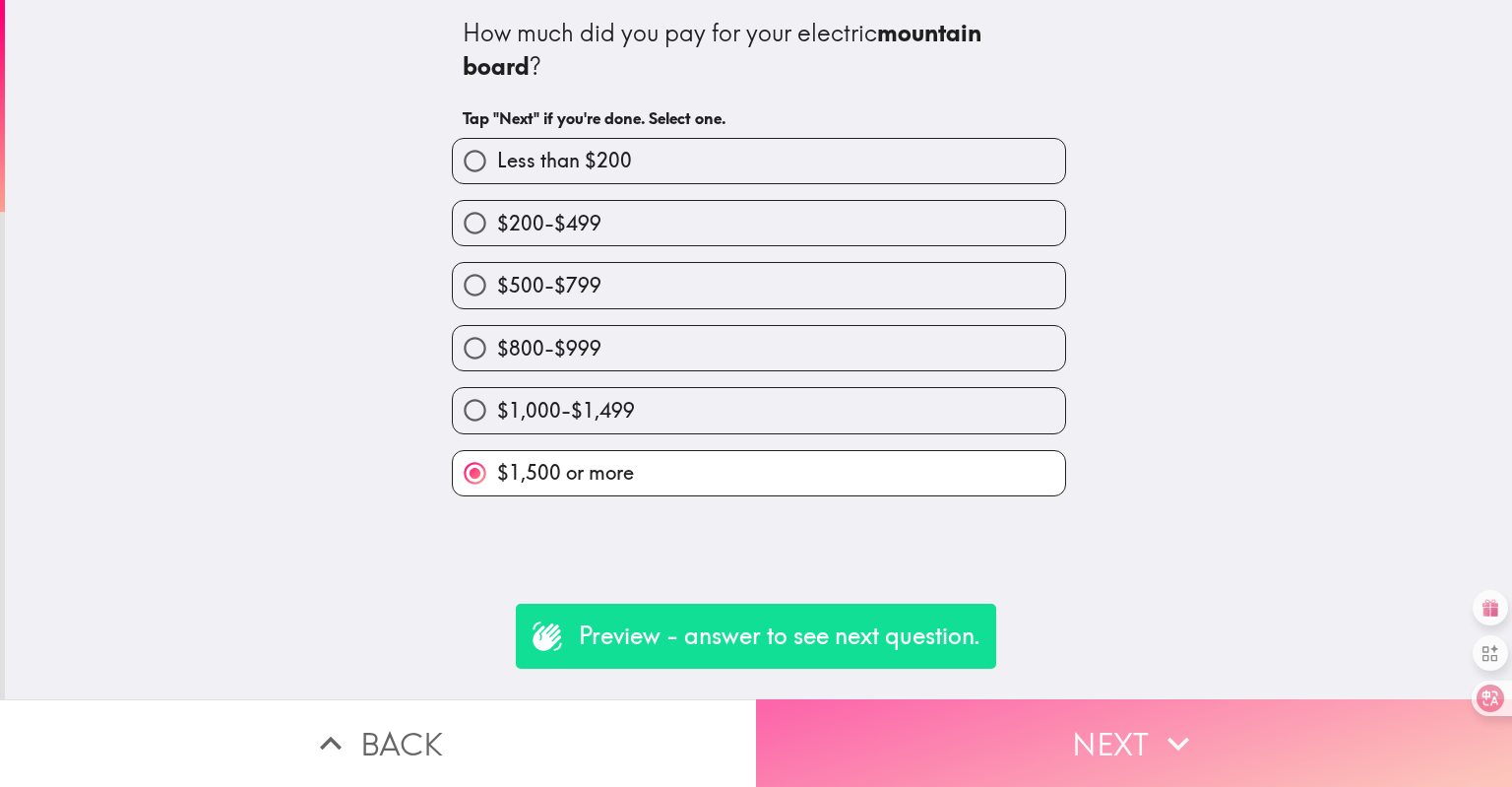 click on "Next" at bounding box center [1134, 743] 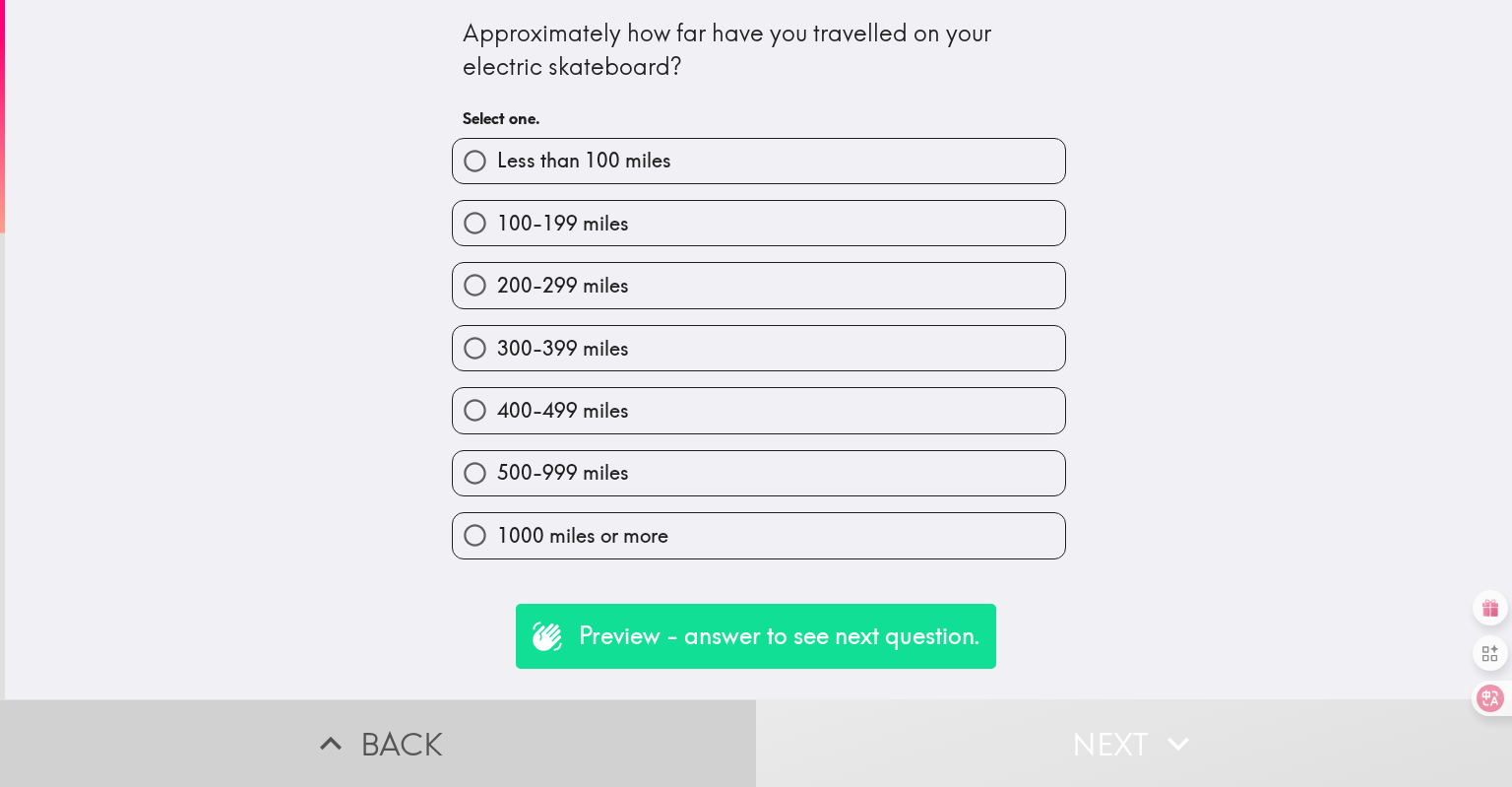 click on "Back" at bounding box center [378, 743] 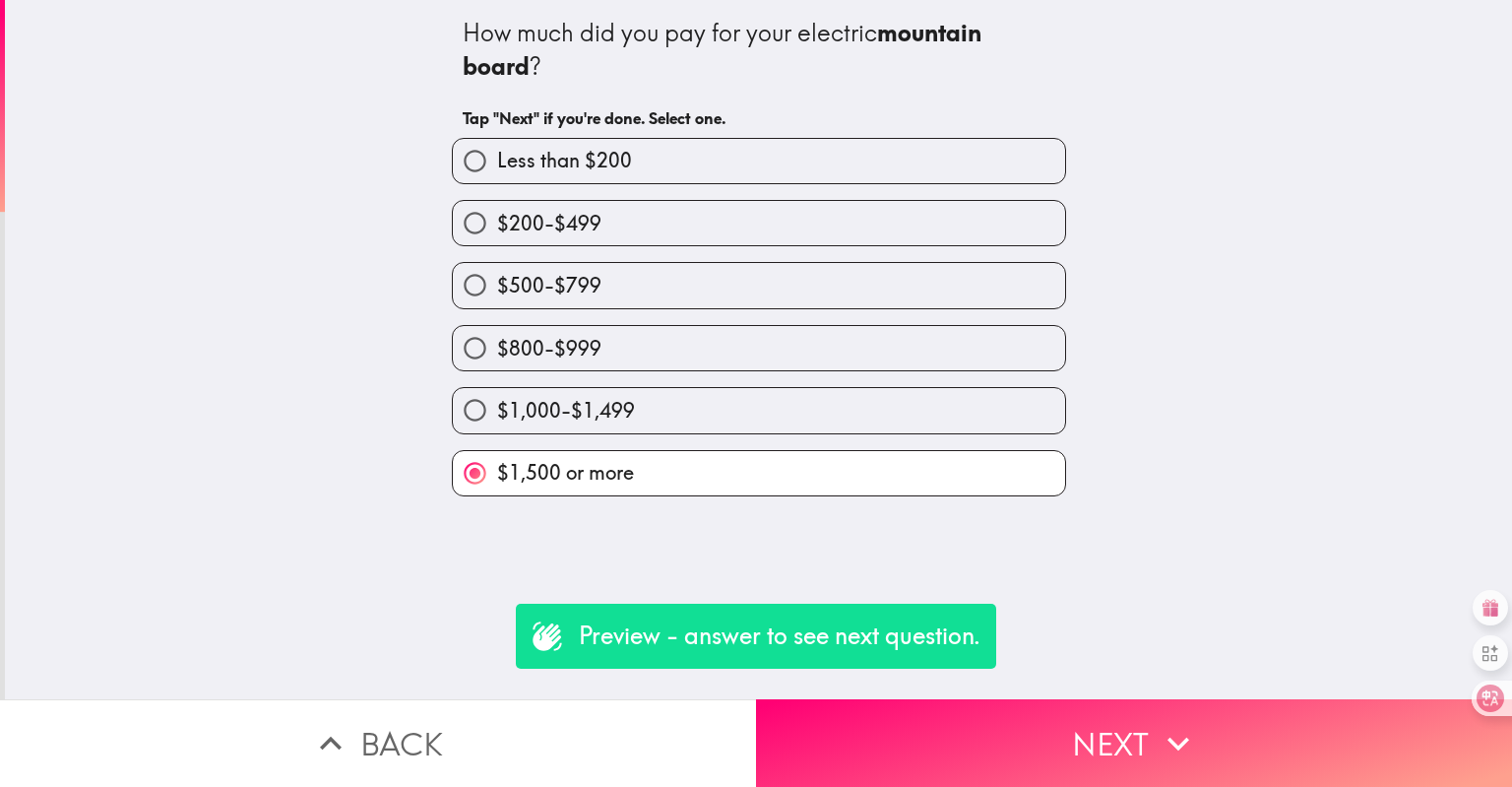 click on "Back" at bounding box center [378, 743] 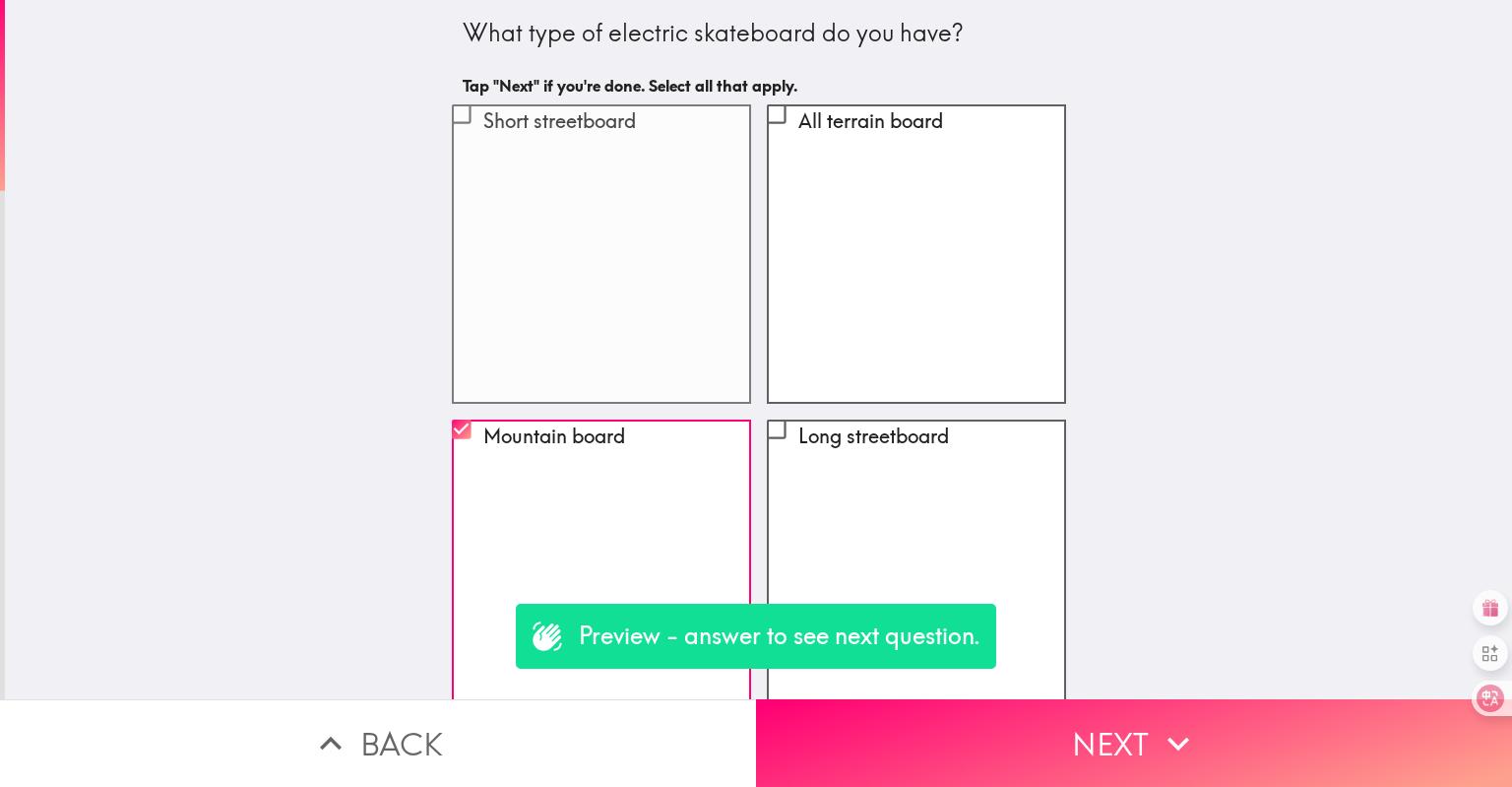 click on "Short streetboard" at bounding box center (601, 254) 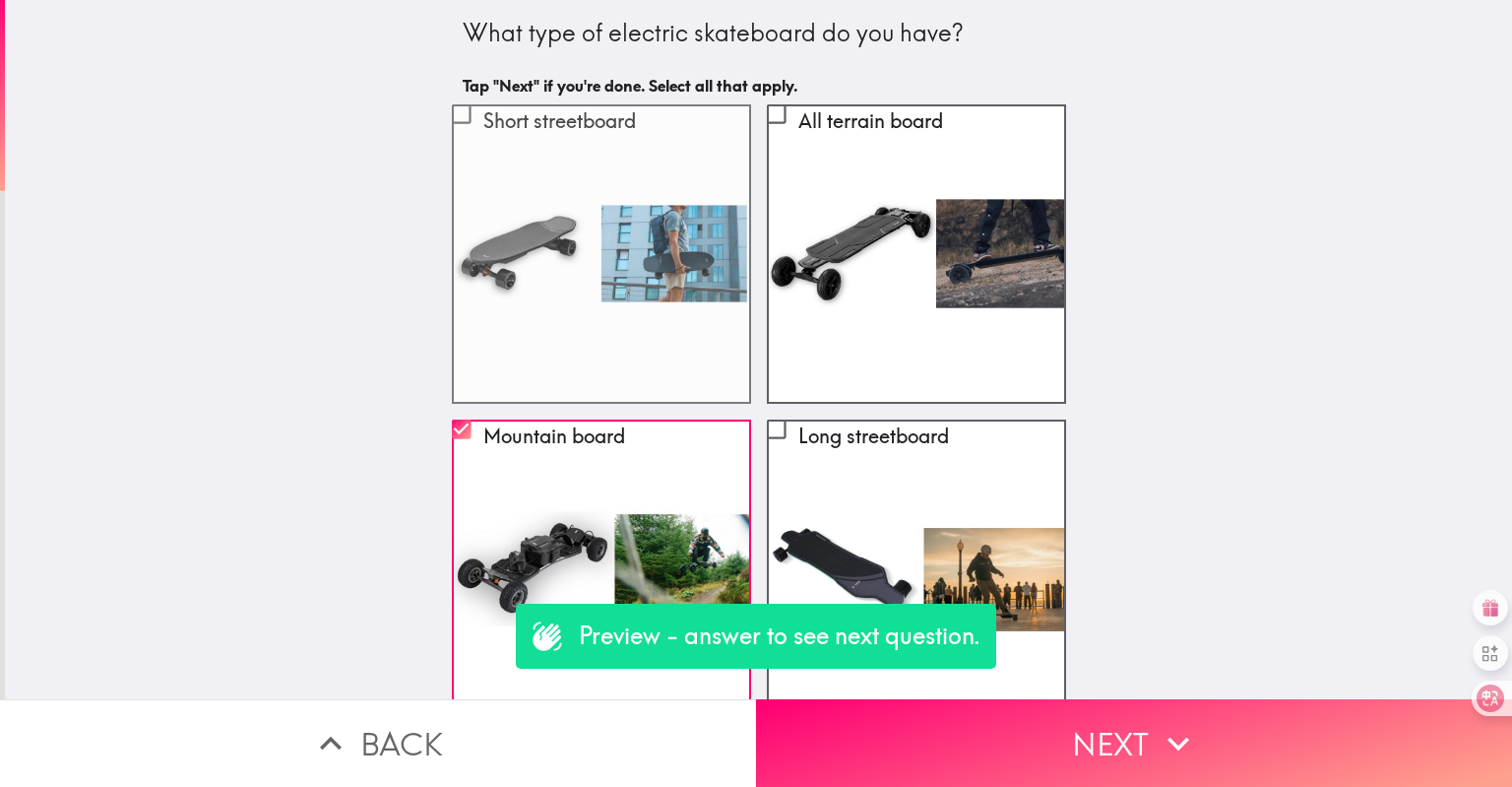 click on "Short streetboard" at bounding box center [461, 113] 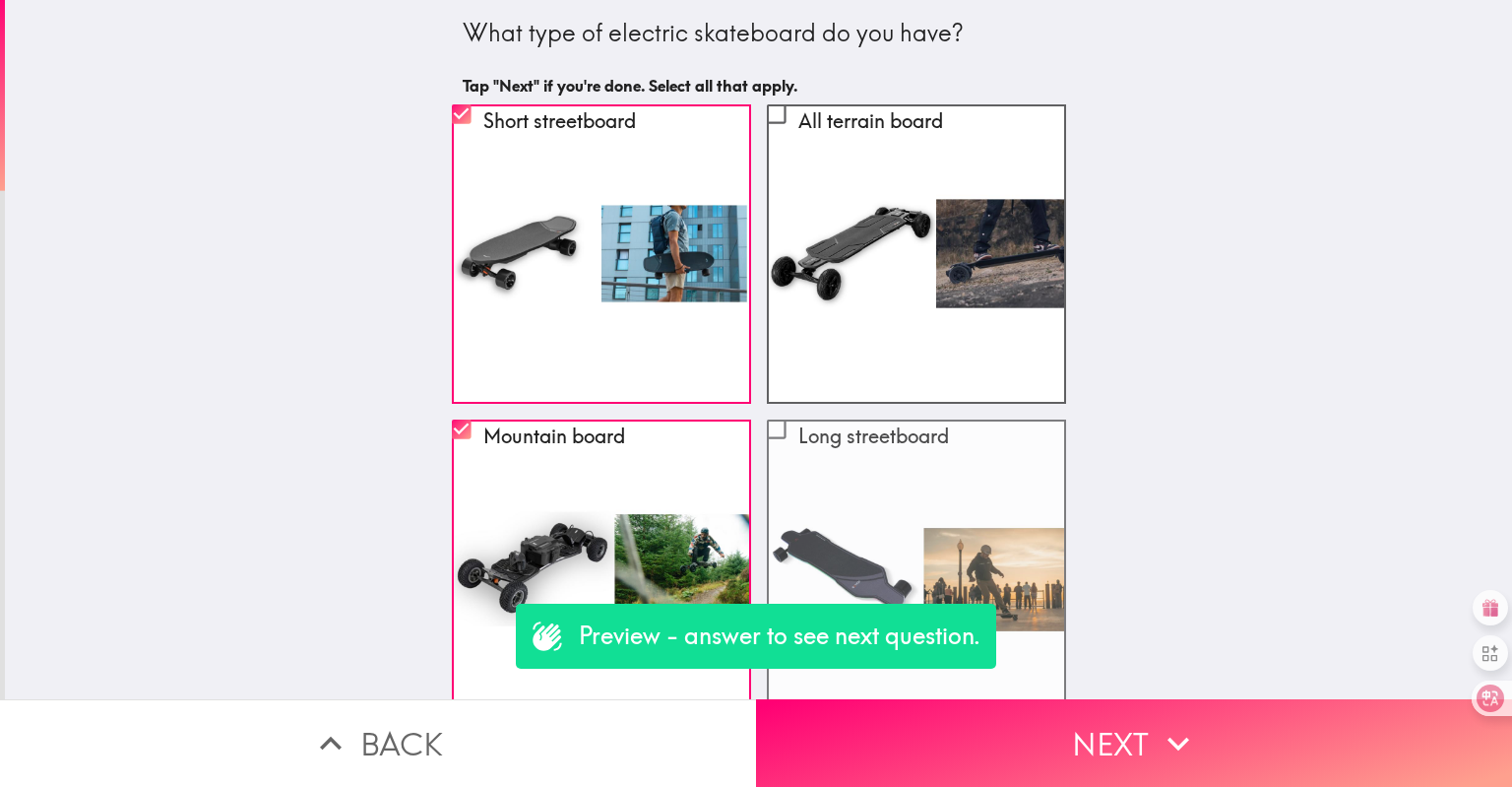 click on "Long streetboard" at bounding box center [916, 569] 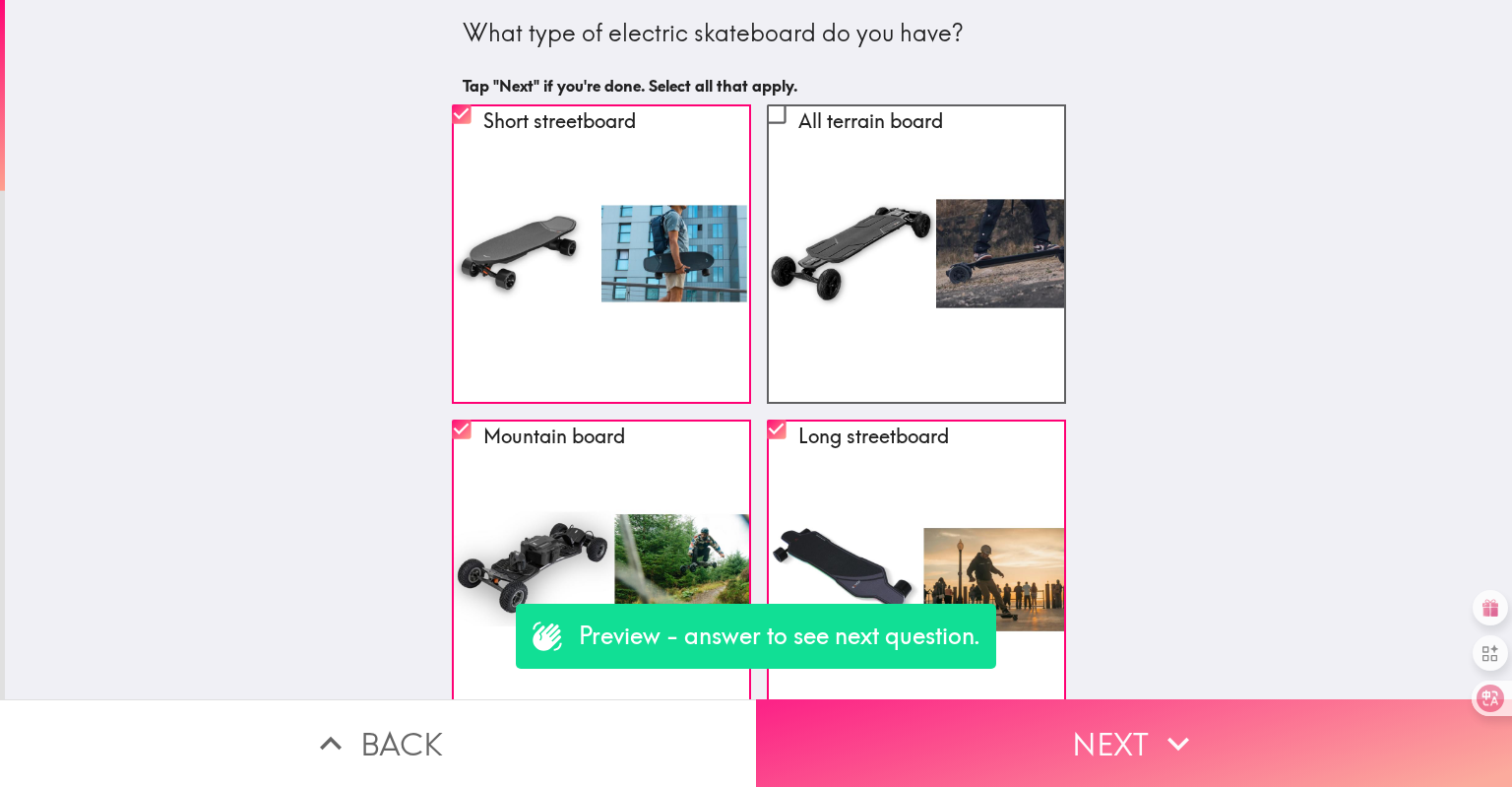 click on "Next" at bounding box center [1134, 743] 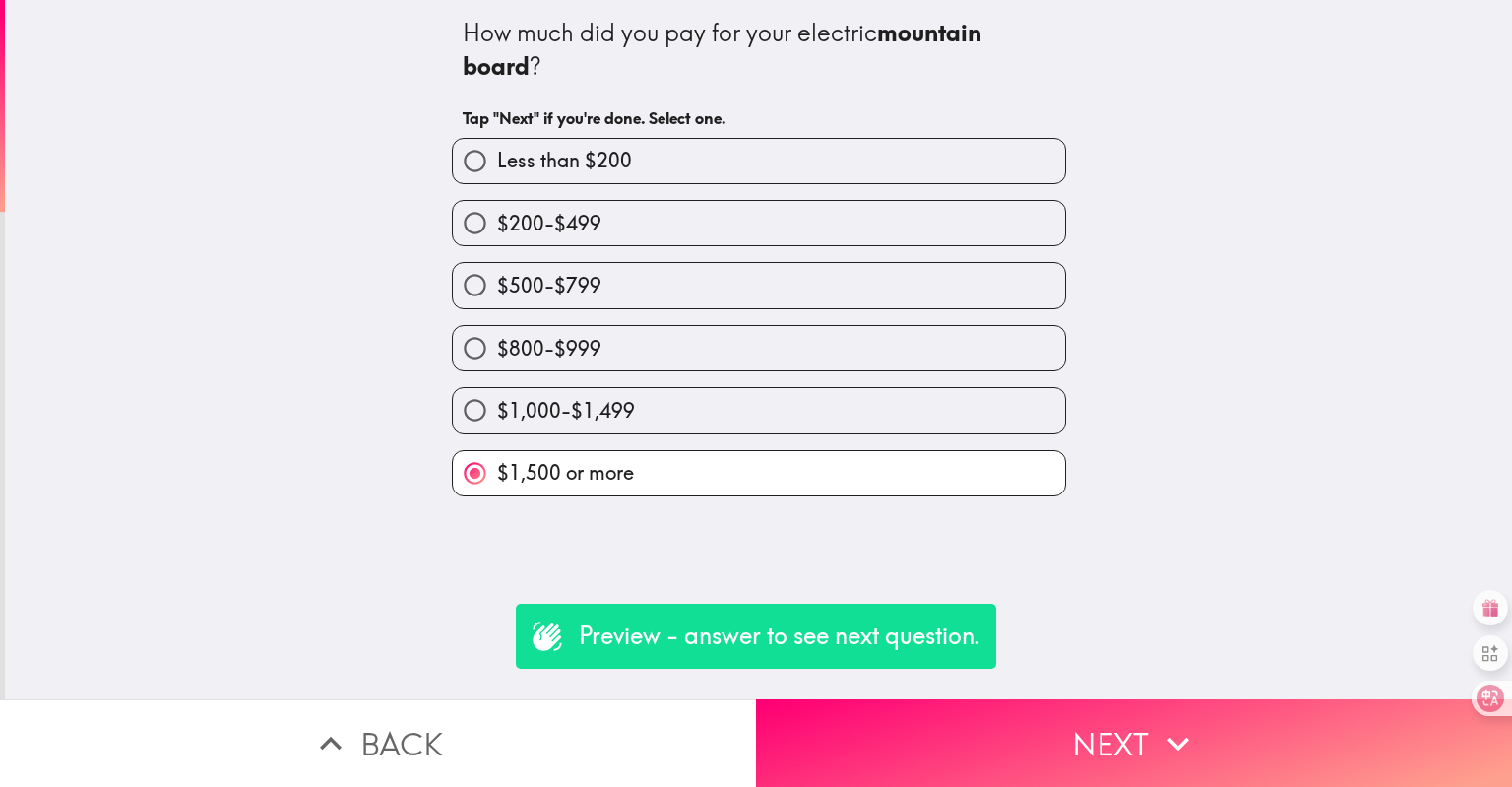 click 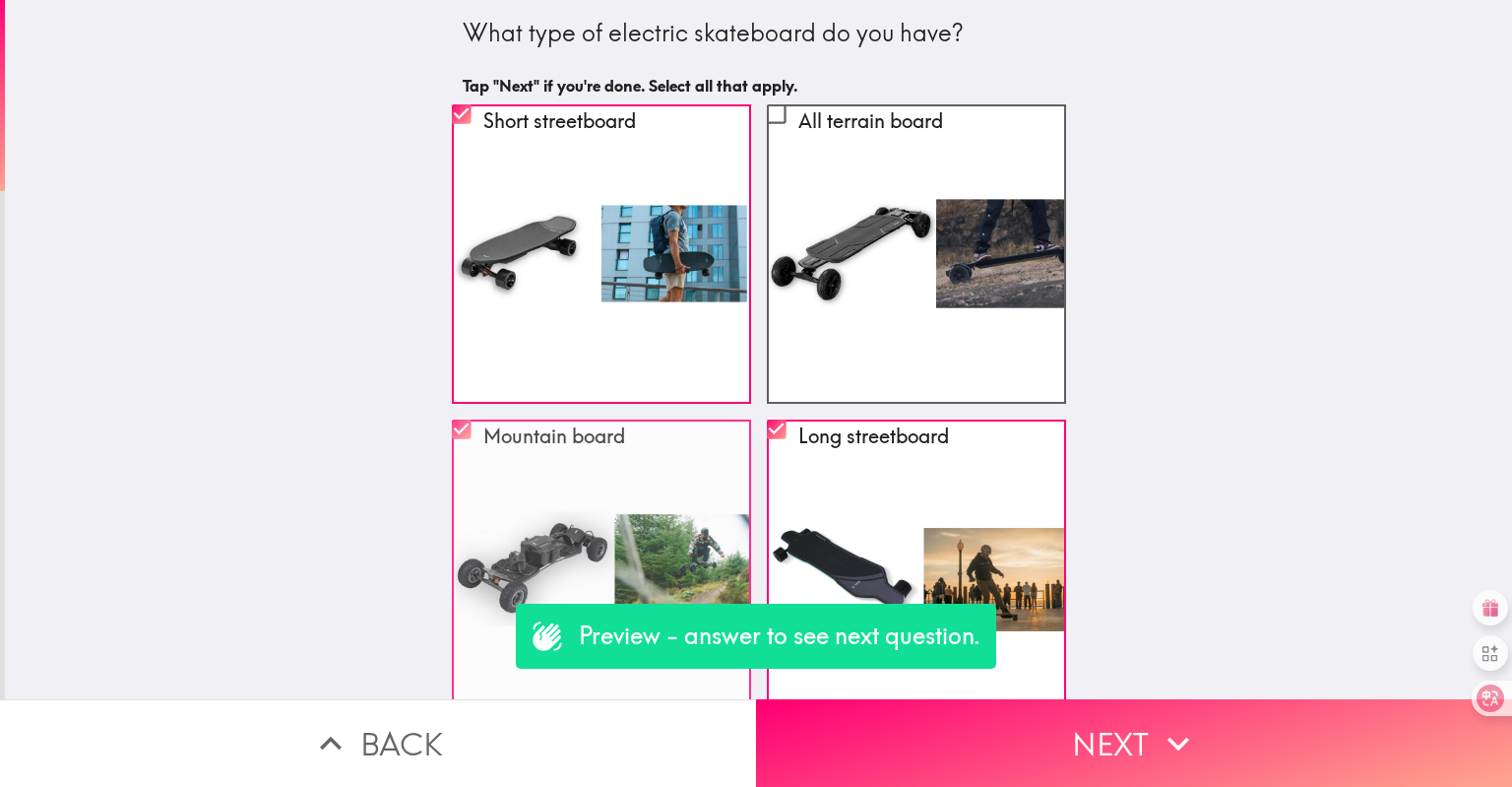 click on "Mountain board" at bounding box center [461, 428] 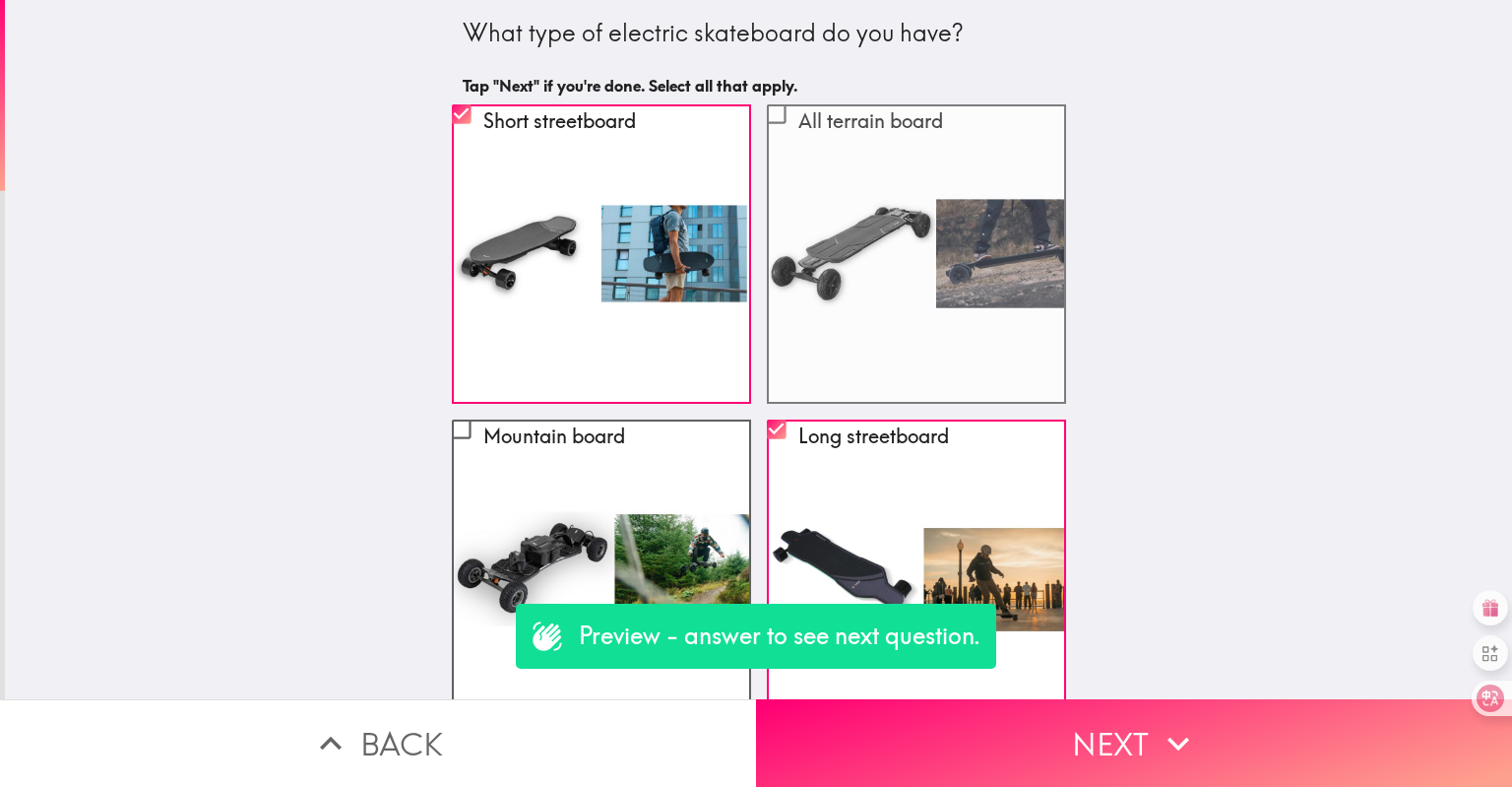 click on "All terrain board" at bounding box center (916, 254) 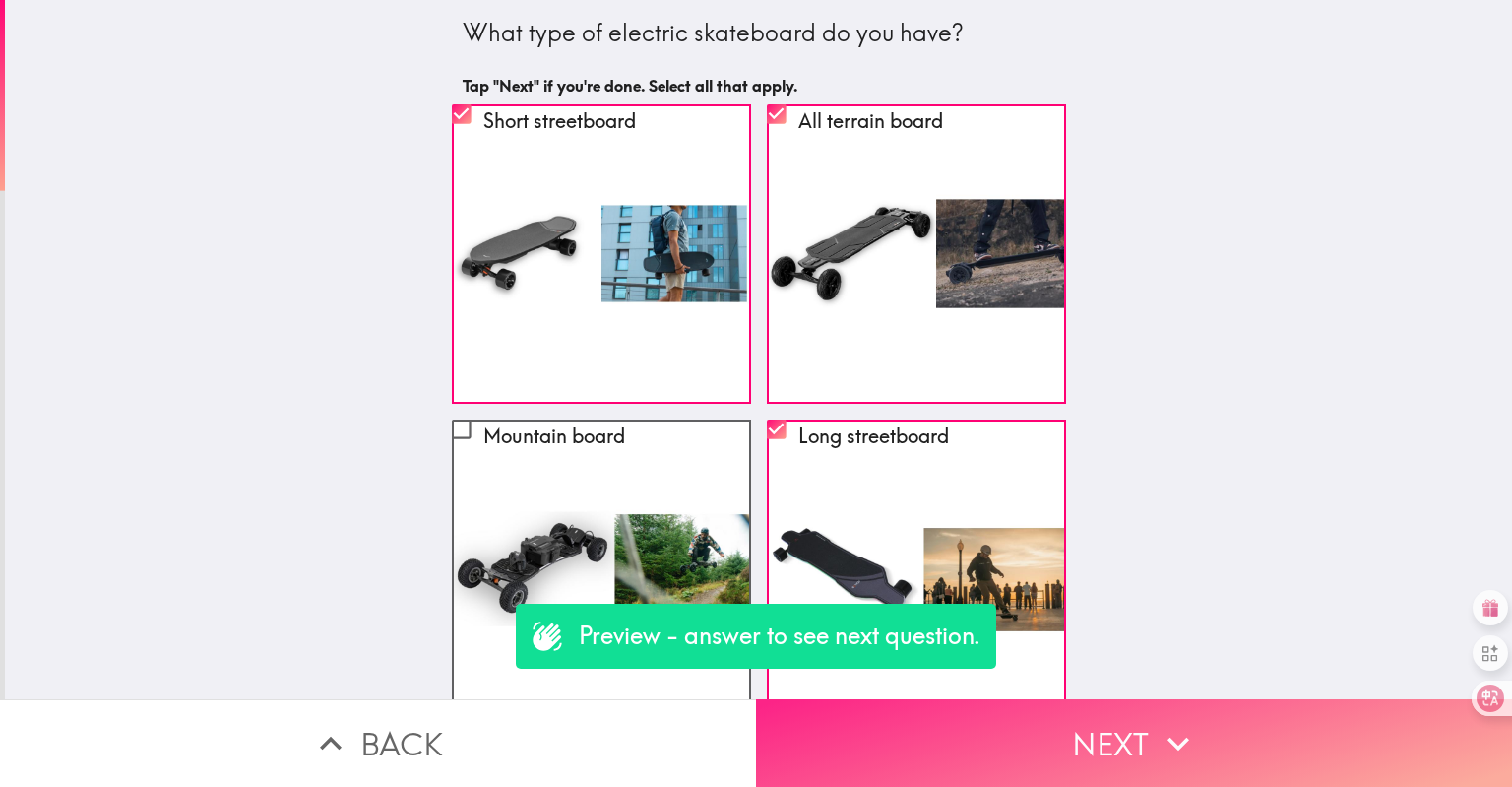 click on "Next" at bounding box center (1134, 743) 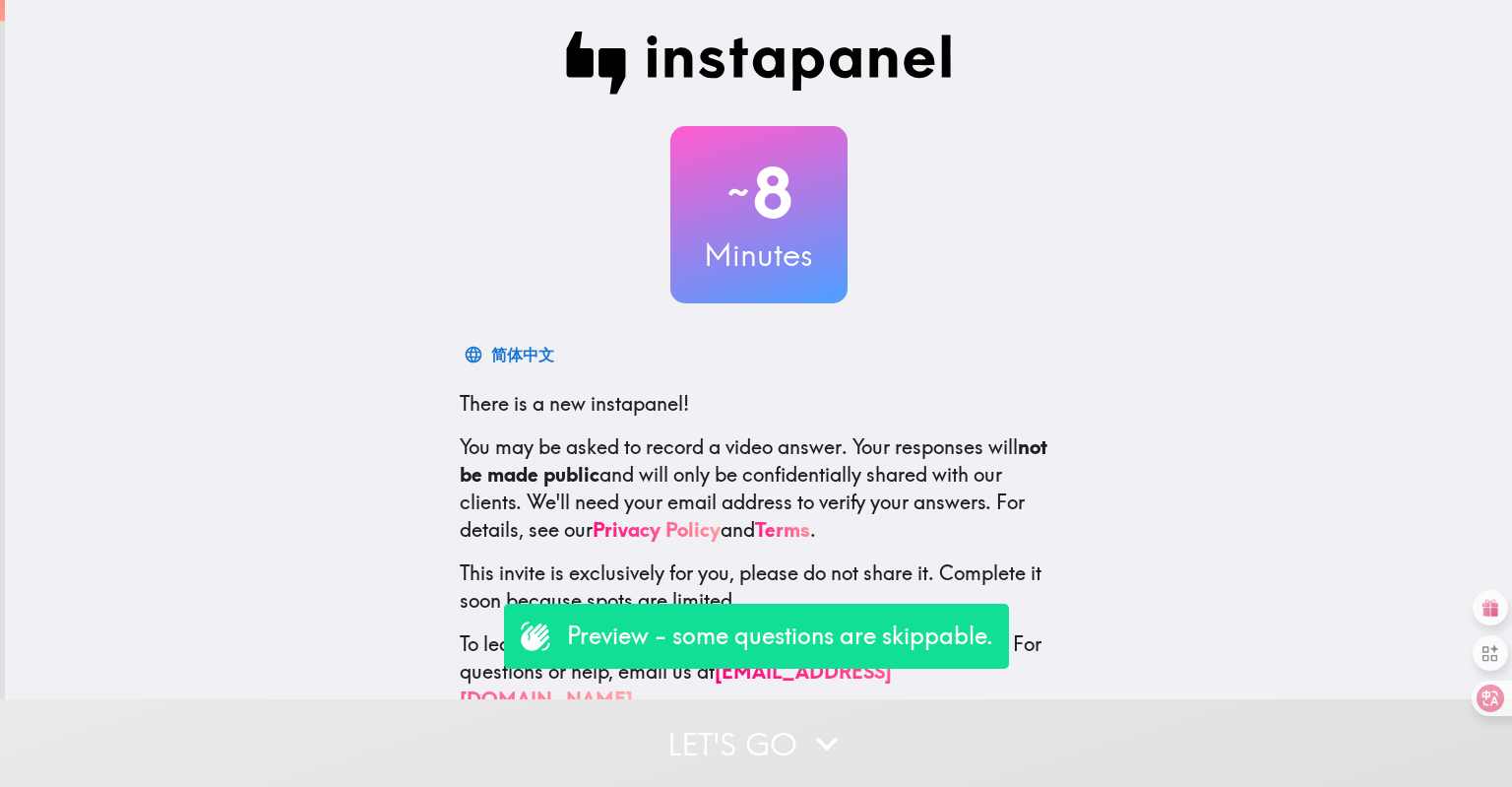 scroll, scrollTop: 0, scrollLeft: 0, axis: both 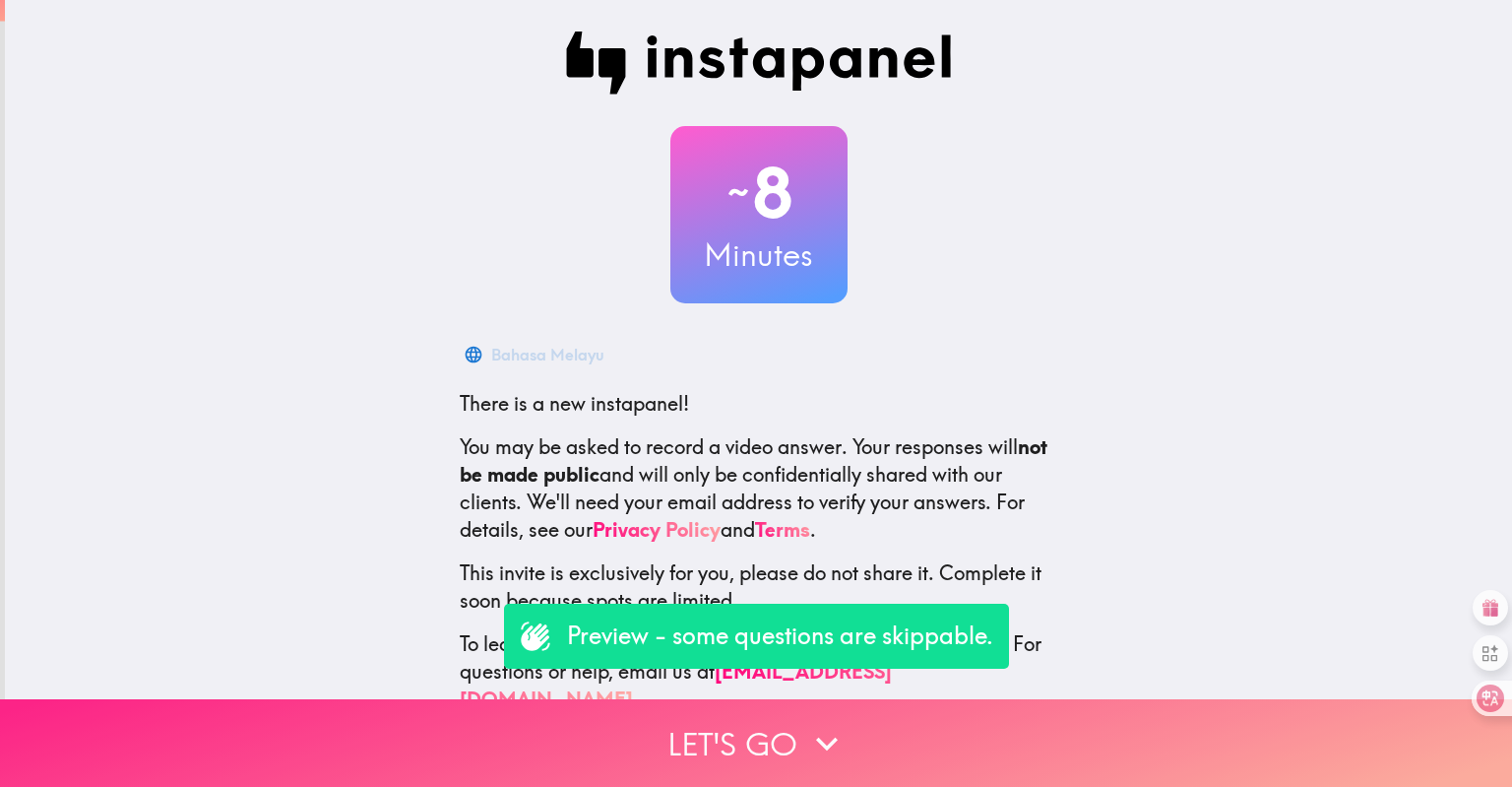 click on "Let's go" at bounding box center [756, 743] 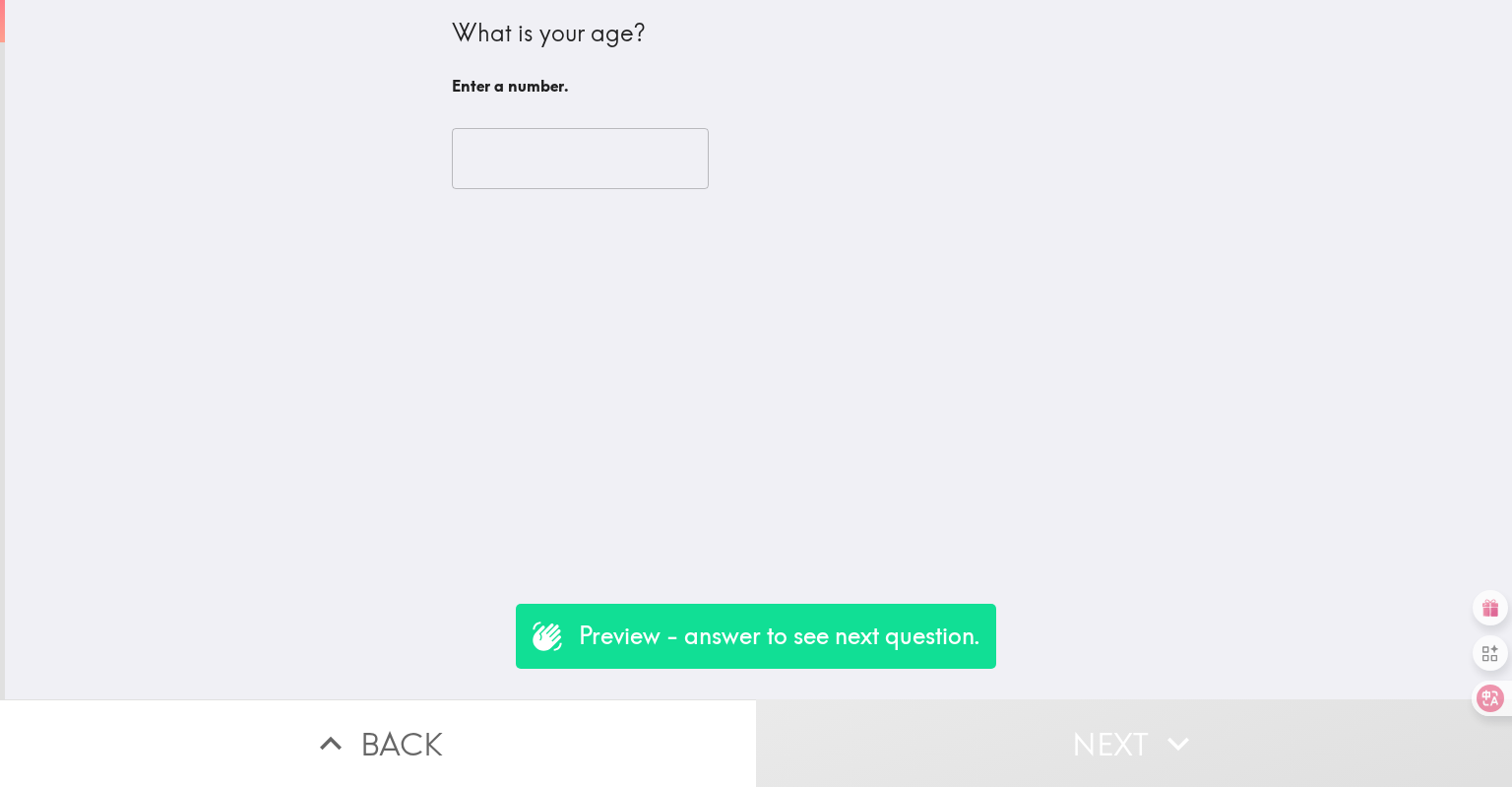 click at bounding box center [580, 159] 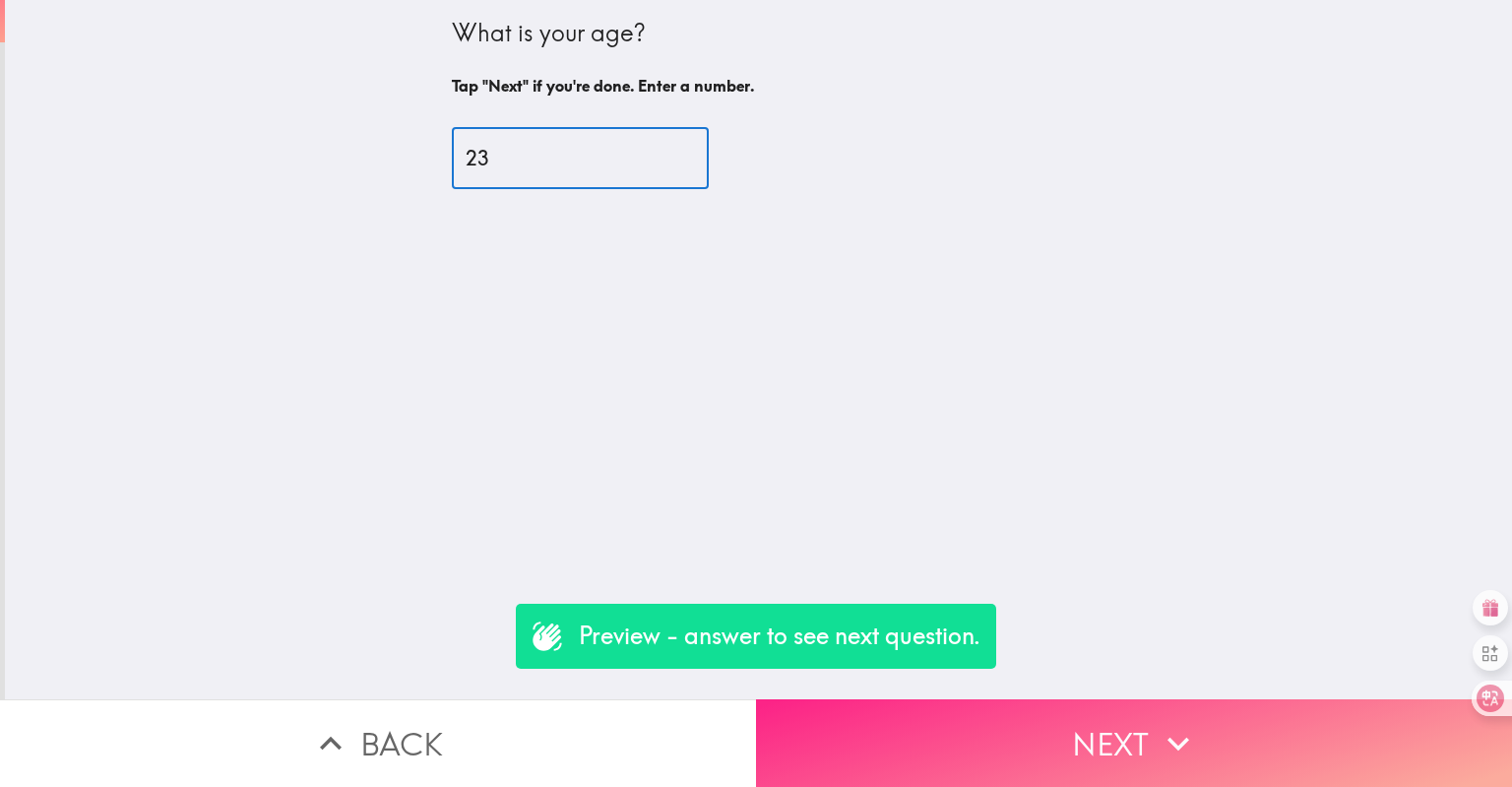 type on "23" 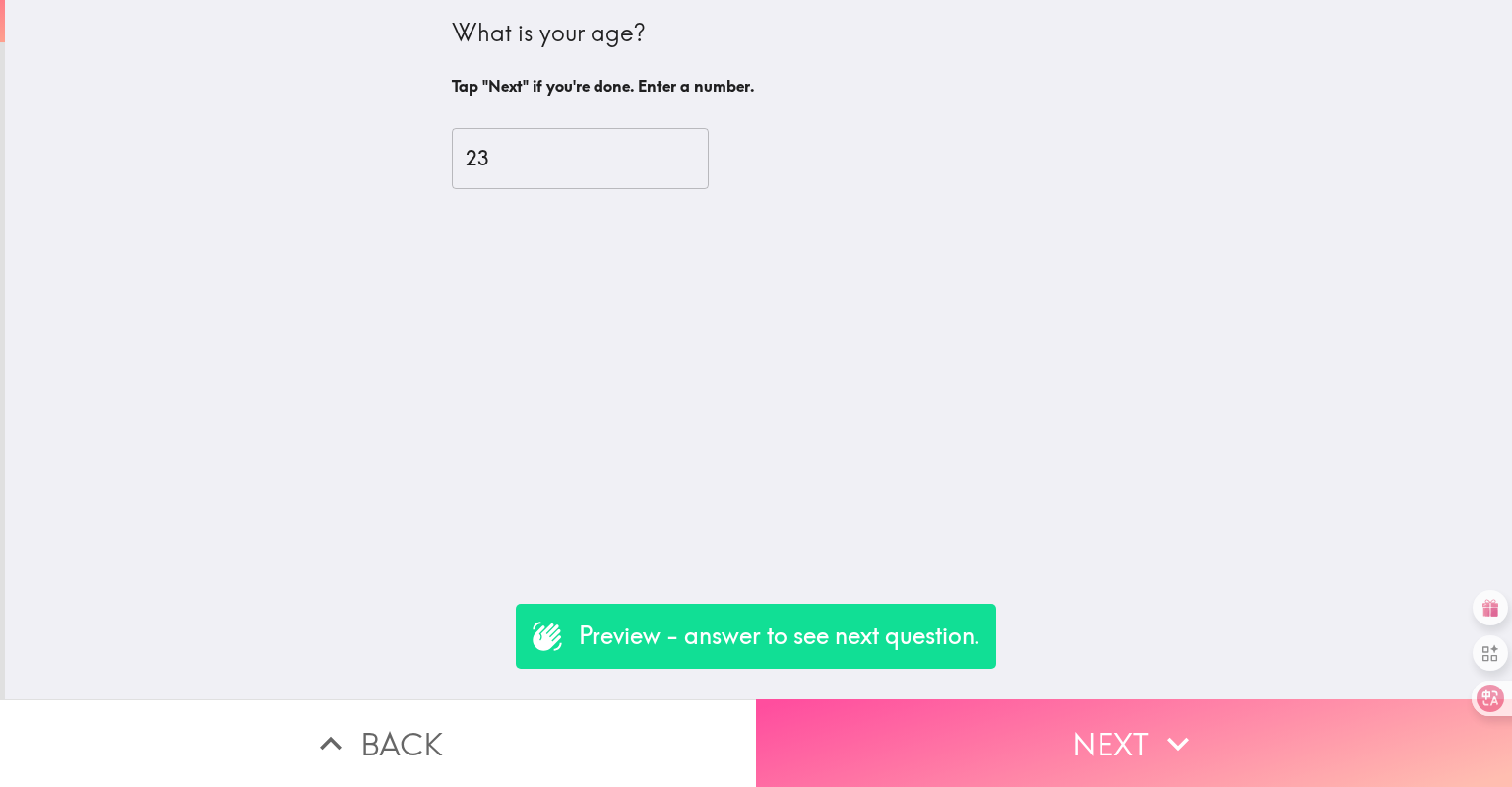 click on "Next" at bounding box center (1134, 743) 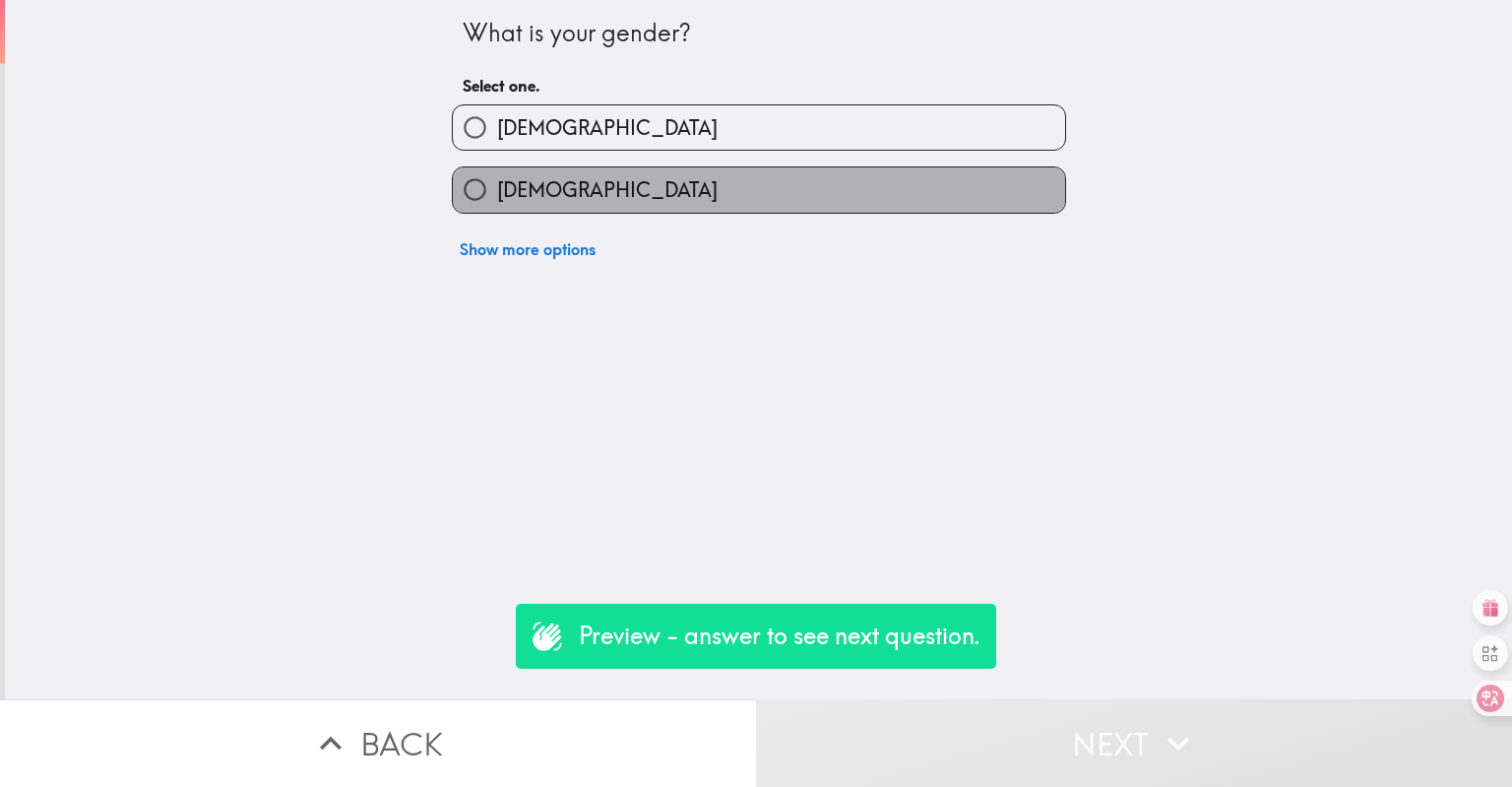 click on "[DEMOGRAPHIC_DATA]" at bounding box center [759, 189] 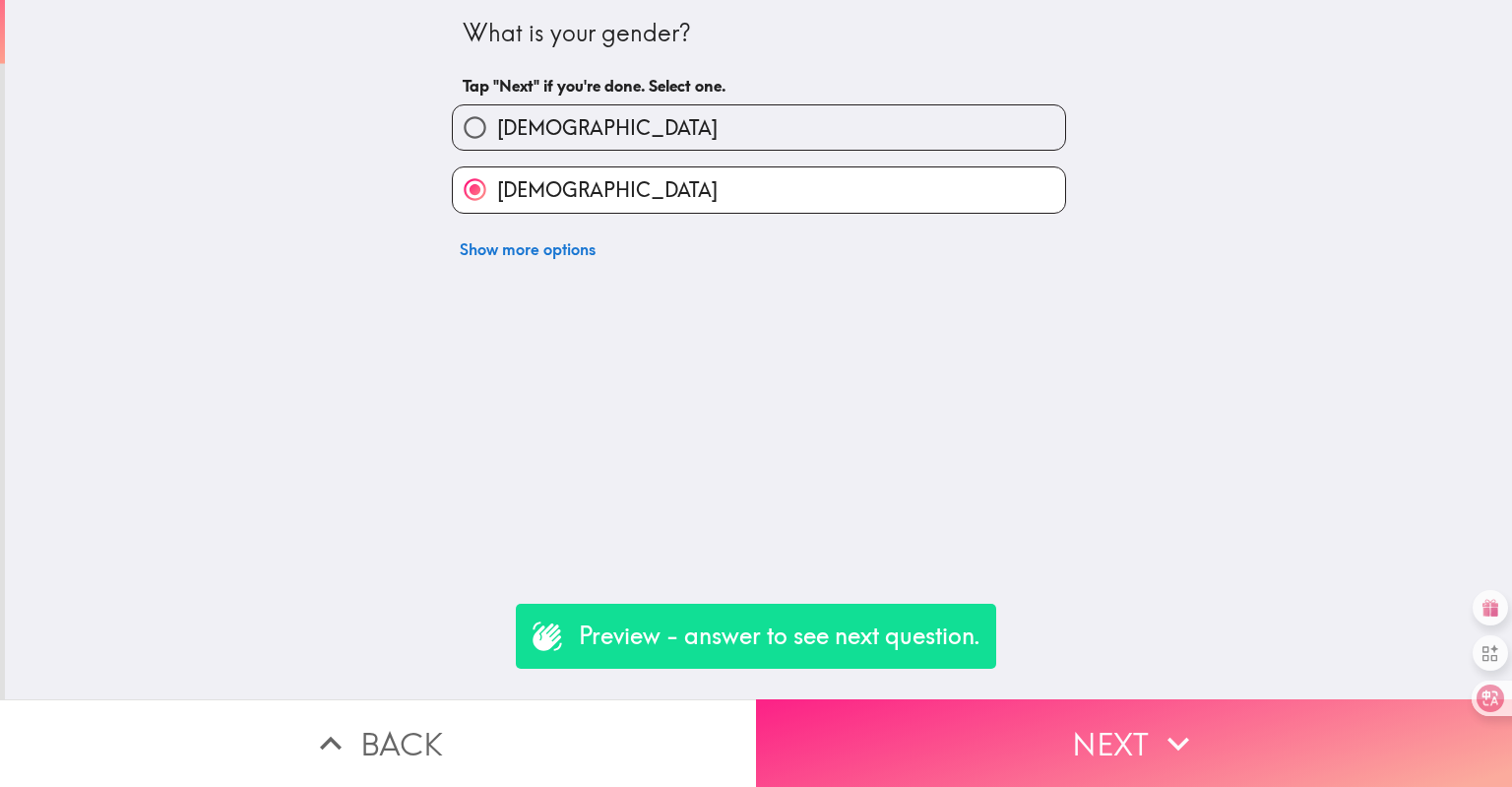 click on "Next" at bounding box center [1134, 743] 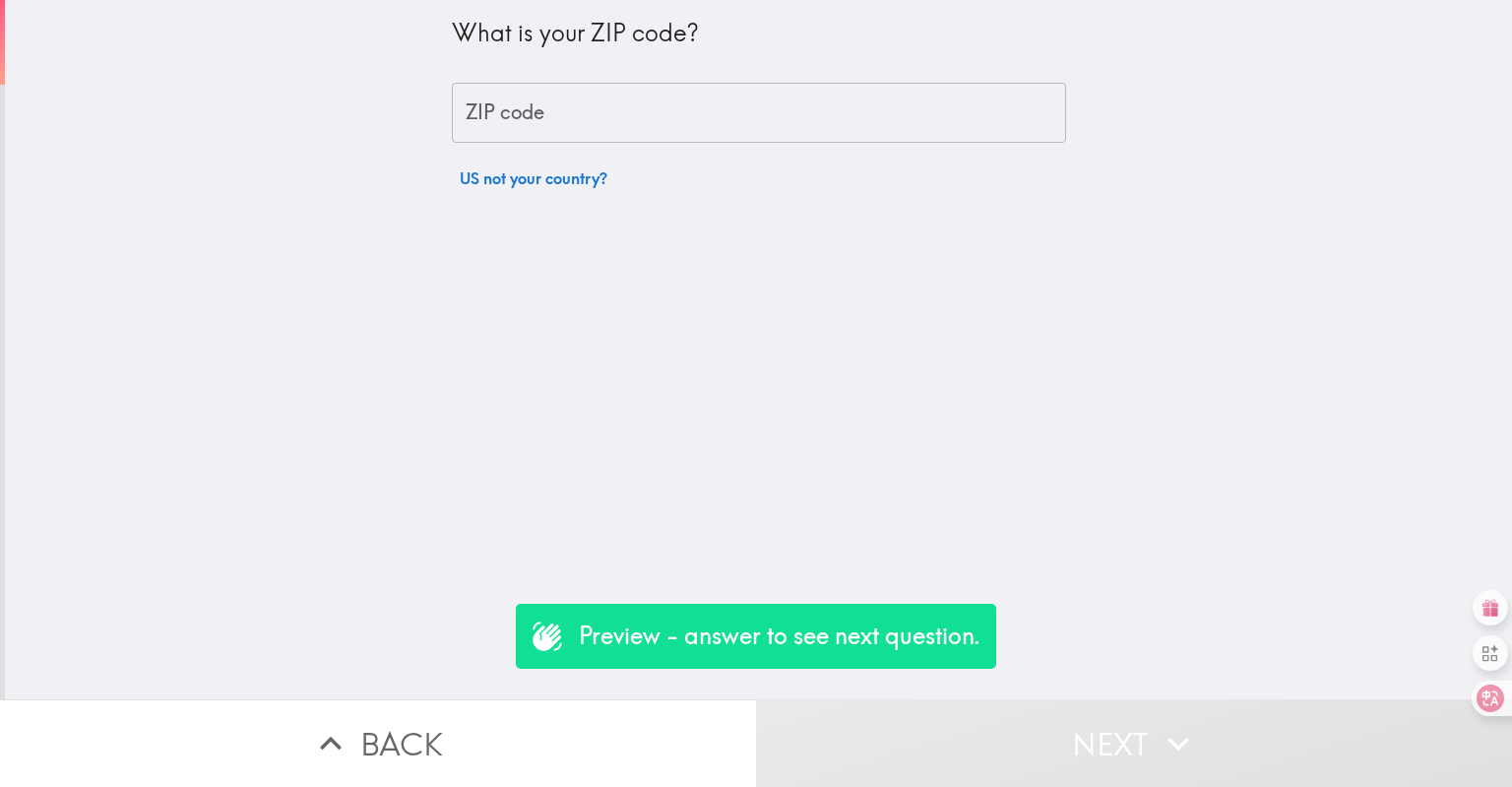 click on "ZIP code" at bounding box center (759, 113) 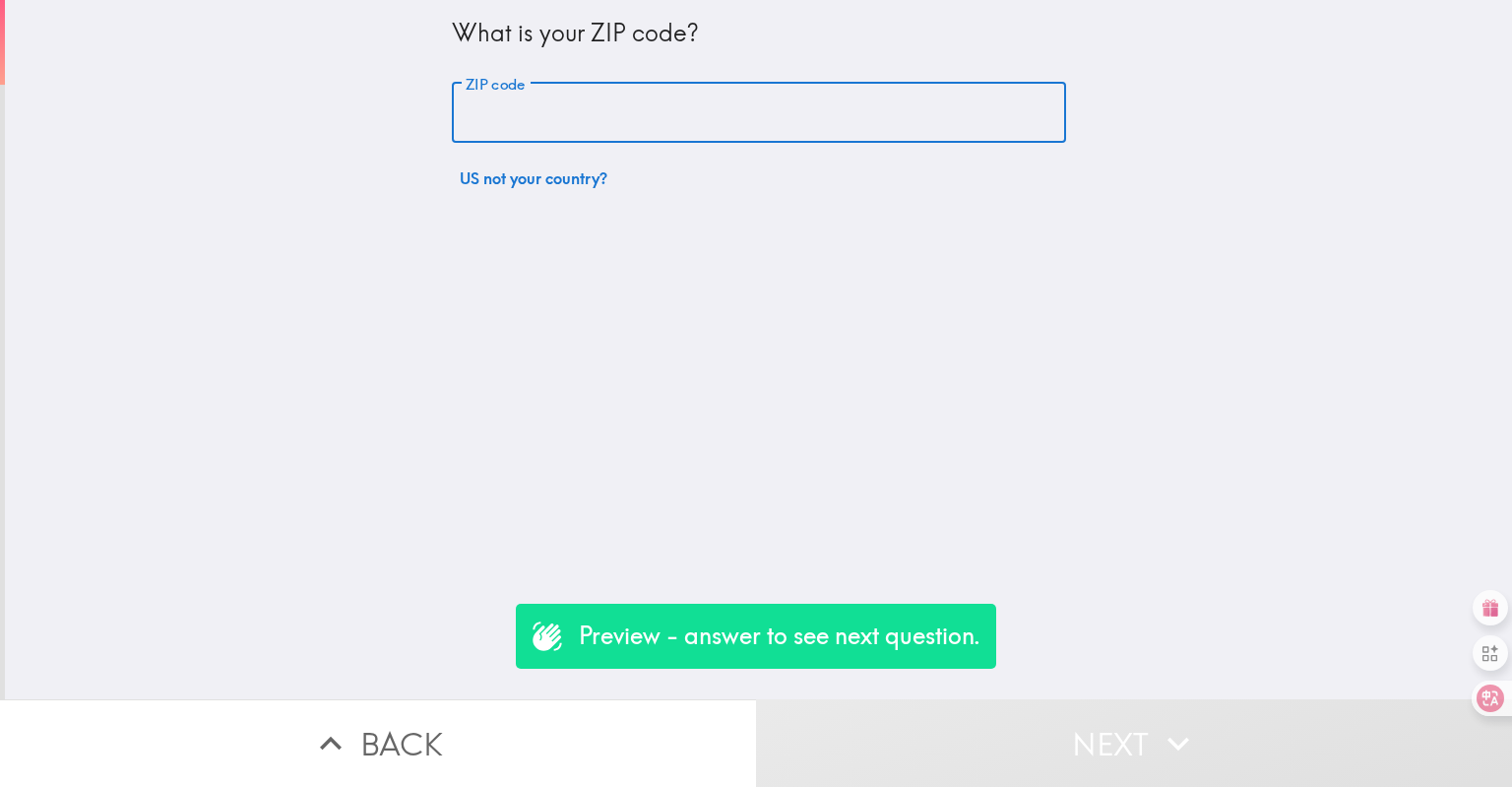 type on "11111" 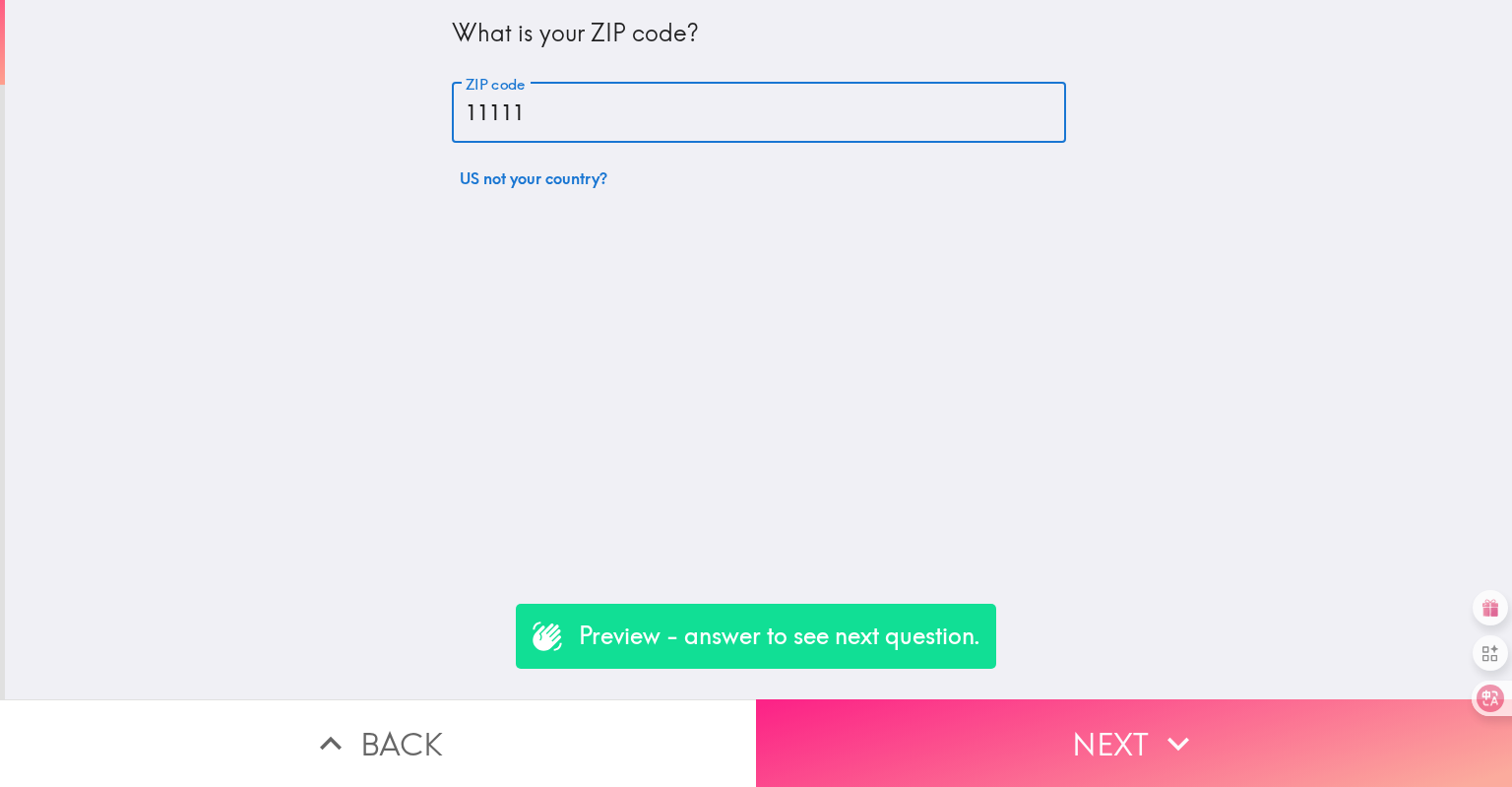 click on "Next" at bounding box center [1134, 743] 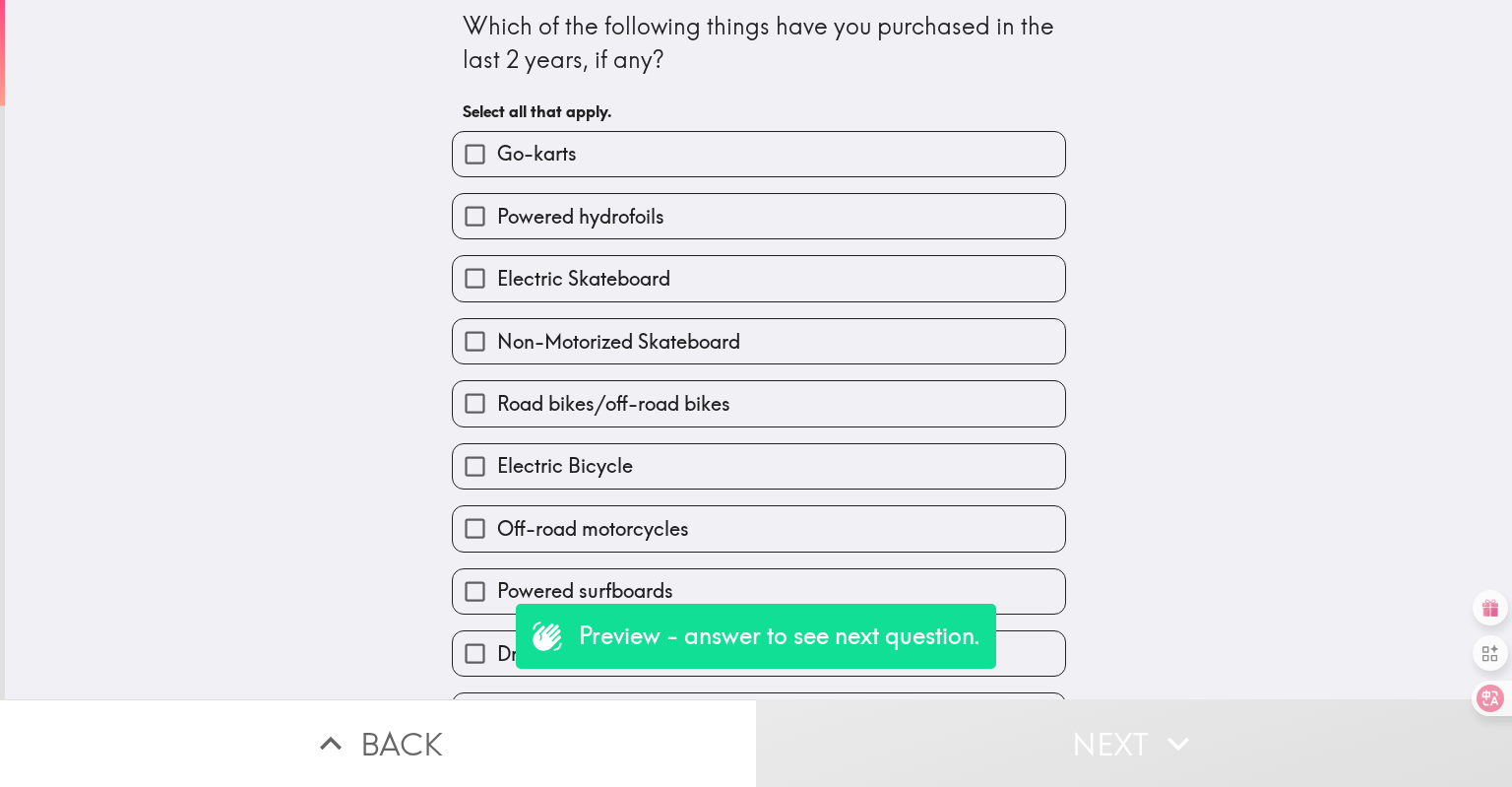 scroll, scrollTop: 0, scrollLeft: 0, axis: both 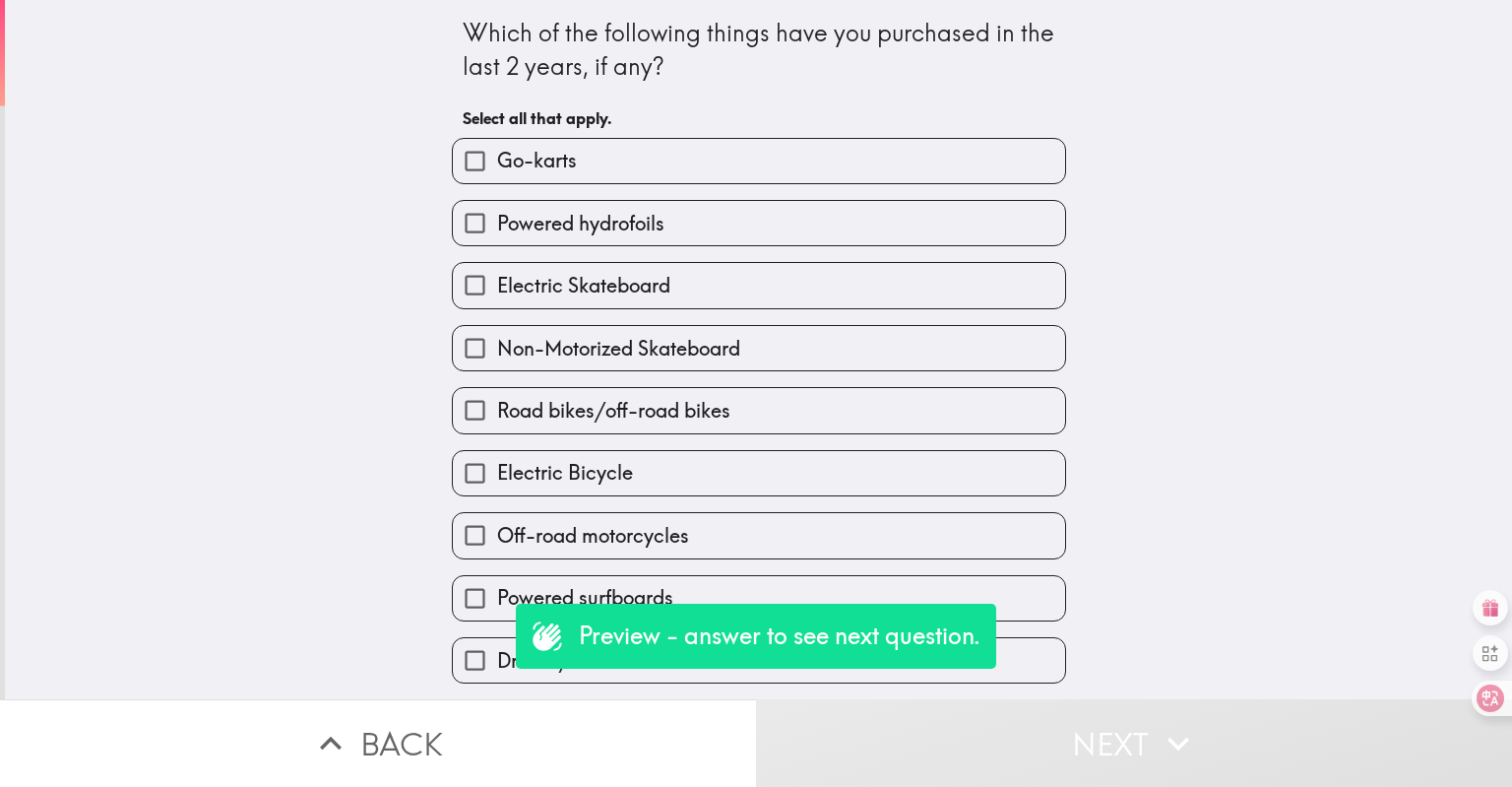 click on "Electric Skateboard" at bounding box center (584, 286) 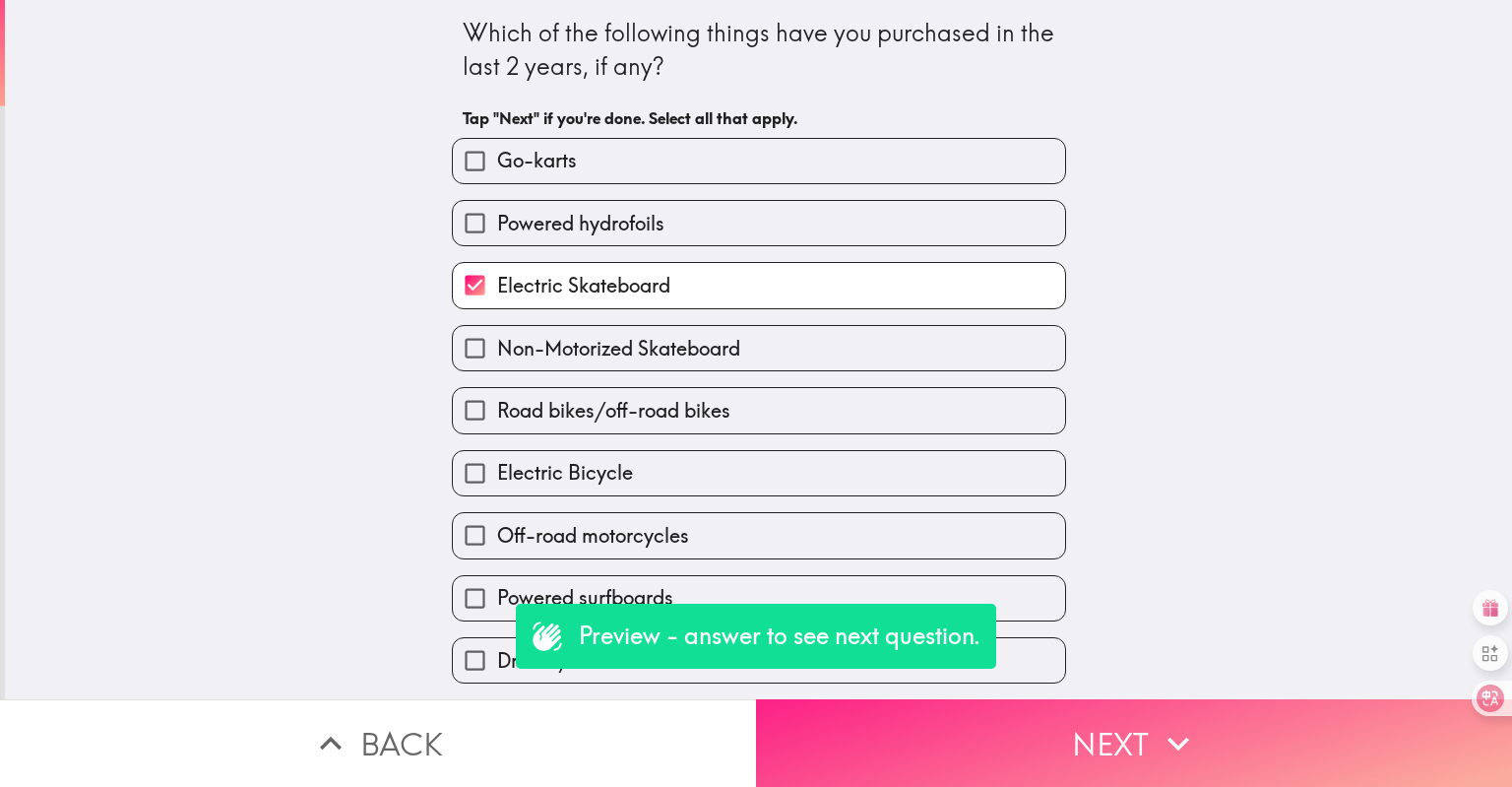 click on "Next" at bounding box center [1134, 743] 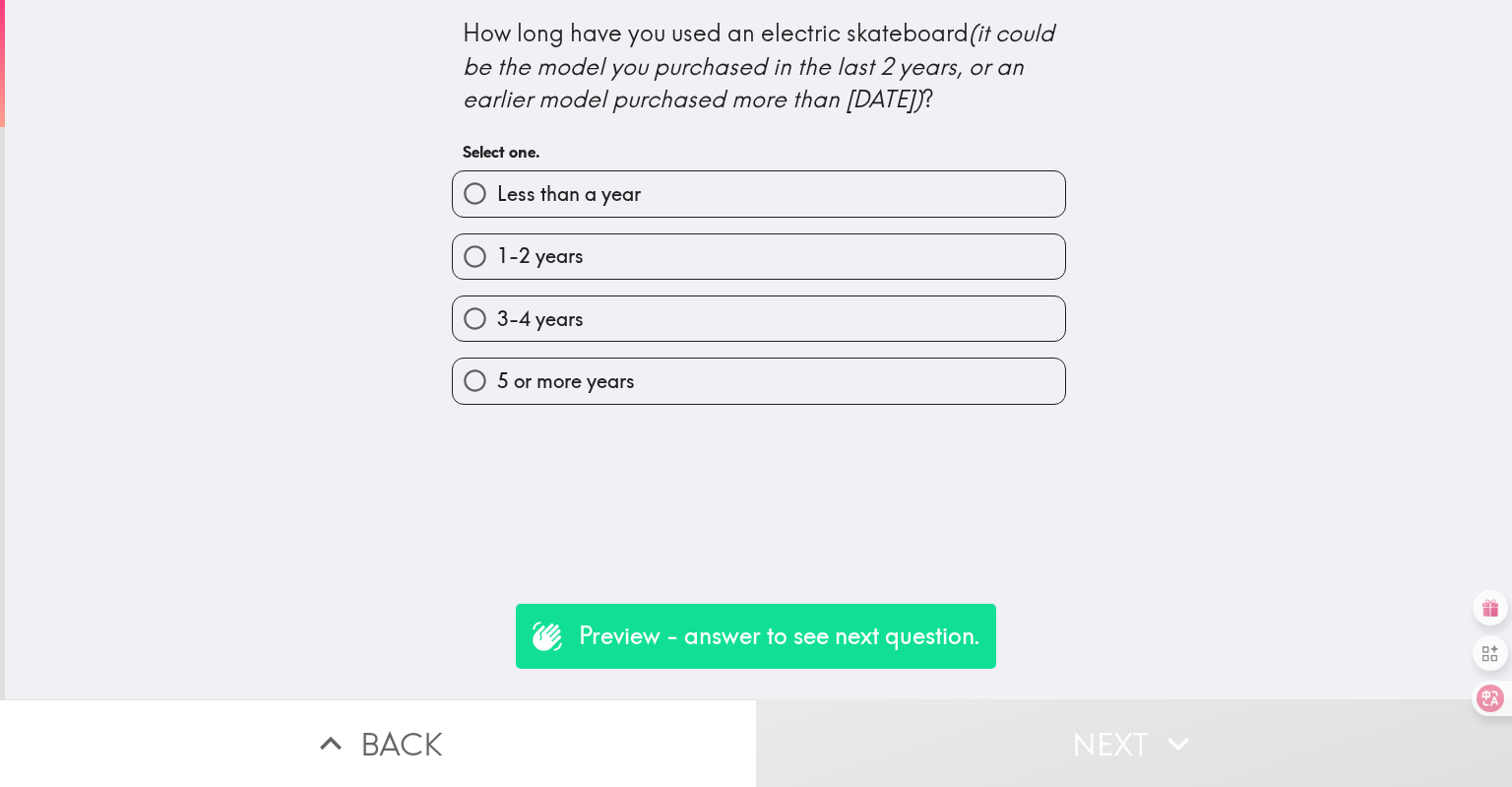 click on "3-4 years" at bounding box center (759, 318) 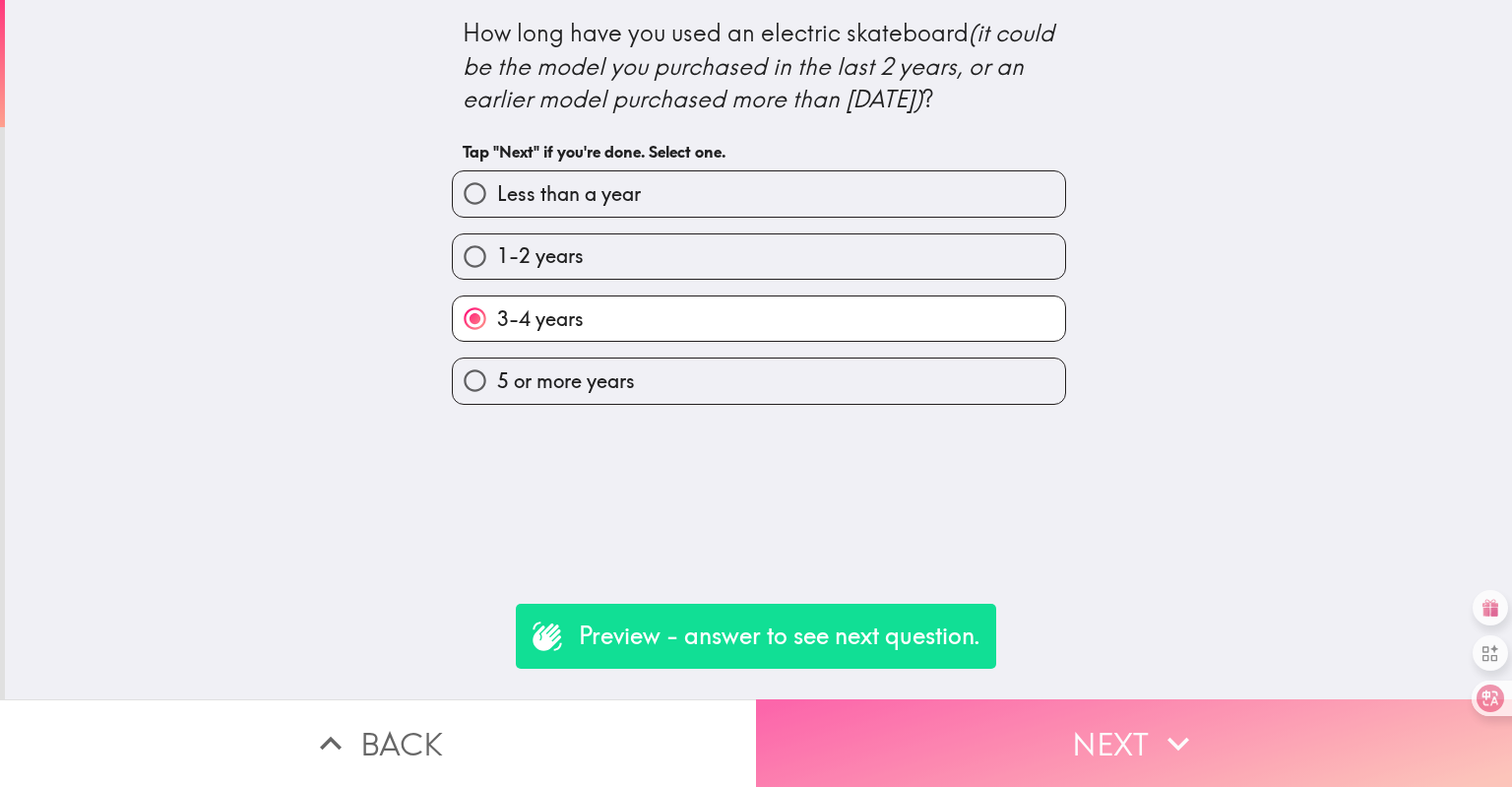 click on "Next" at bounding box center [1134, 743] 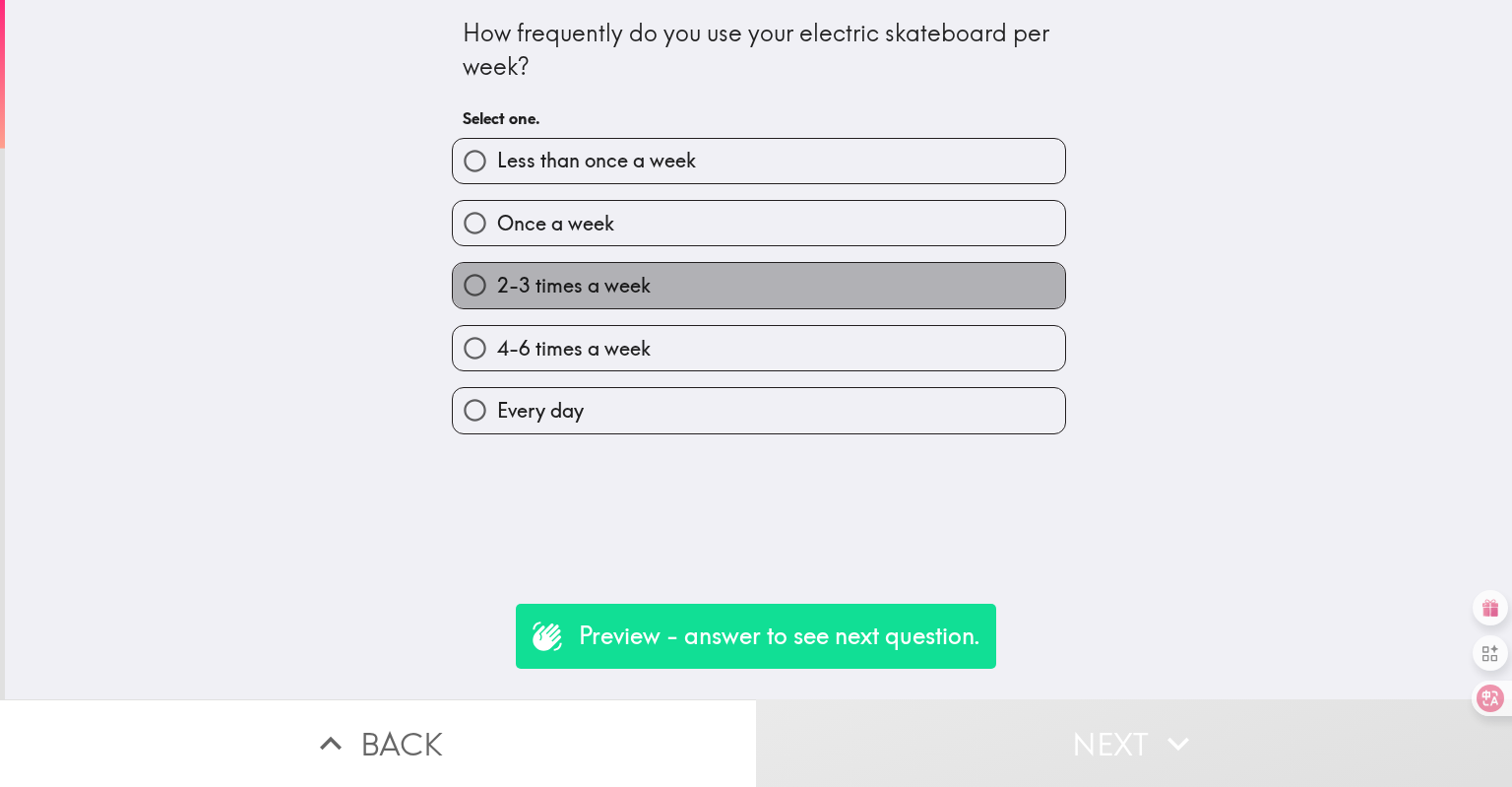 click on "2-3 times a week" at bounding box center (759, 285) 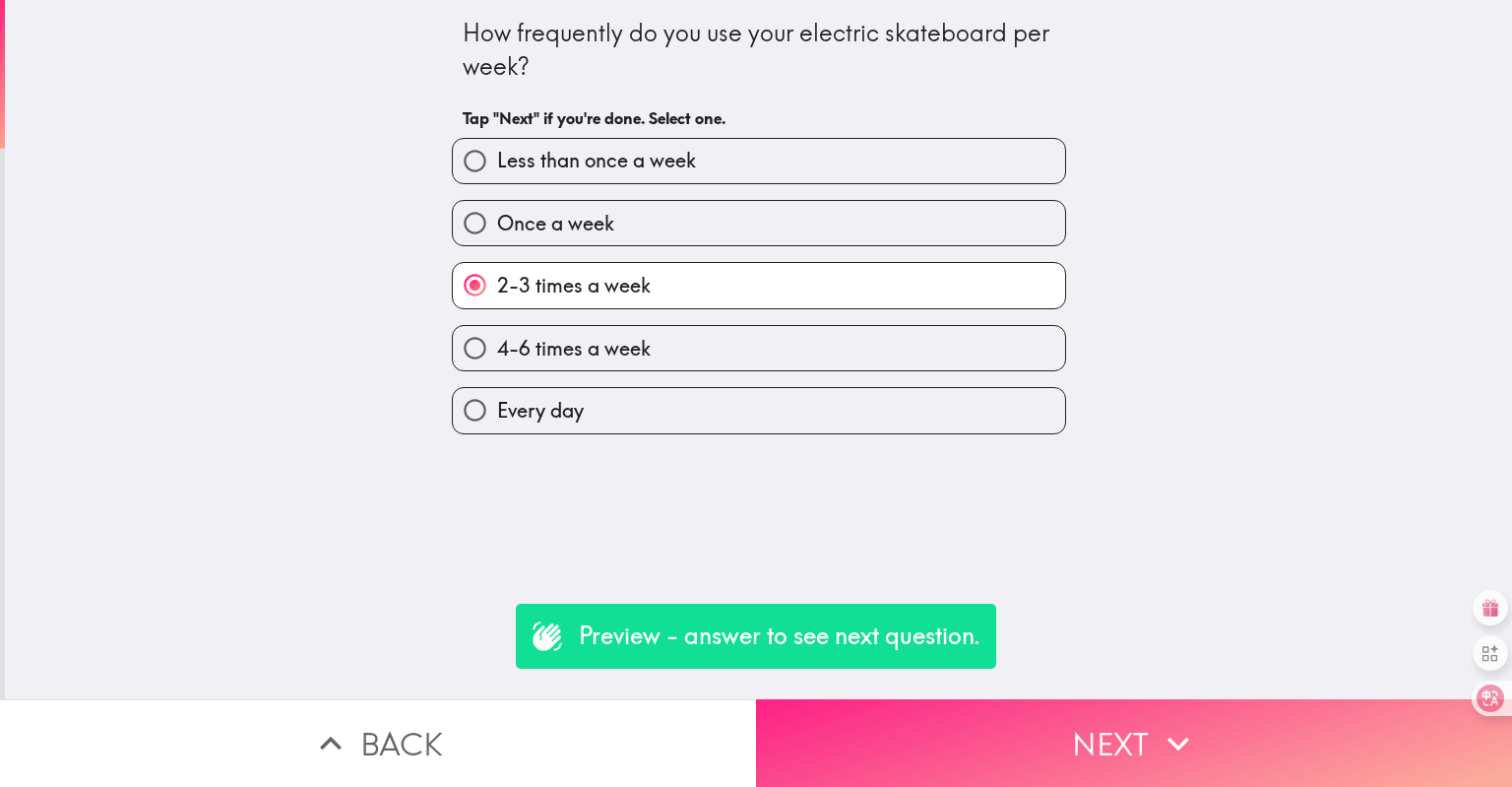 click on "Next" at bounding box center (1134, 743) 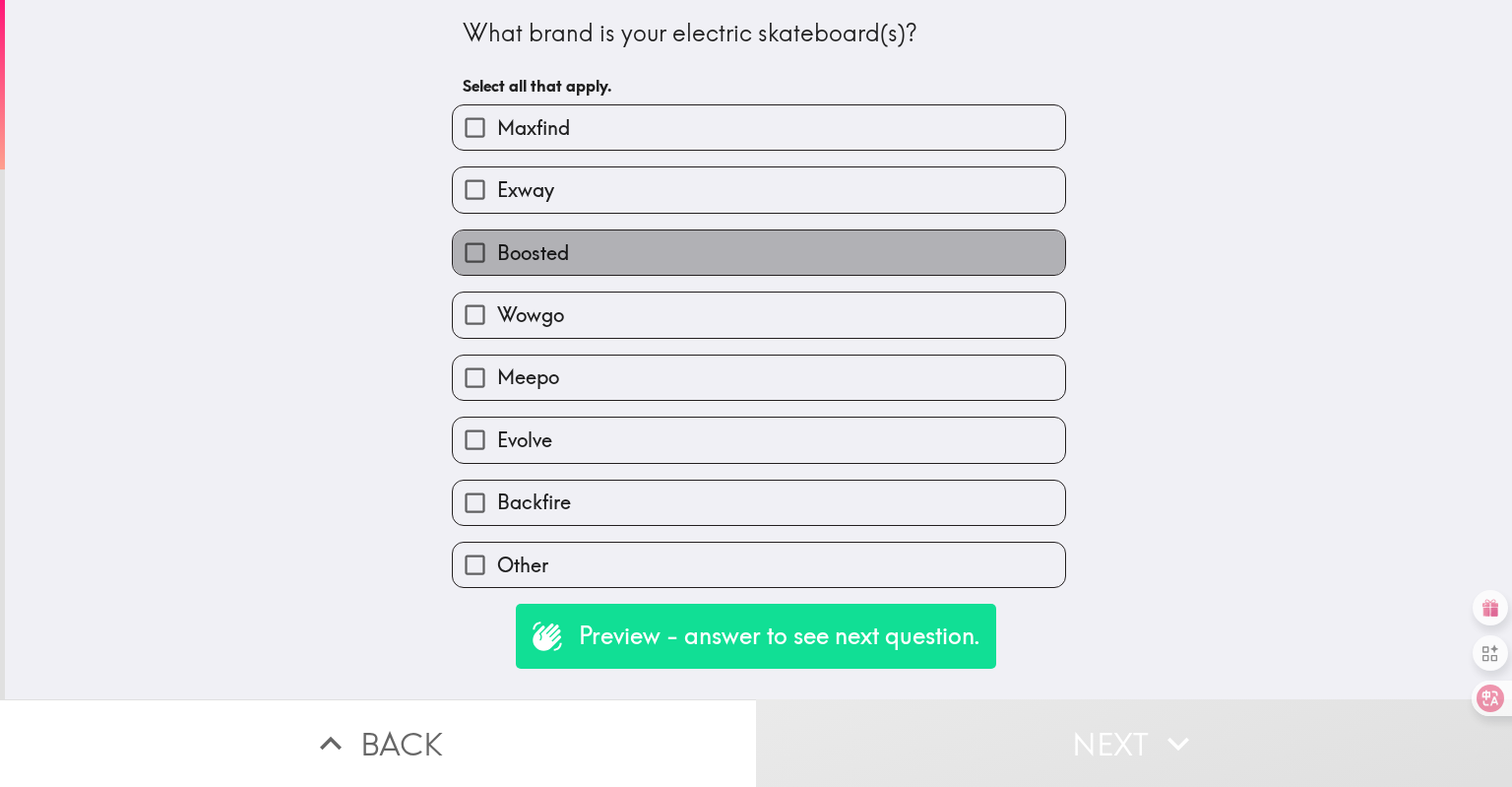 click on "Boosted" at bounding box center (759, 252) 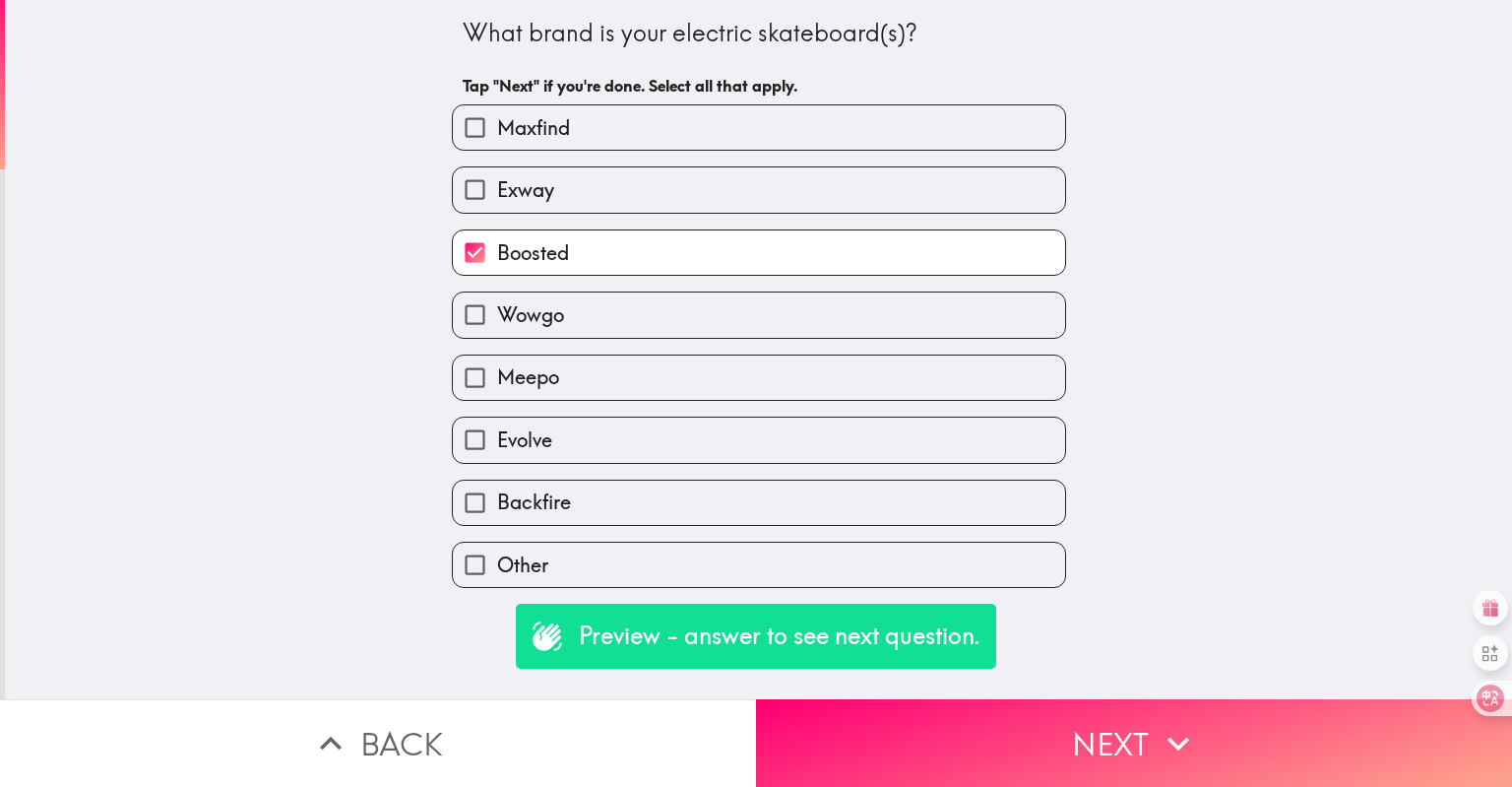 drag, startPoint x: 726, startPoint y: 308, endPoint x: 724, endPoint y: 363, distance: 55.0364 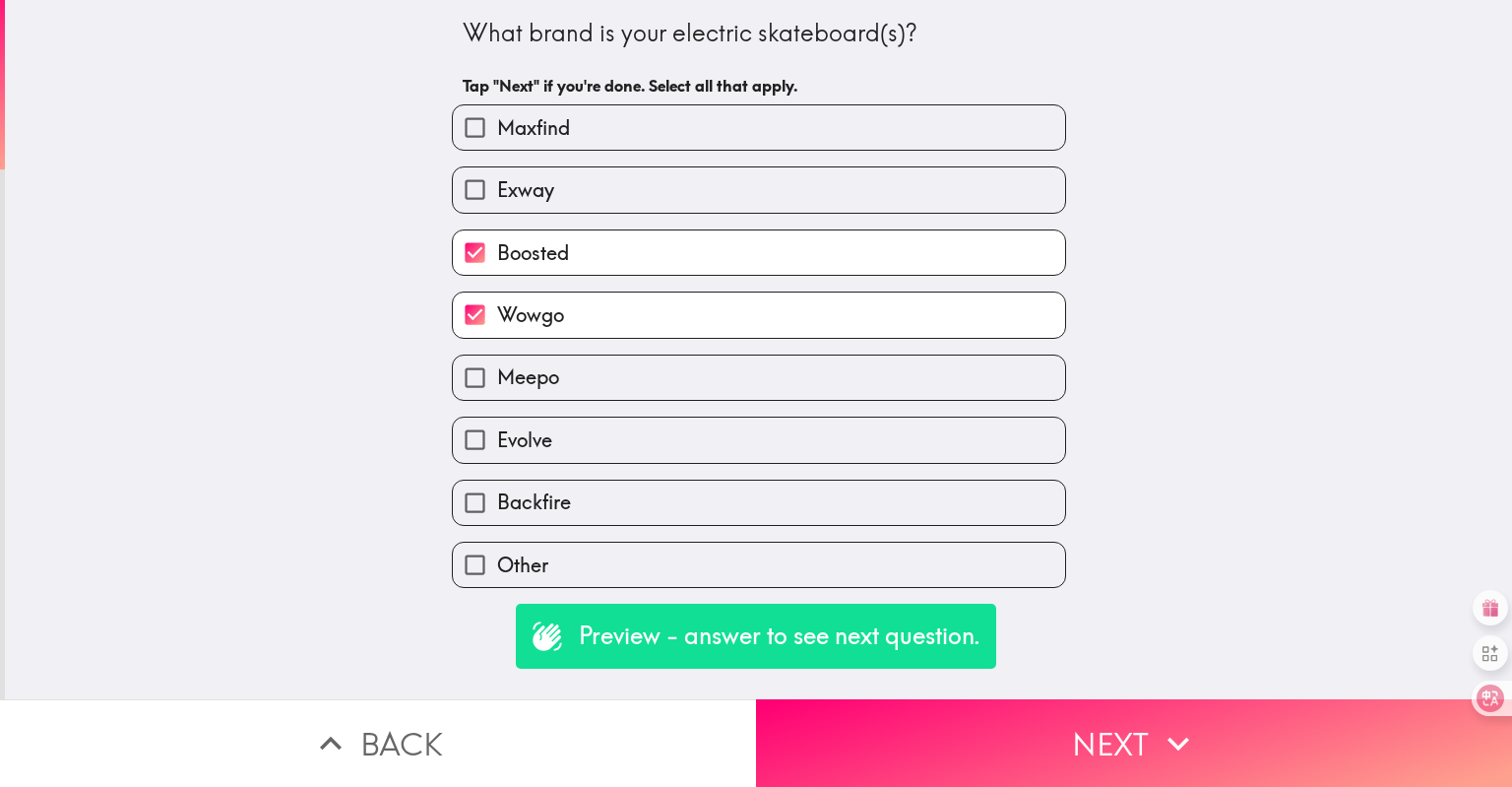 click on "Meepo" at bounding box center (759, 377) 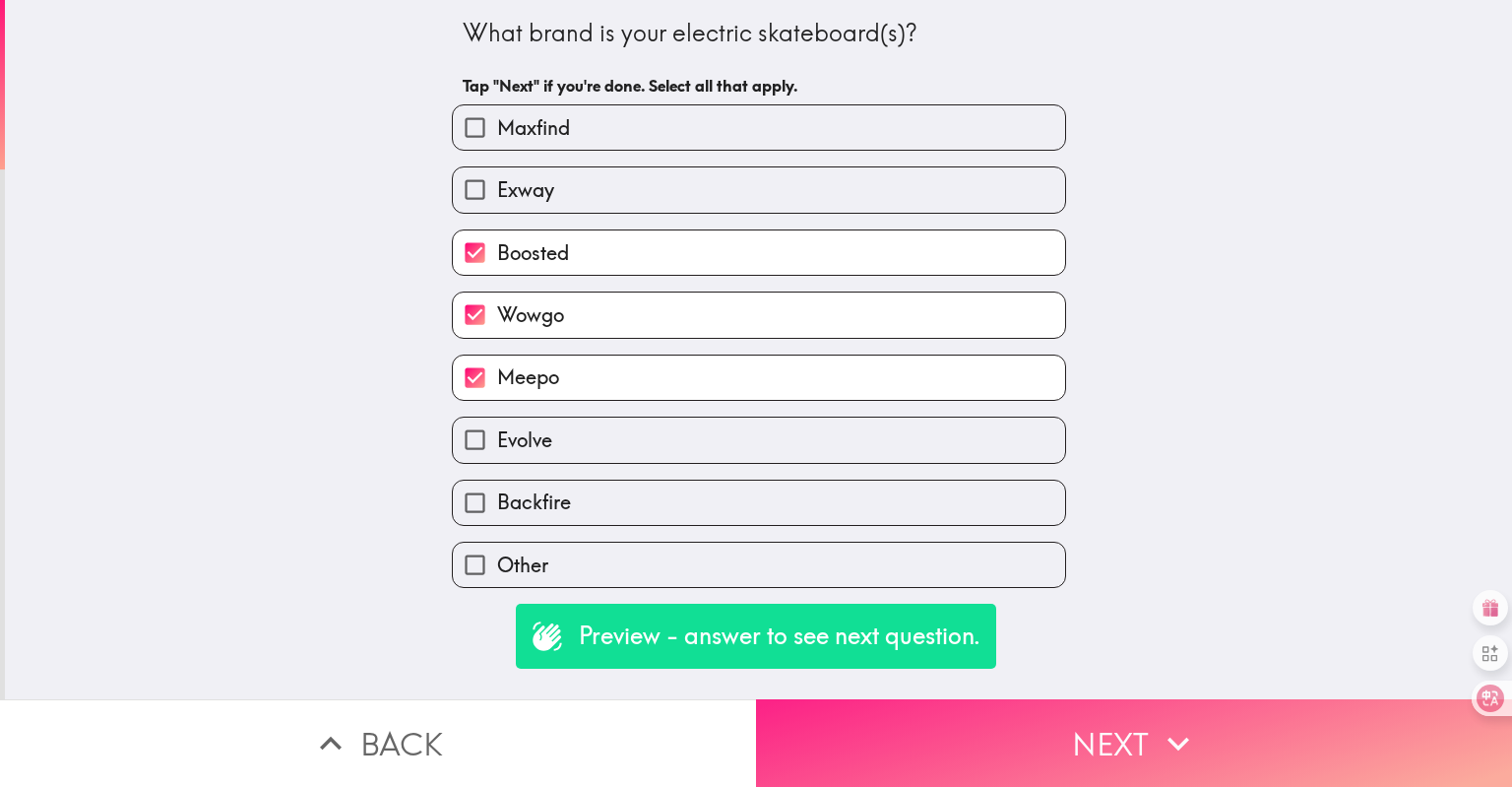 click on "Next" at bounding box center (1134, 743) 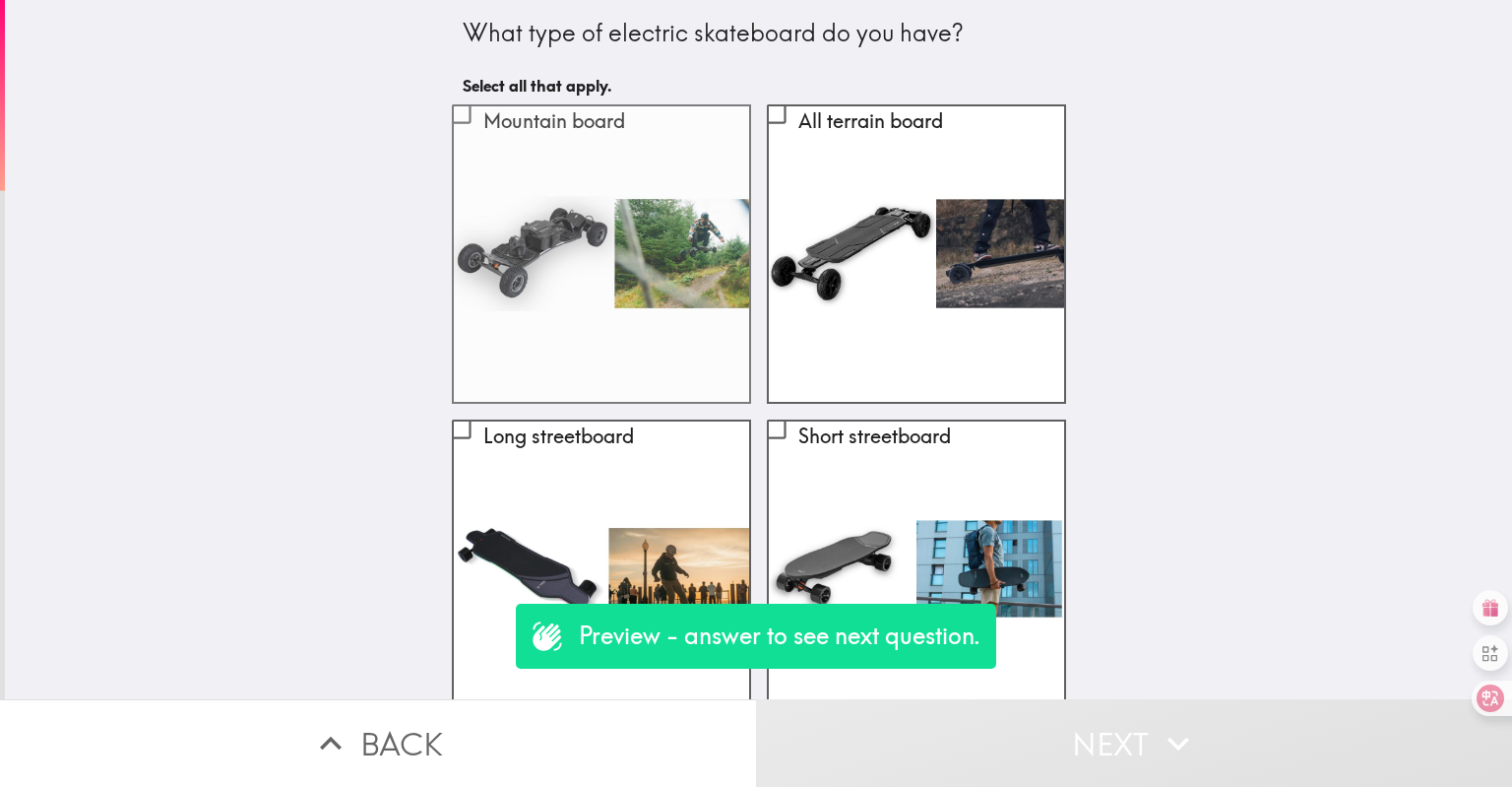 click on "Mountain board" at bounding box center [601, 254] 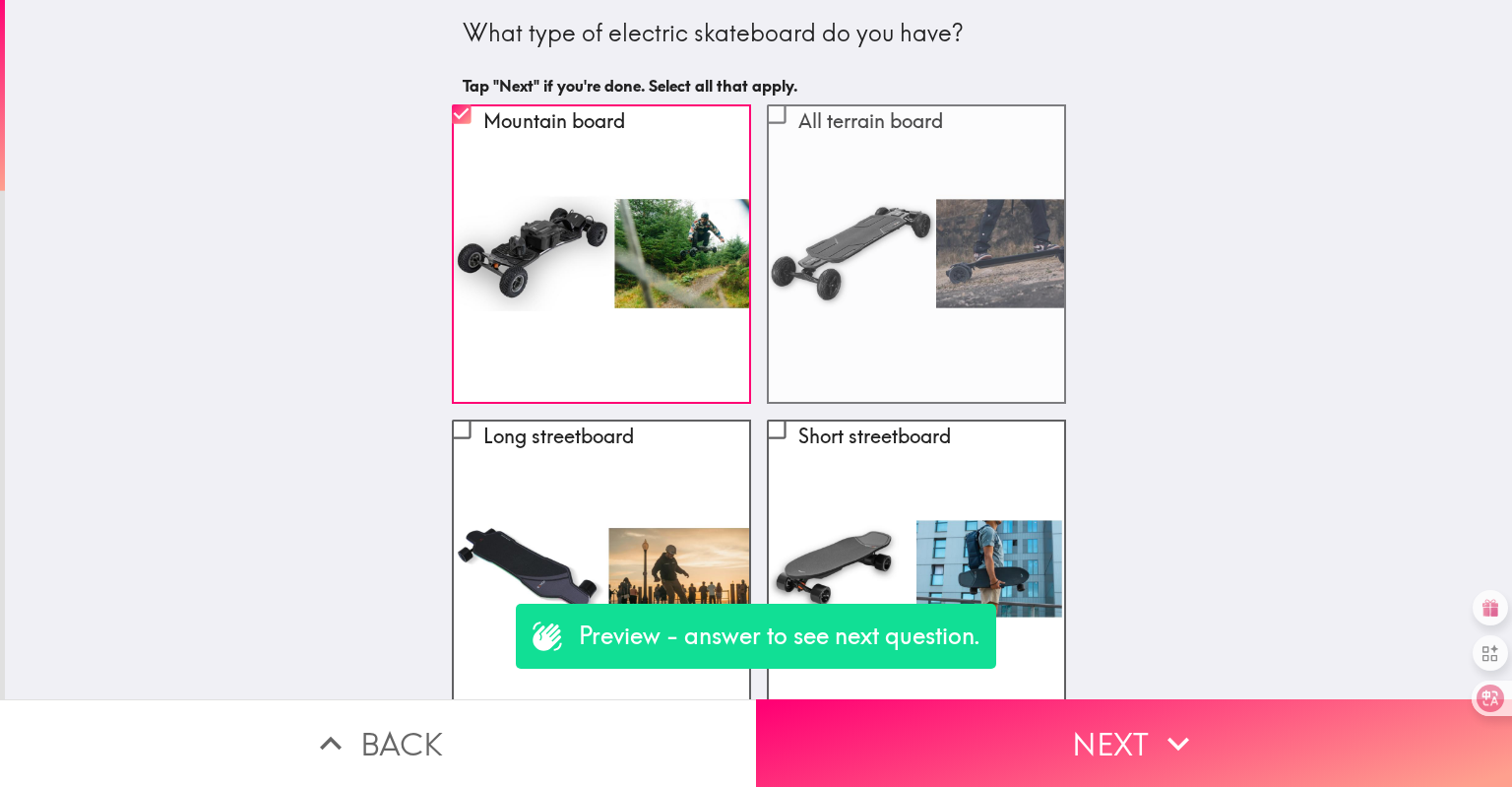 click on "All terrain board" at bounding box center (916, 254) 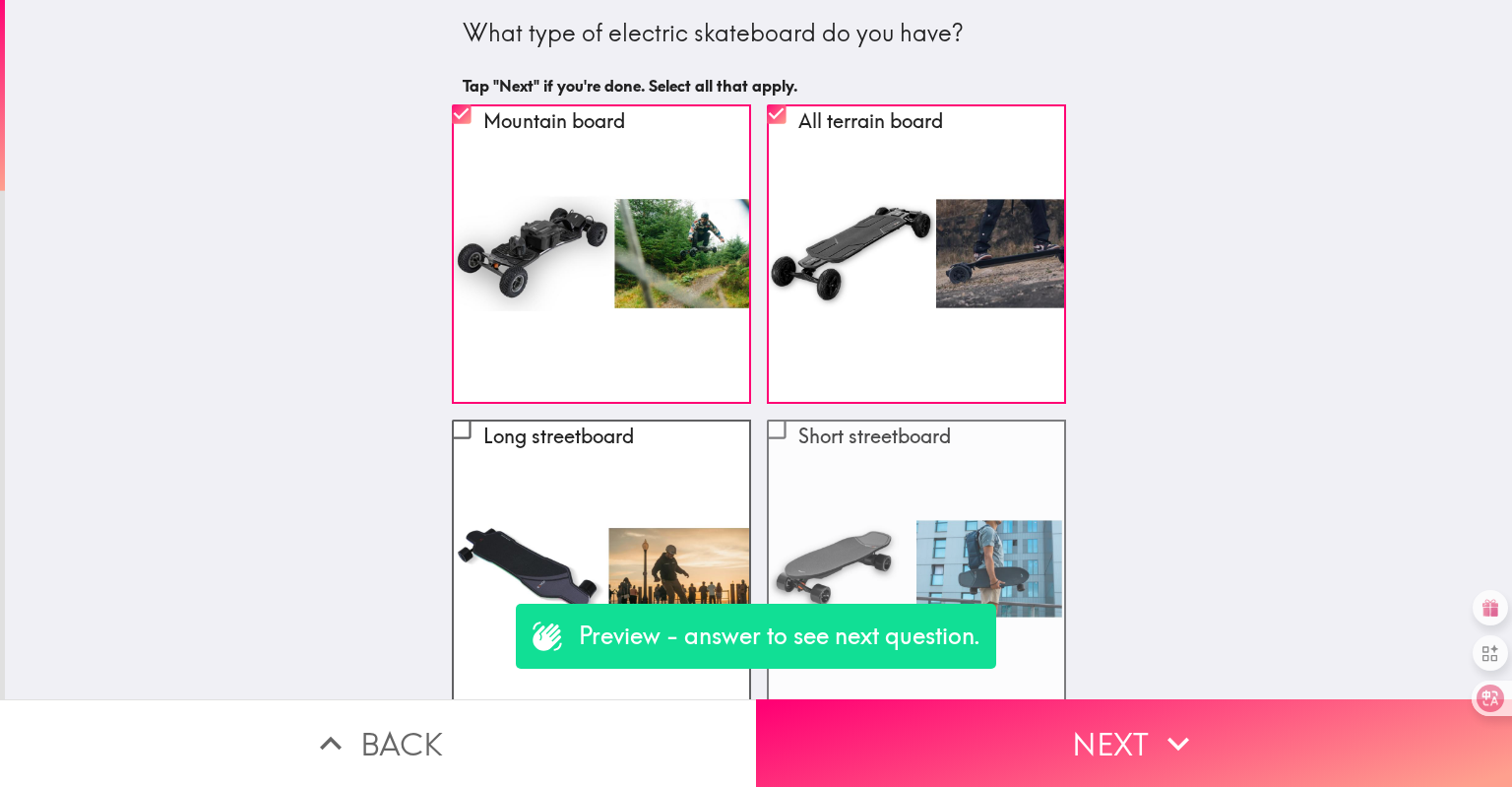click on "Short streetboard" at bounding box center [916, 569] 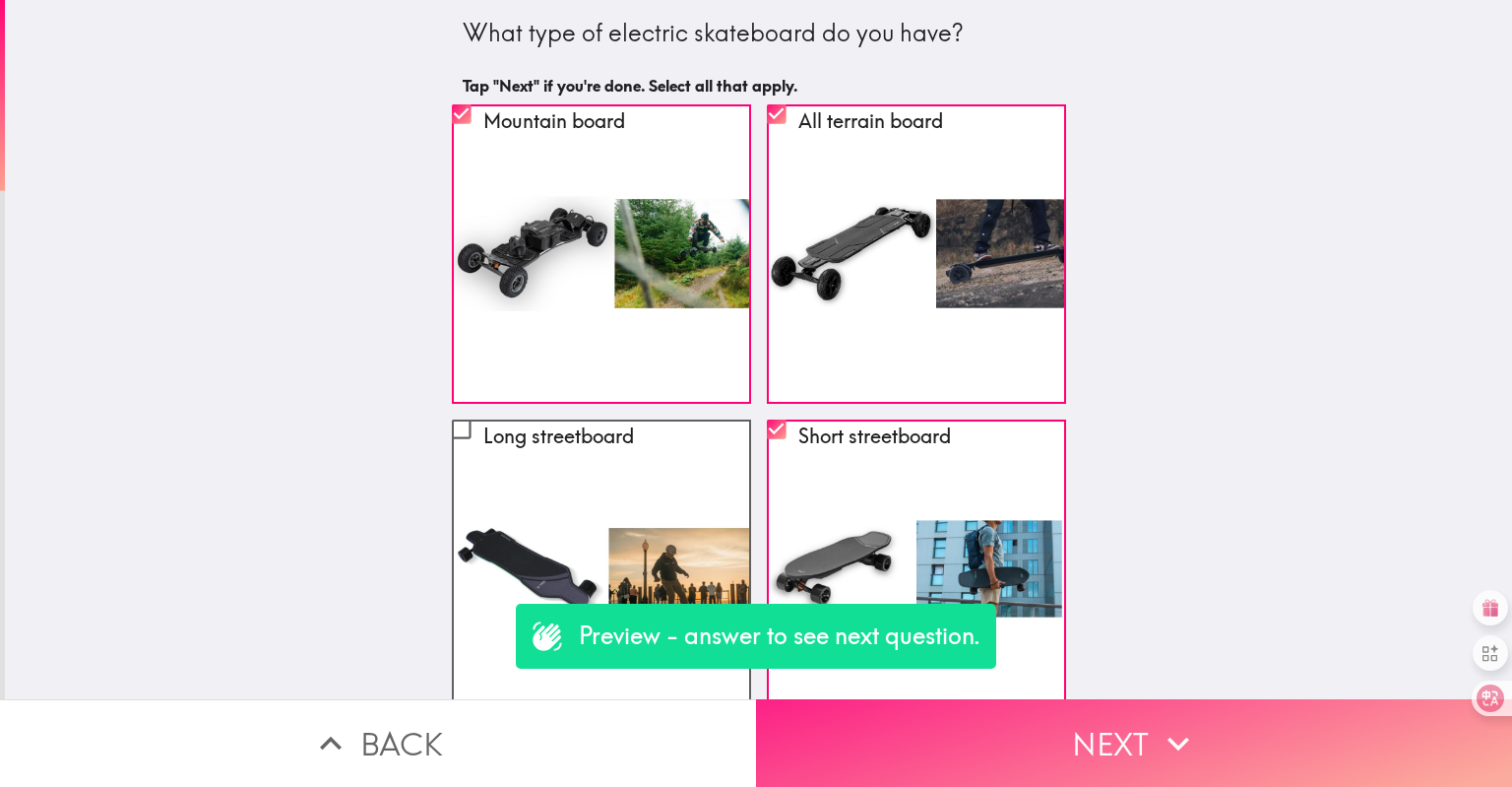 click on "Next" at bounding box center (1134, 743) 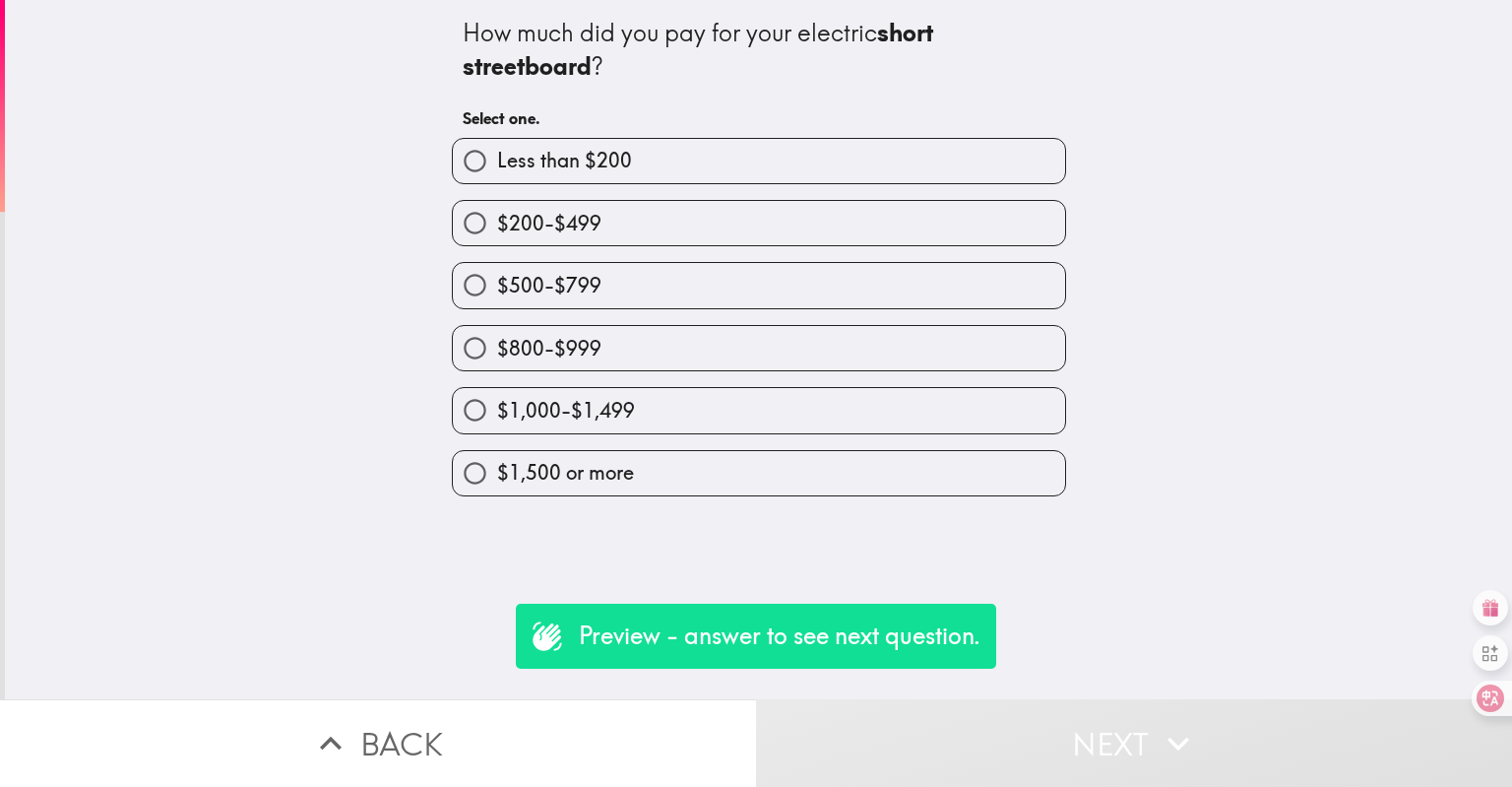 click on "$800-$999" at bounding box center (759, 348) 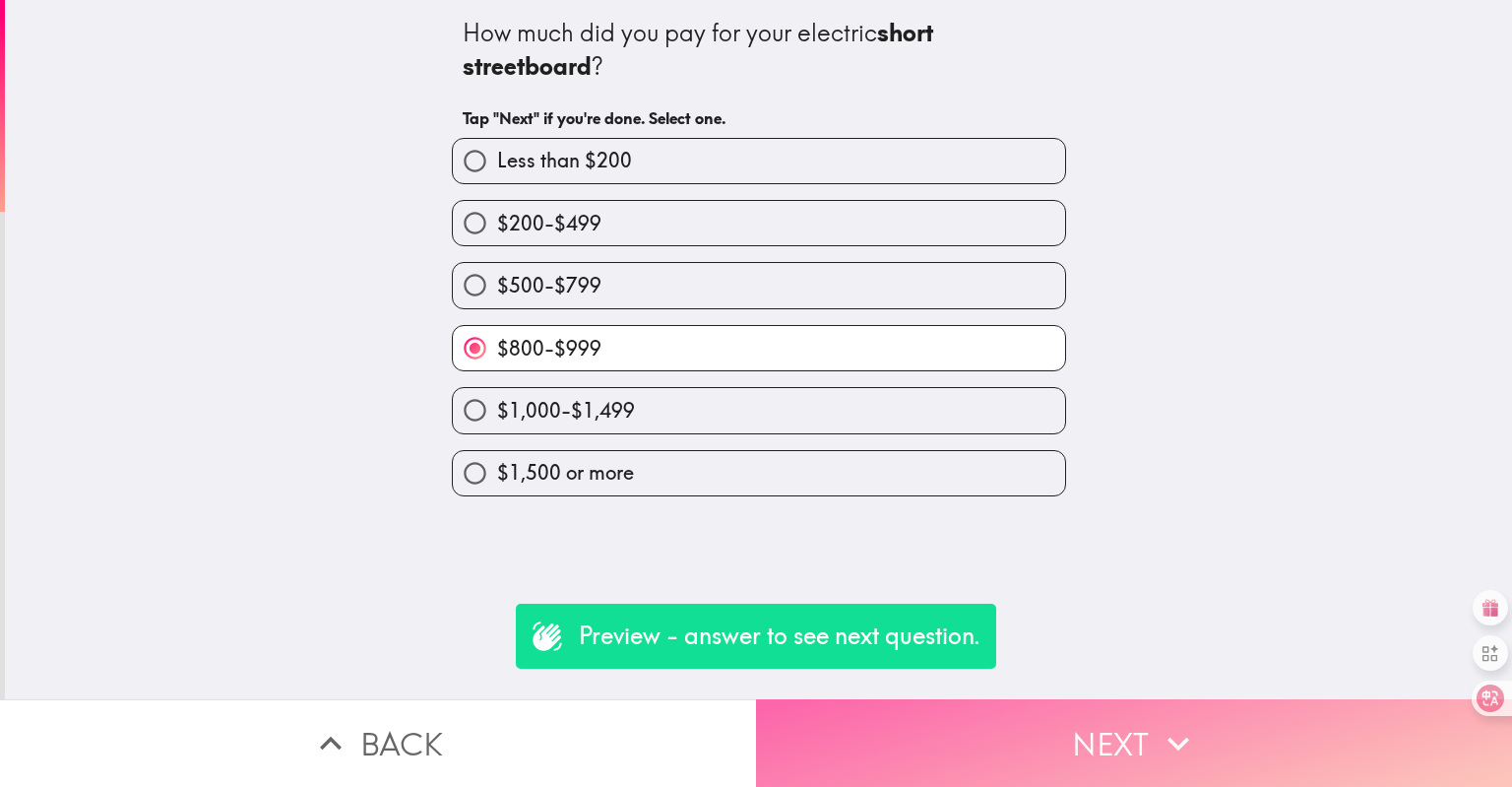 click on "Next" at bounding box center [1134, 743] 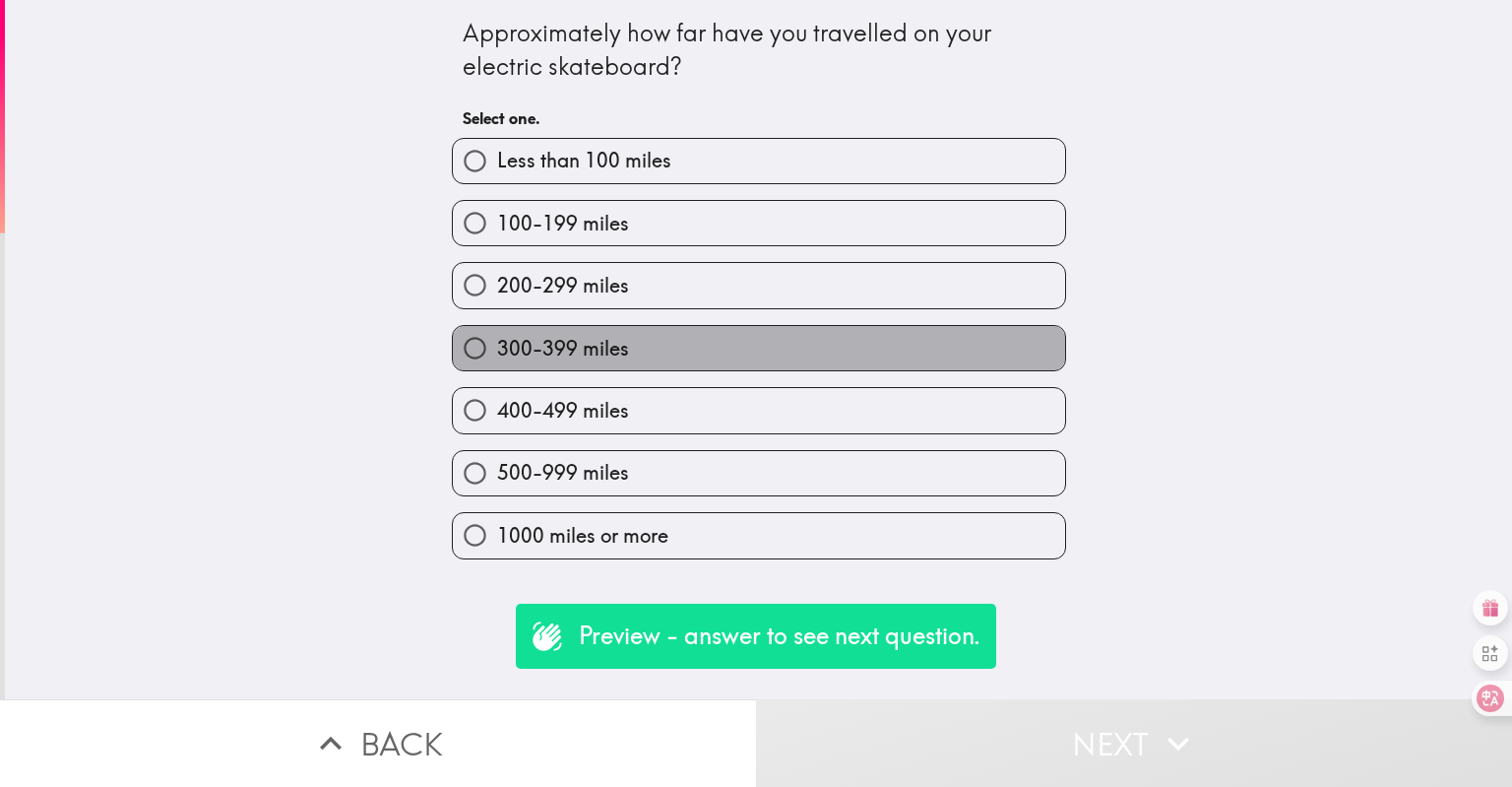 click on "300-399 miles" at bounding box center [759, 348] 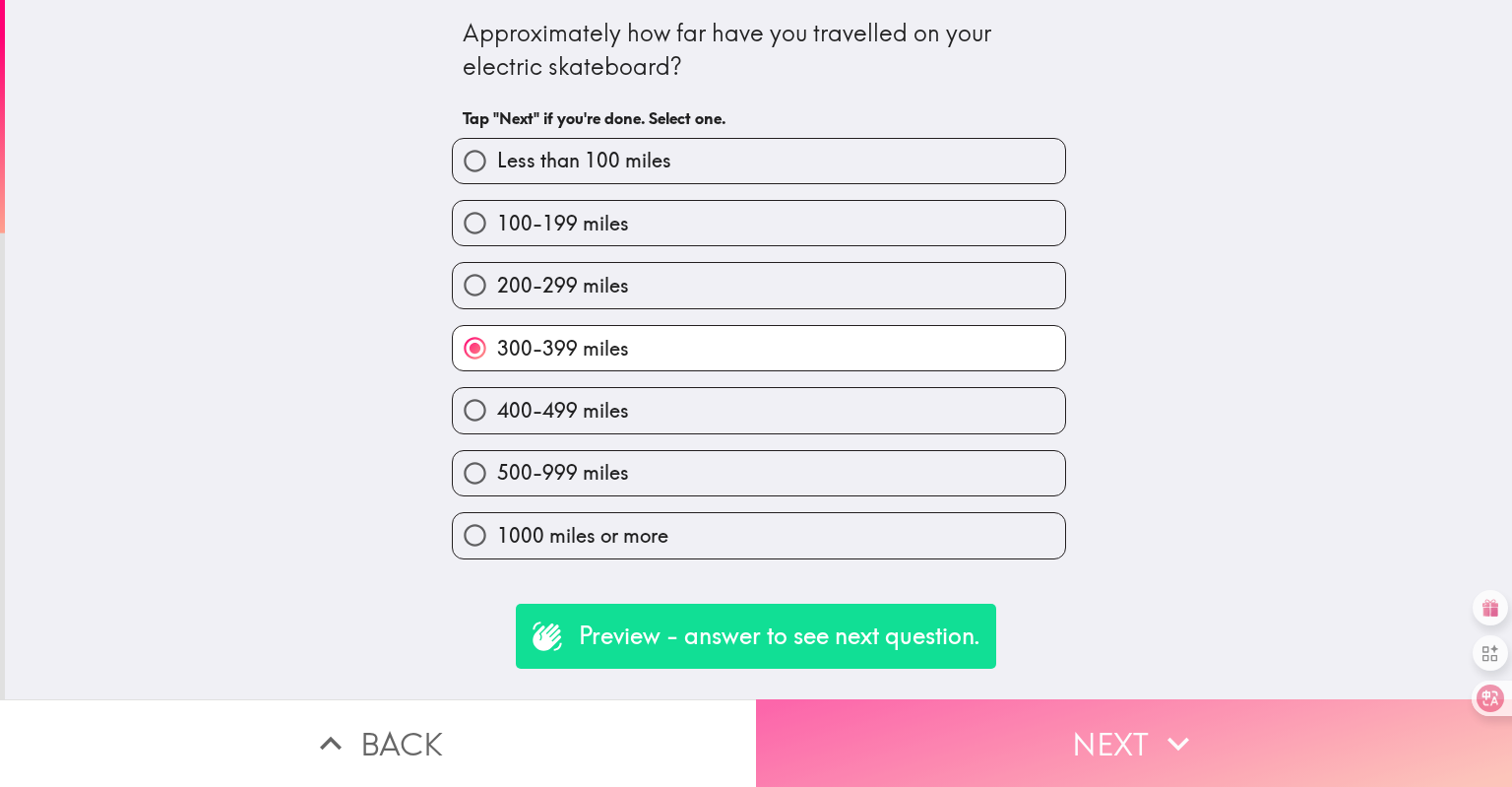 click on "Next" at bounding box center [1134, 743] 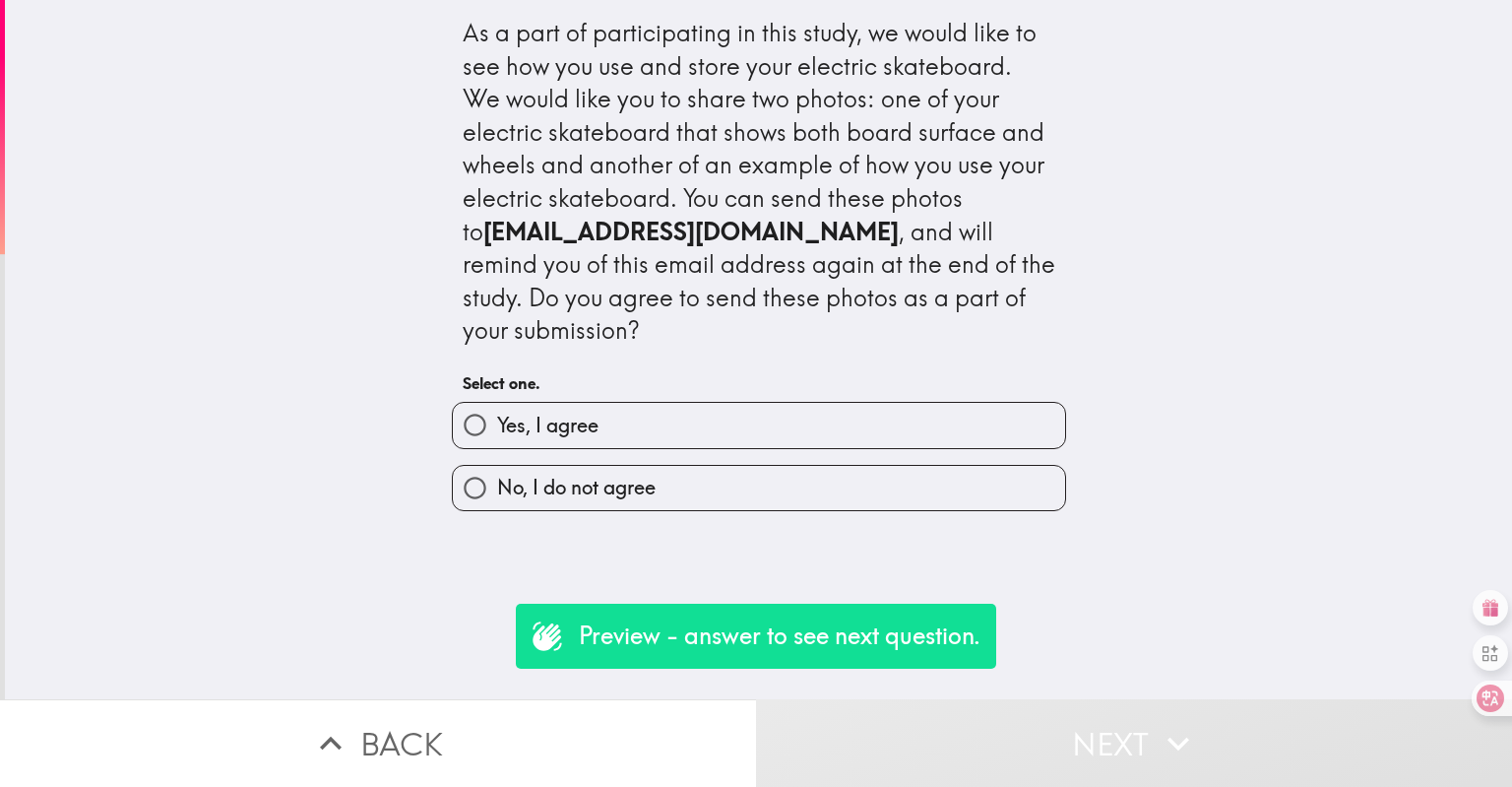 click on "Yes, I agree" at bounding box center (759, 425) 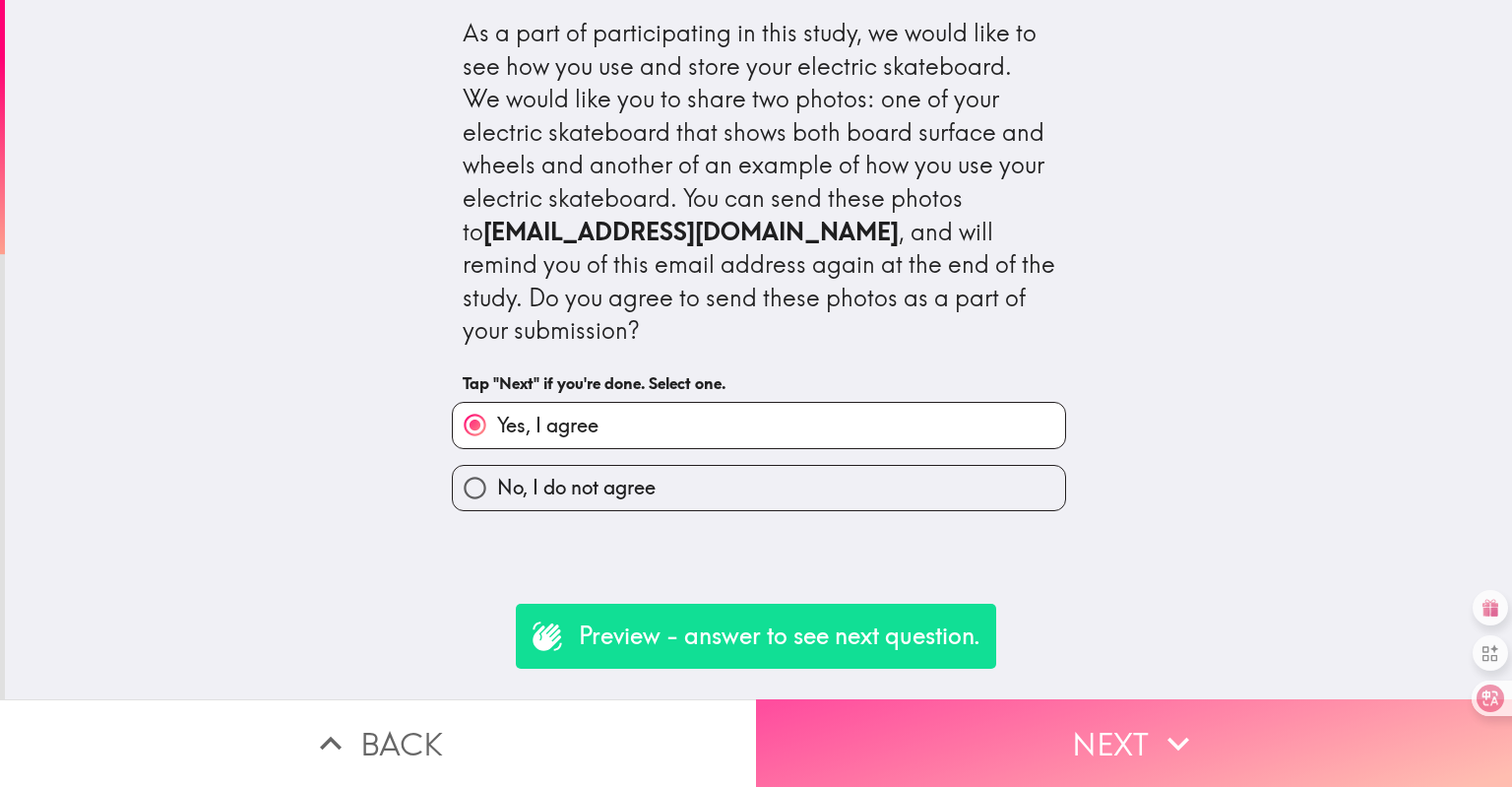 click on "Next" at bounding box center [1134, 743] 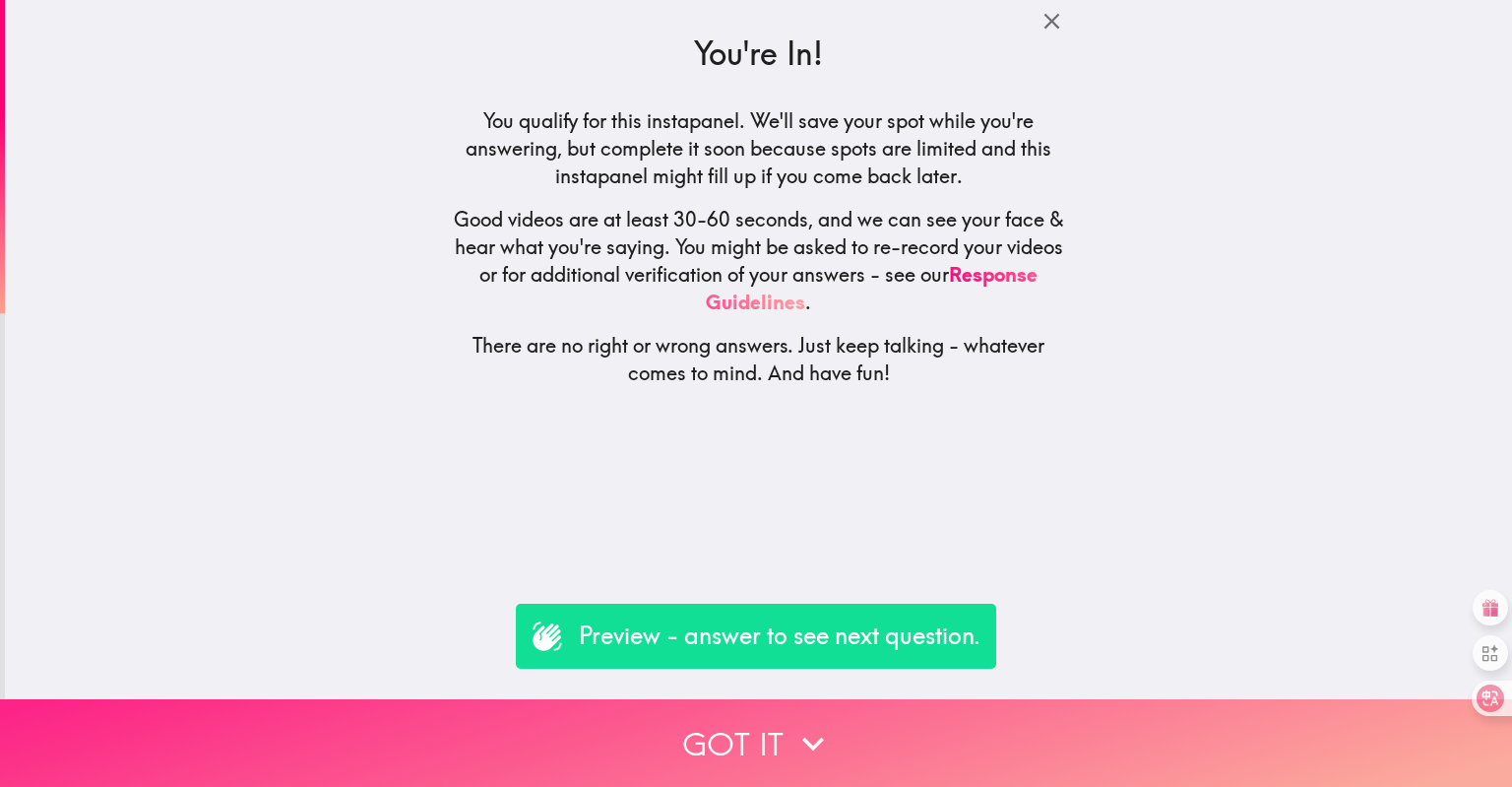click on "Got it" at bounding box center (756, 743) 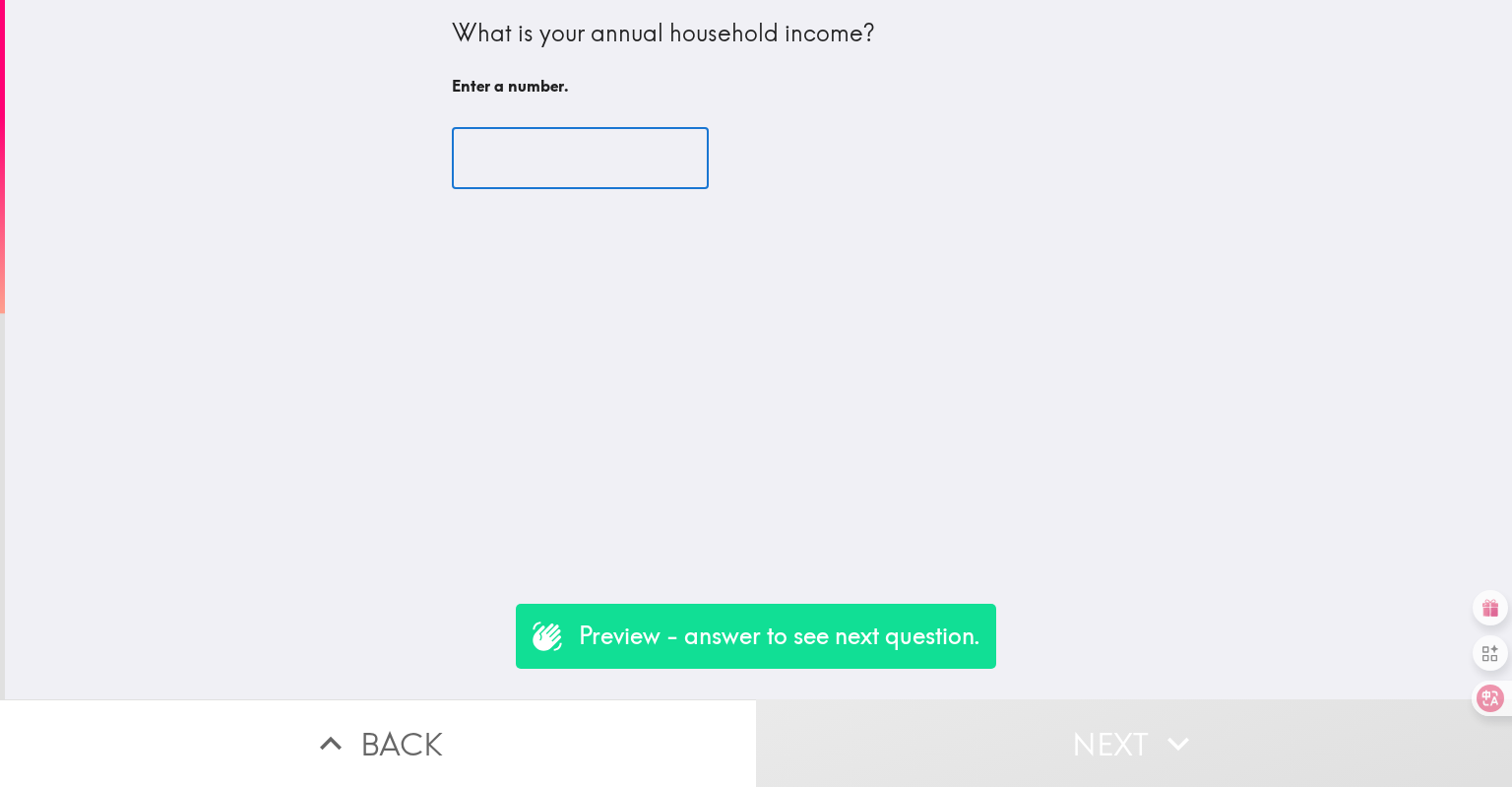 click at bounding box center (580, 159) 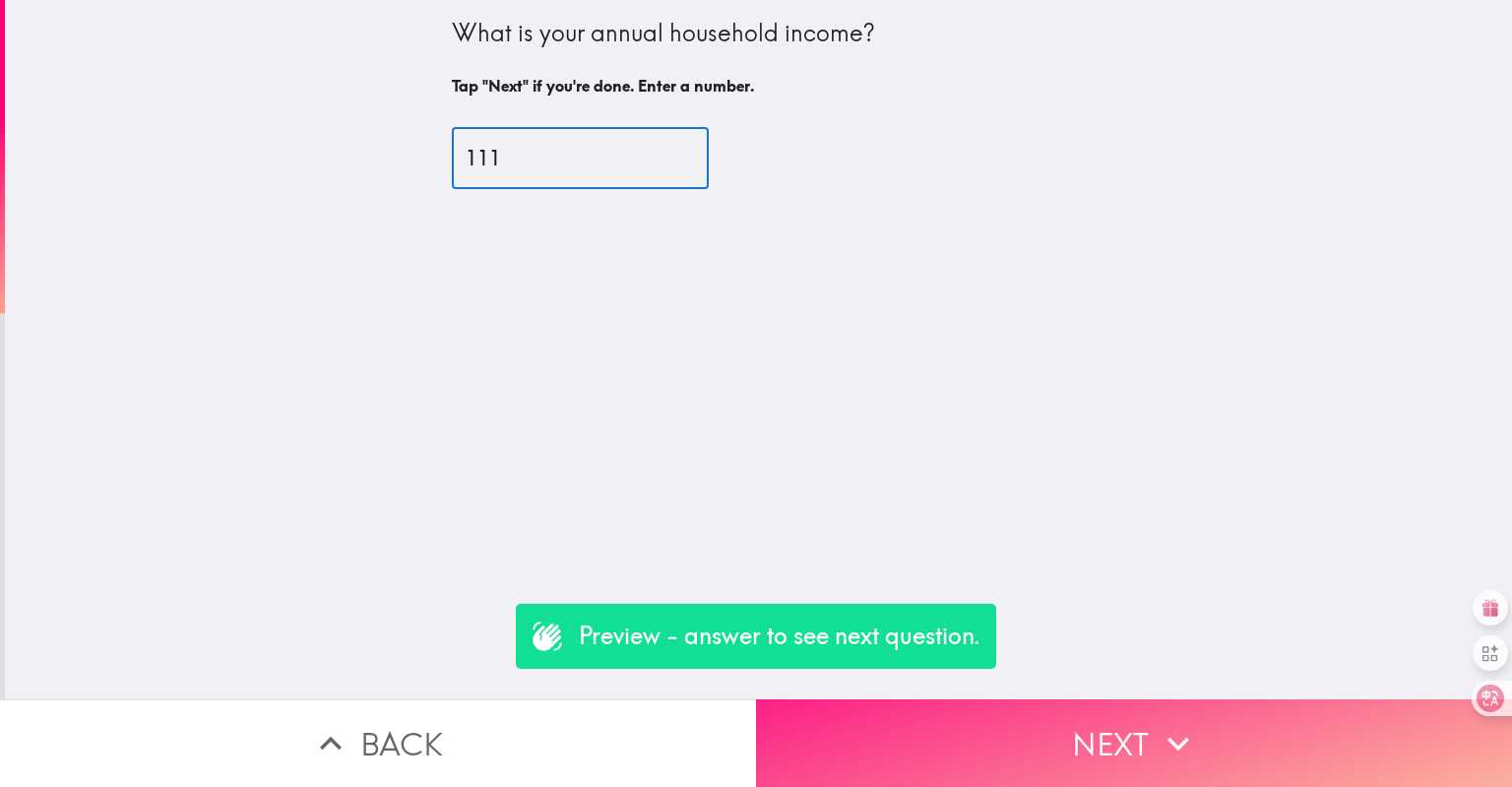 type on "111" 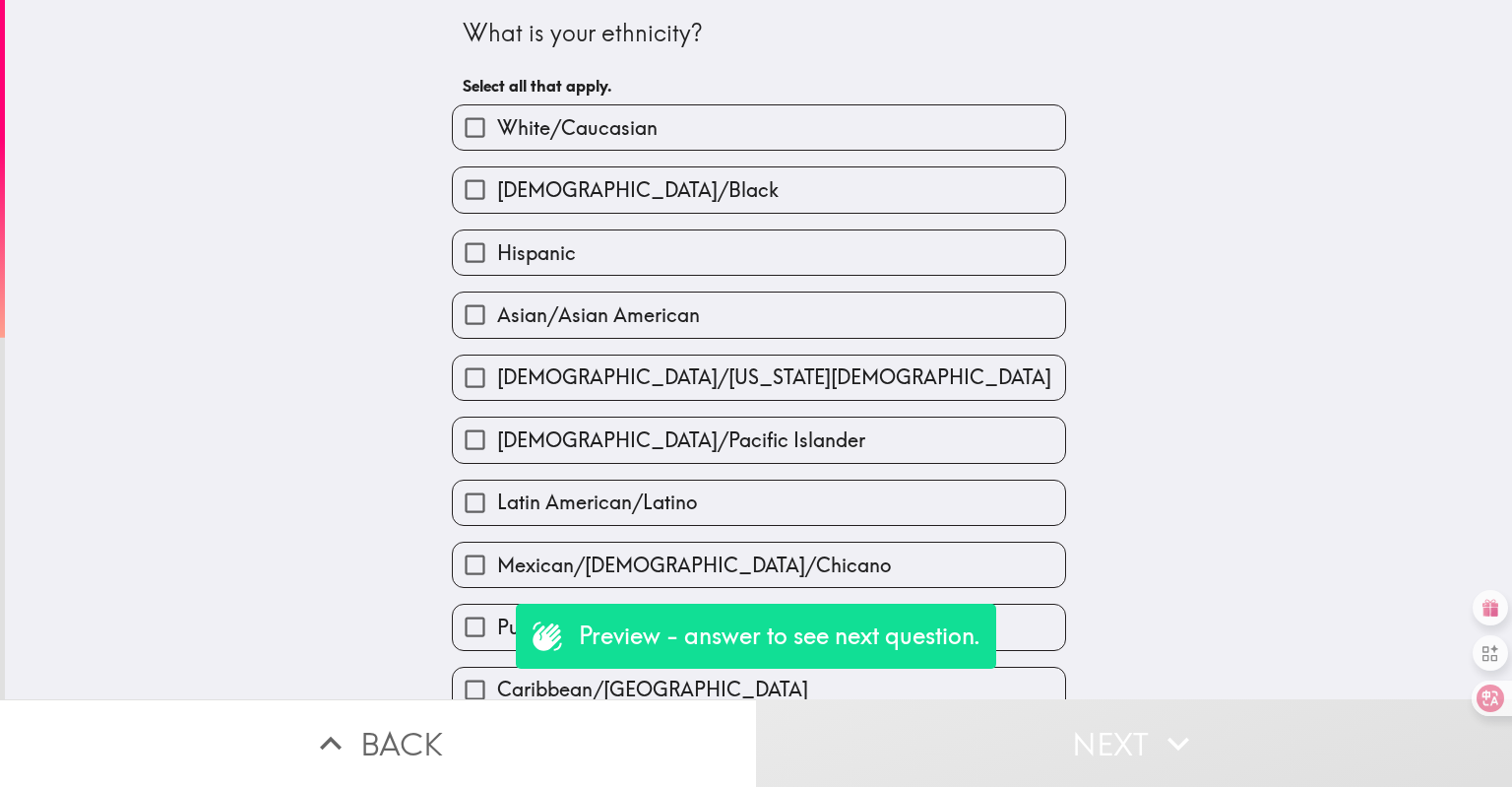 click on "Asian/Asian American" at bounding box center (598, 315) 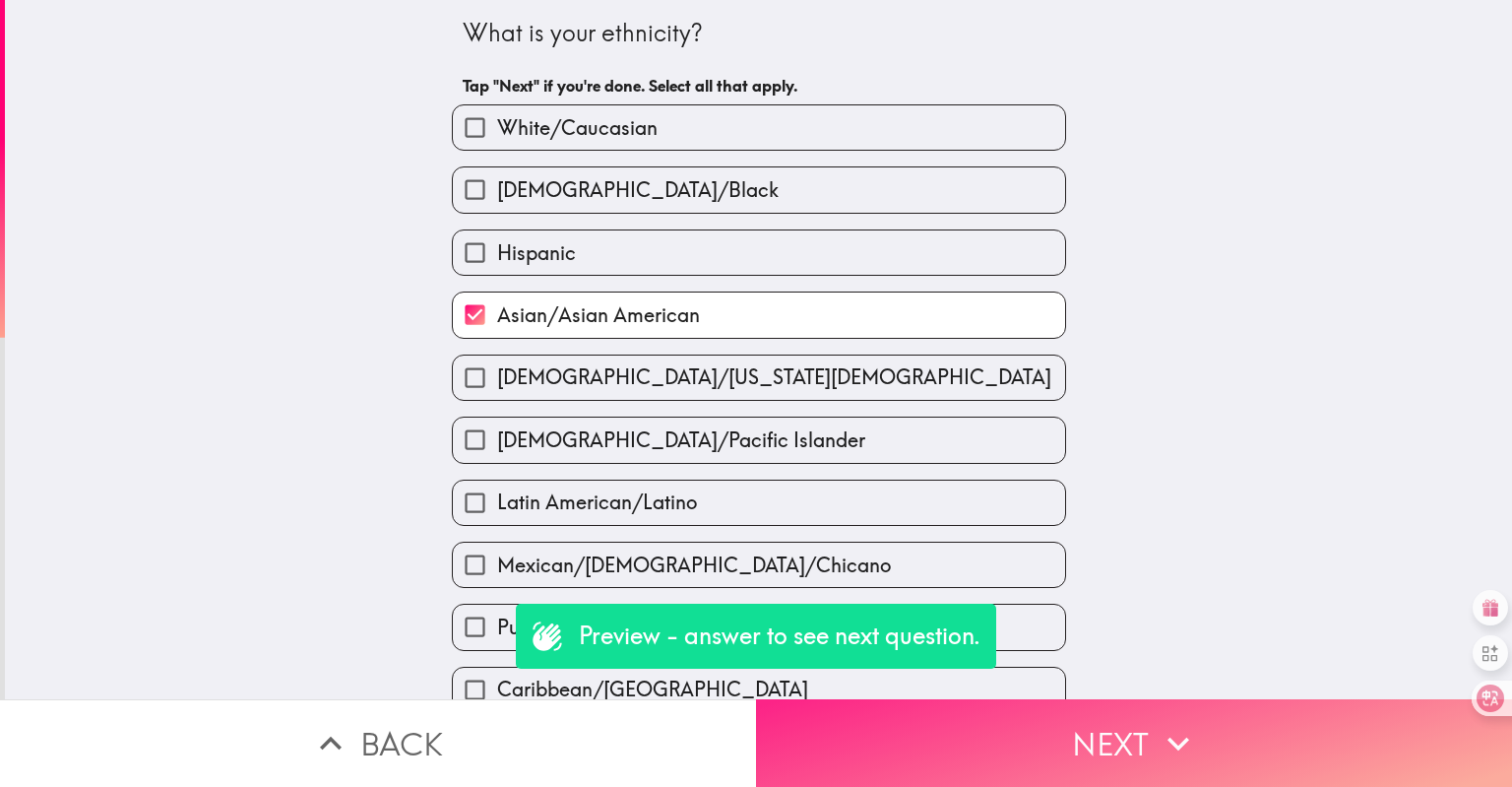 click on "Next" at bounding box center [1134, 743] 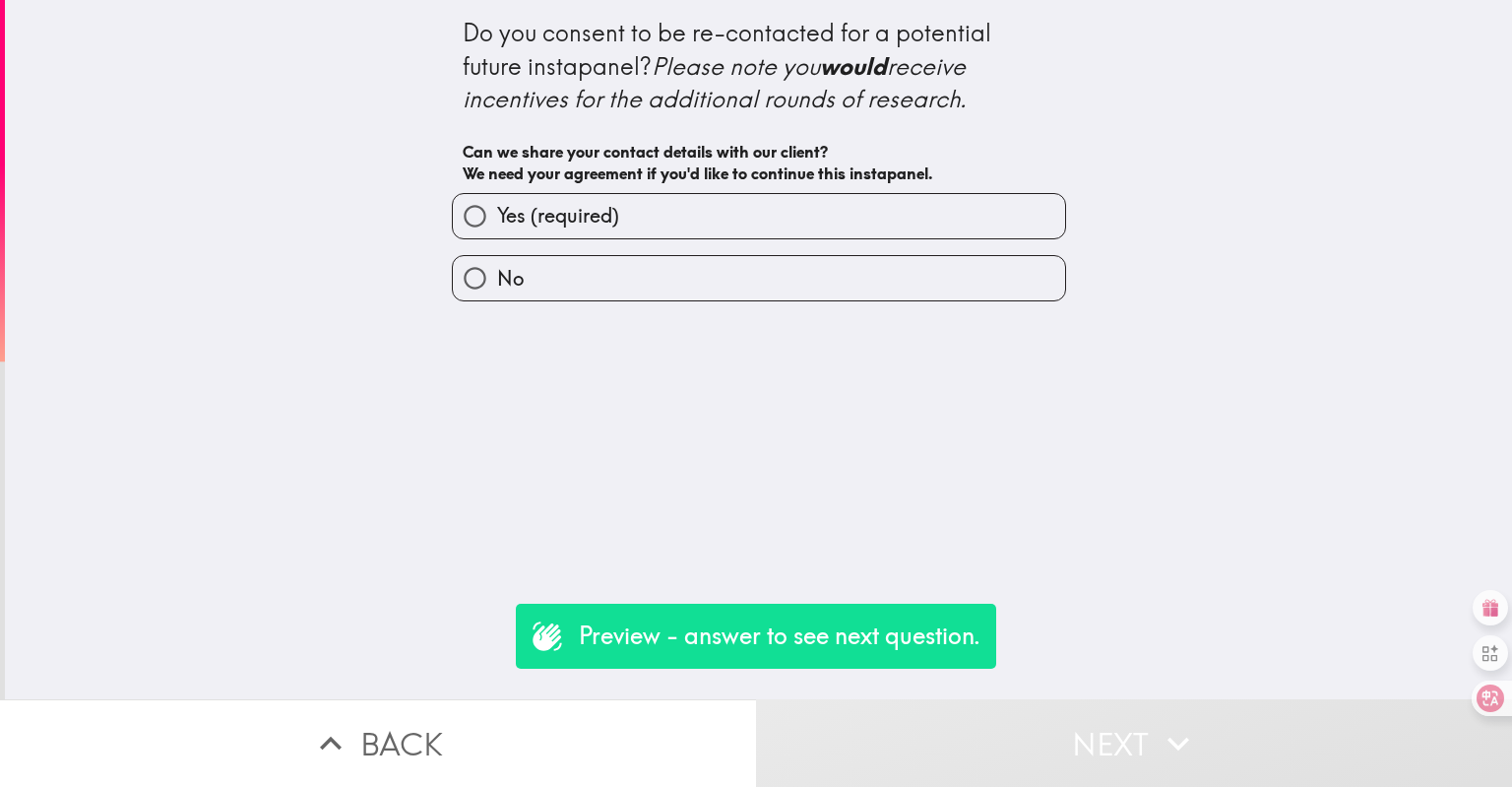 click on "Yes (required)" at bounding box center (759, 216) 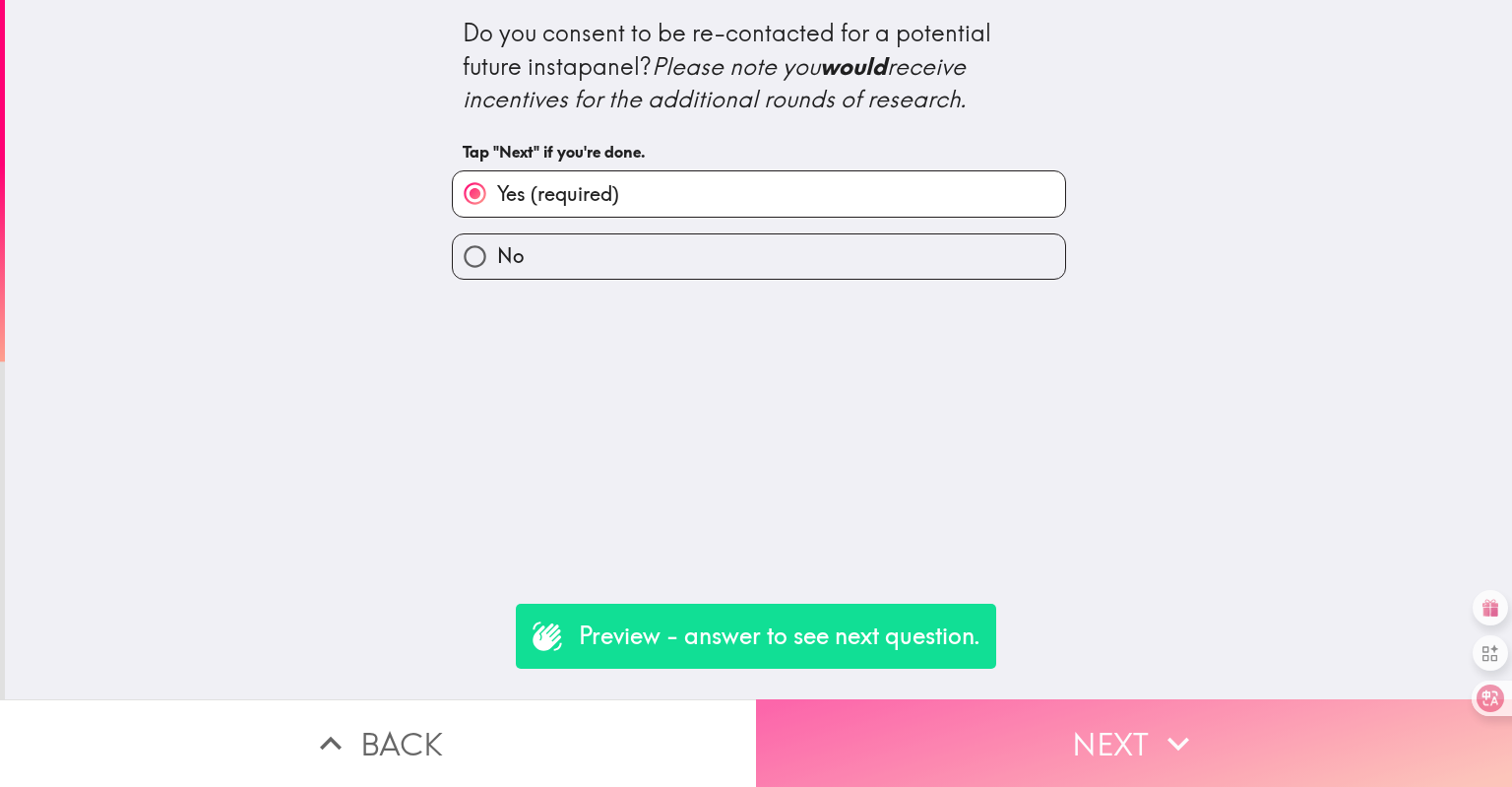click on "Next" at bounding box center (1134, 743) 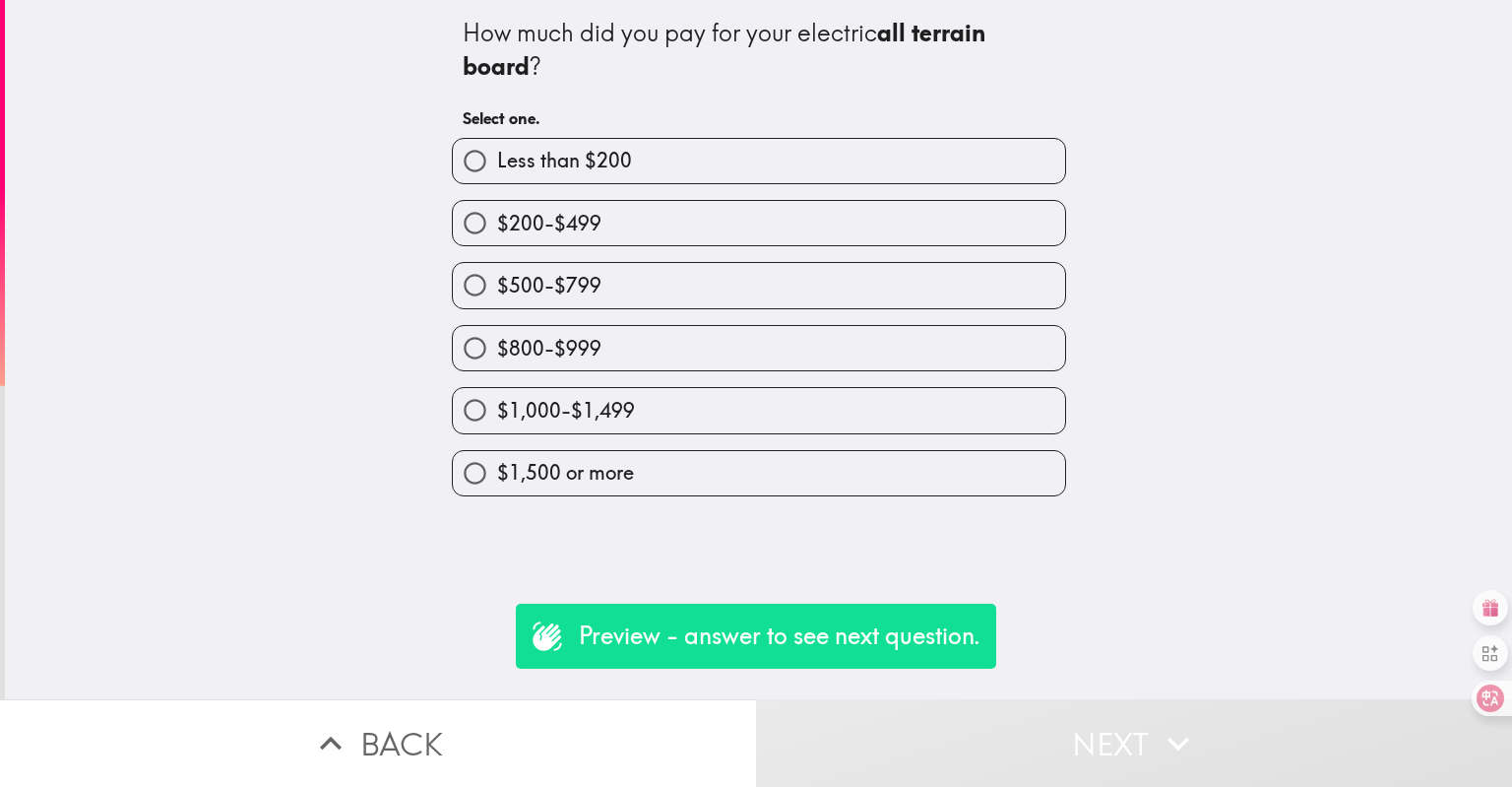 click on "$500-$799" at bounding box center (759, 285) 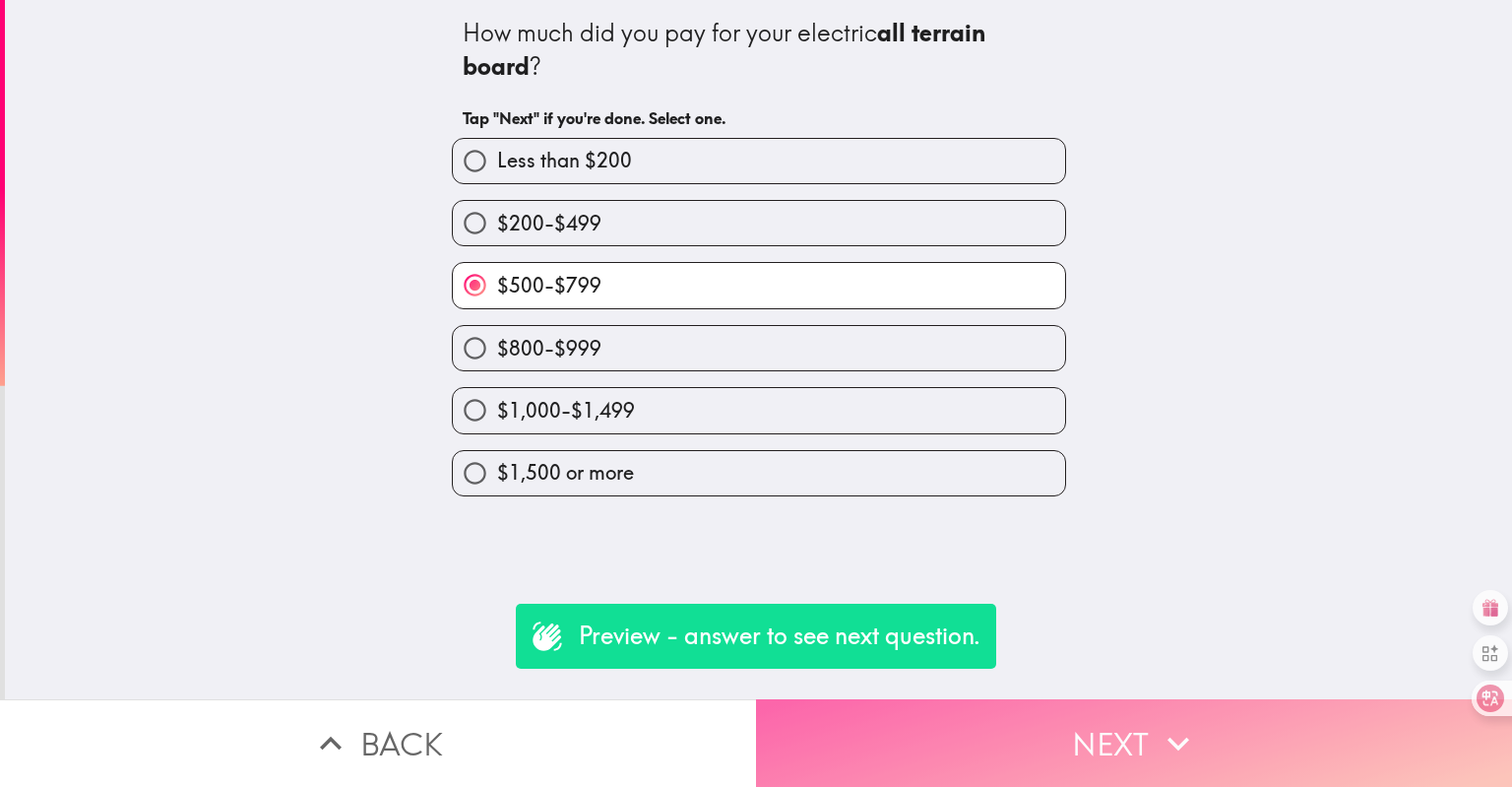 click on "Next" at bounding box center [1134, 743] 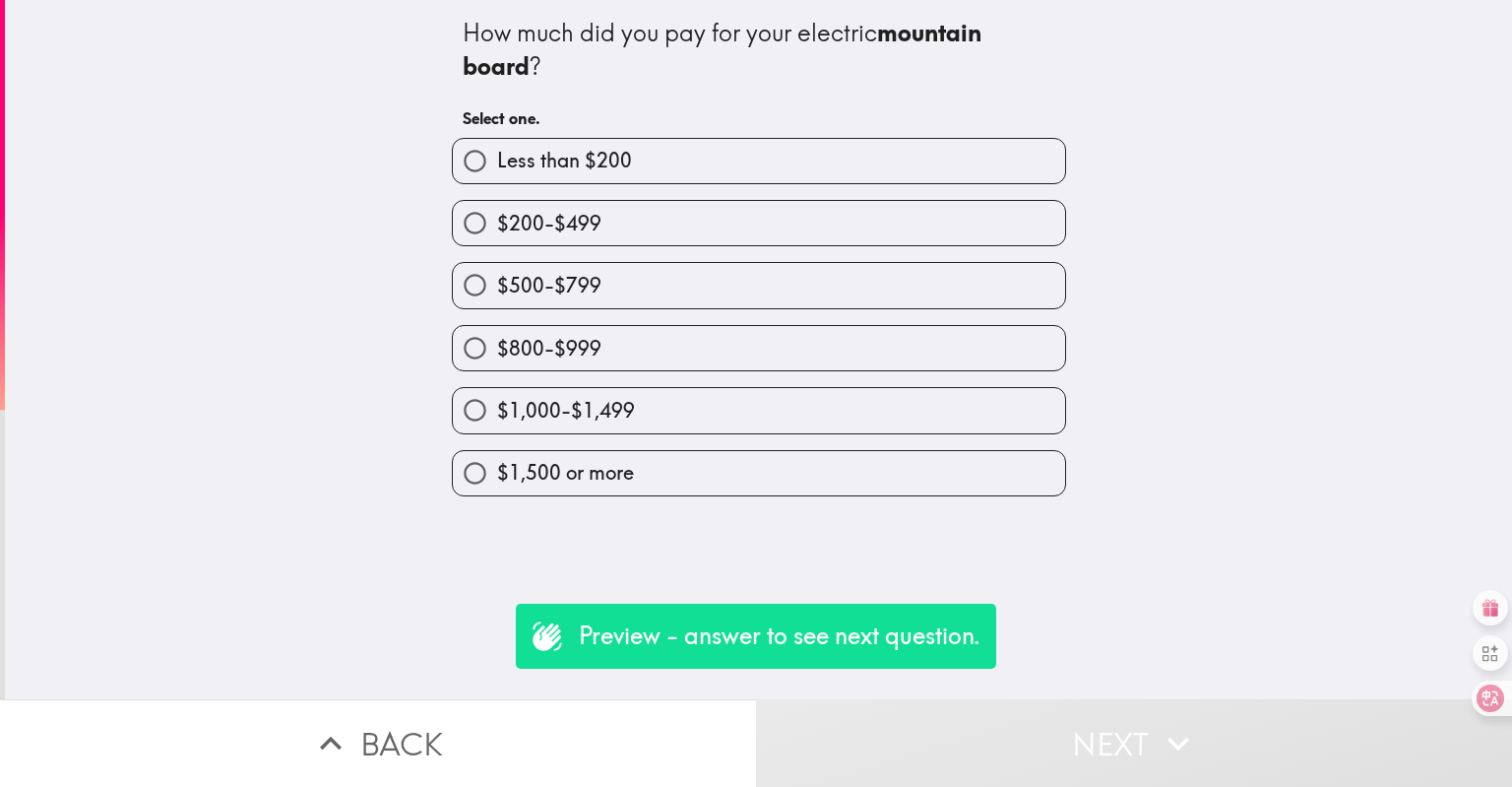 click on "$800-$999" at bounding box center [759, 348] 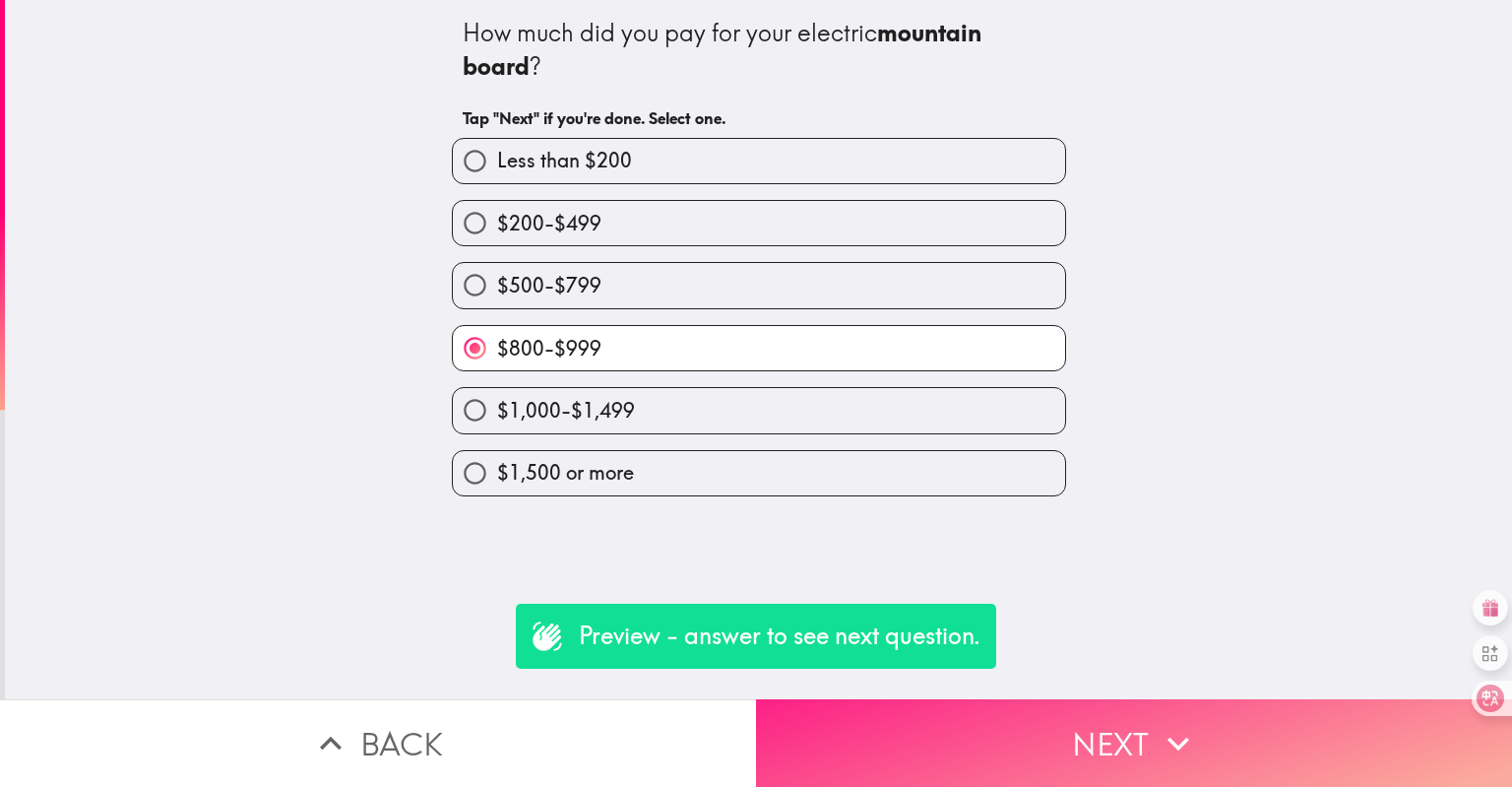 click on "Next" at bounding box center [1134, 743] 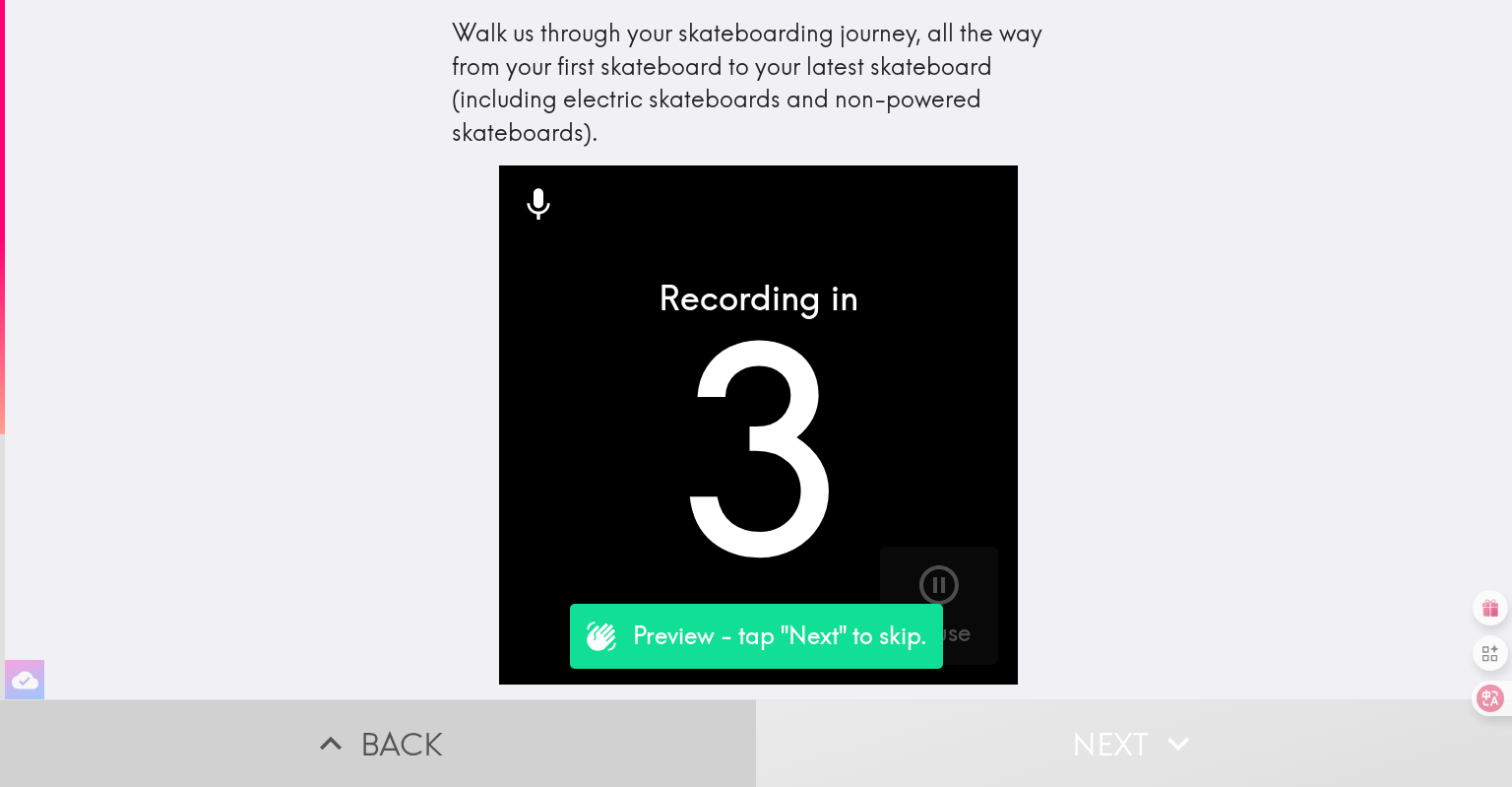 click on "Back" at bounding box center [378, 743] 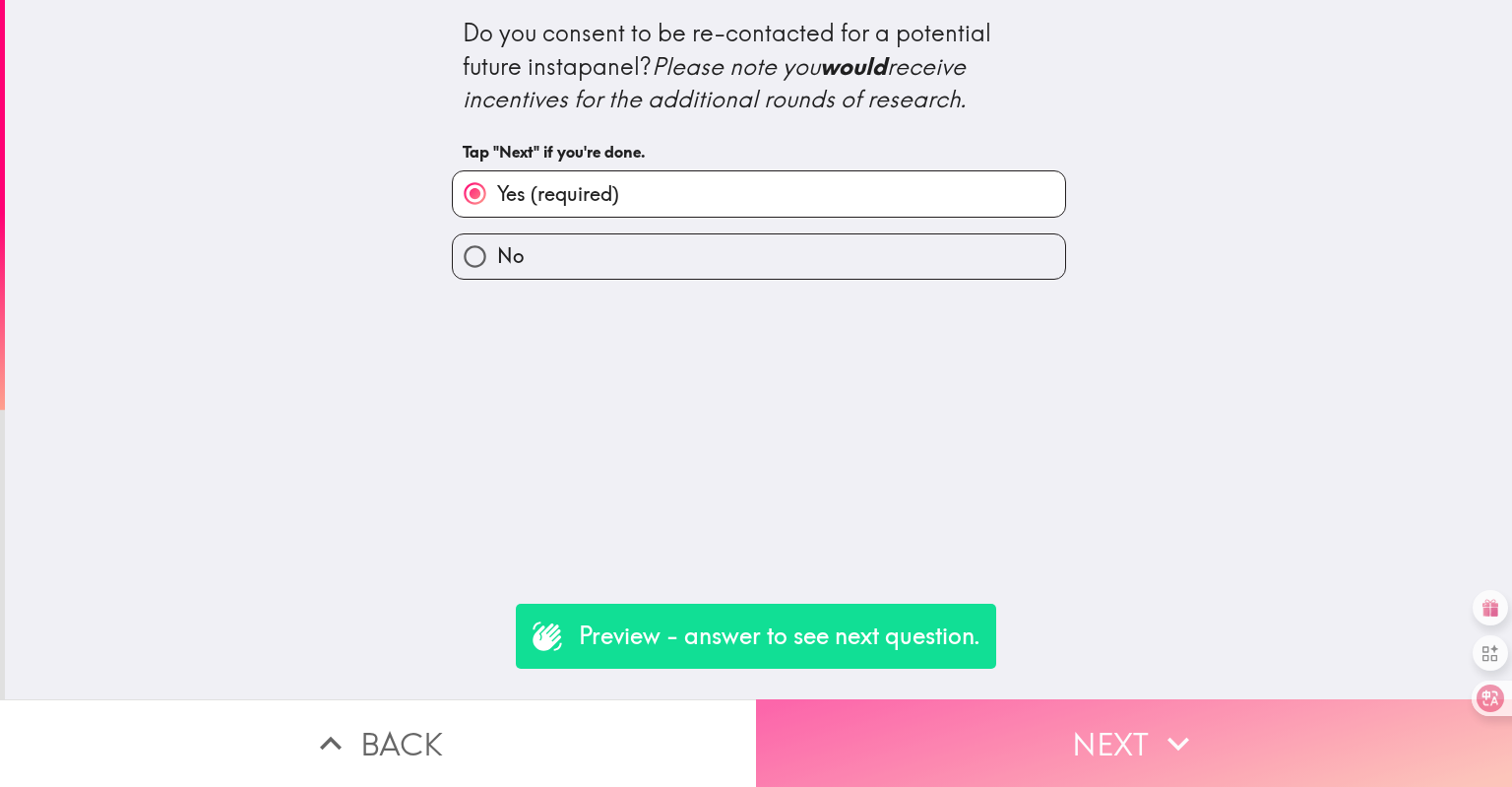 click on "Next" at bounding box center [1134, 743] 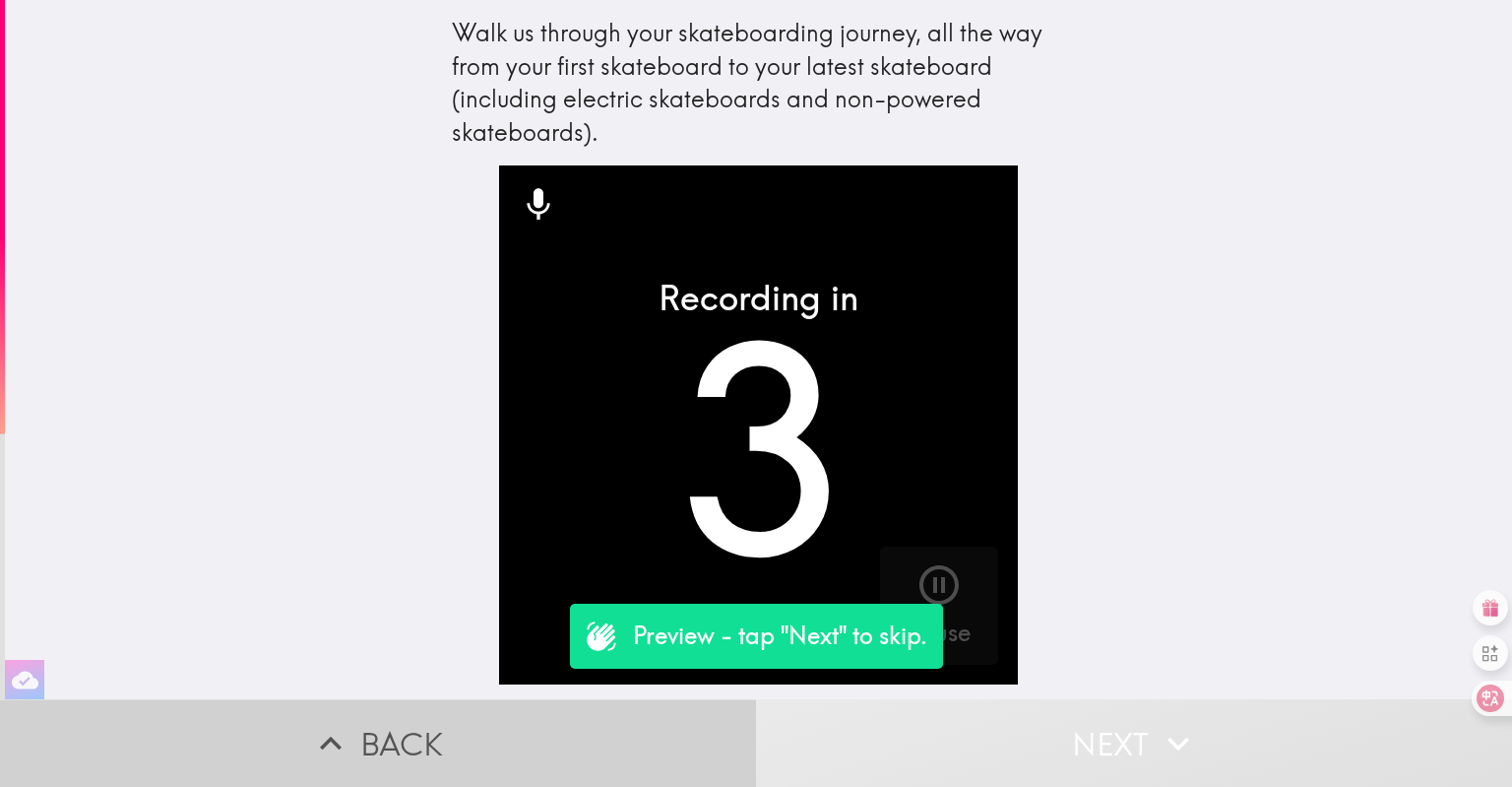click on "Back" at bounding box center [378, 743] 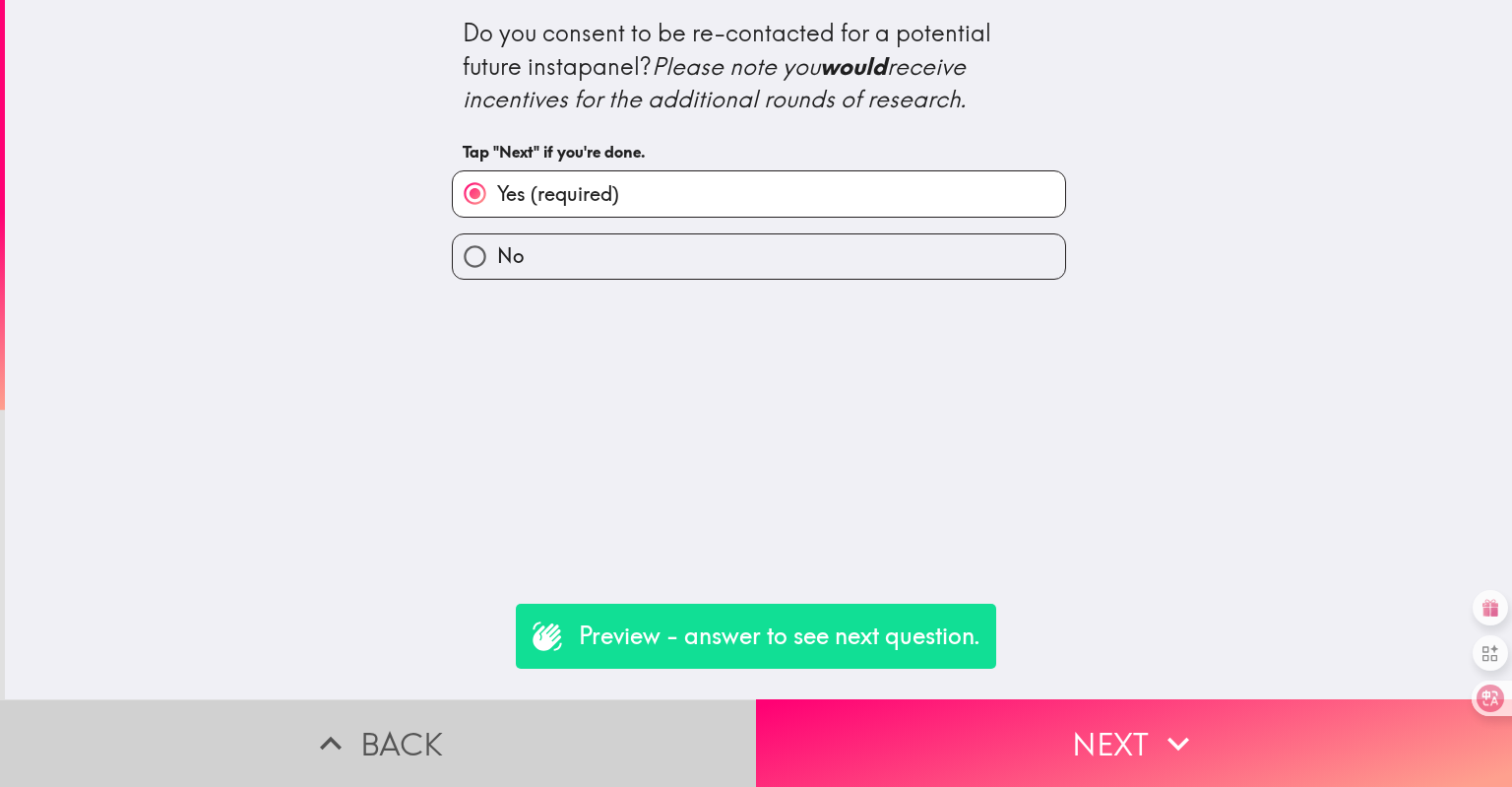 click on "Back" at bounding box center [378, 743] 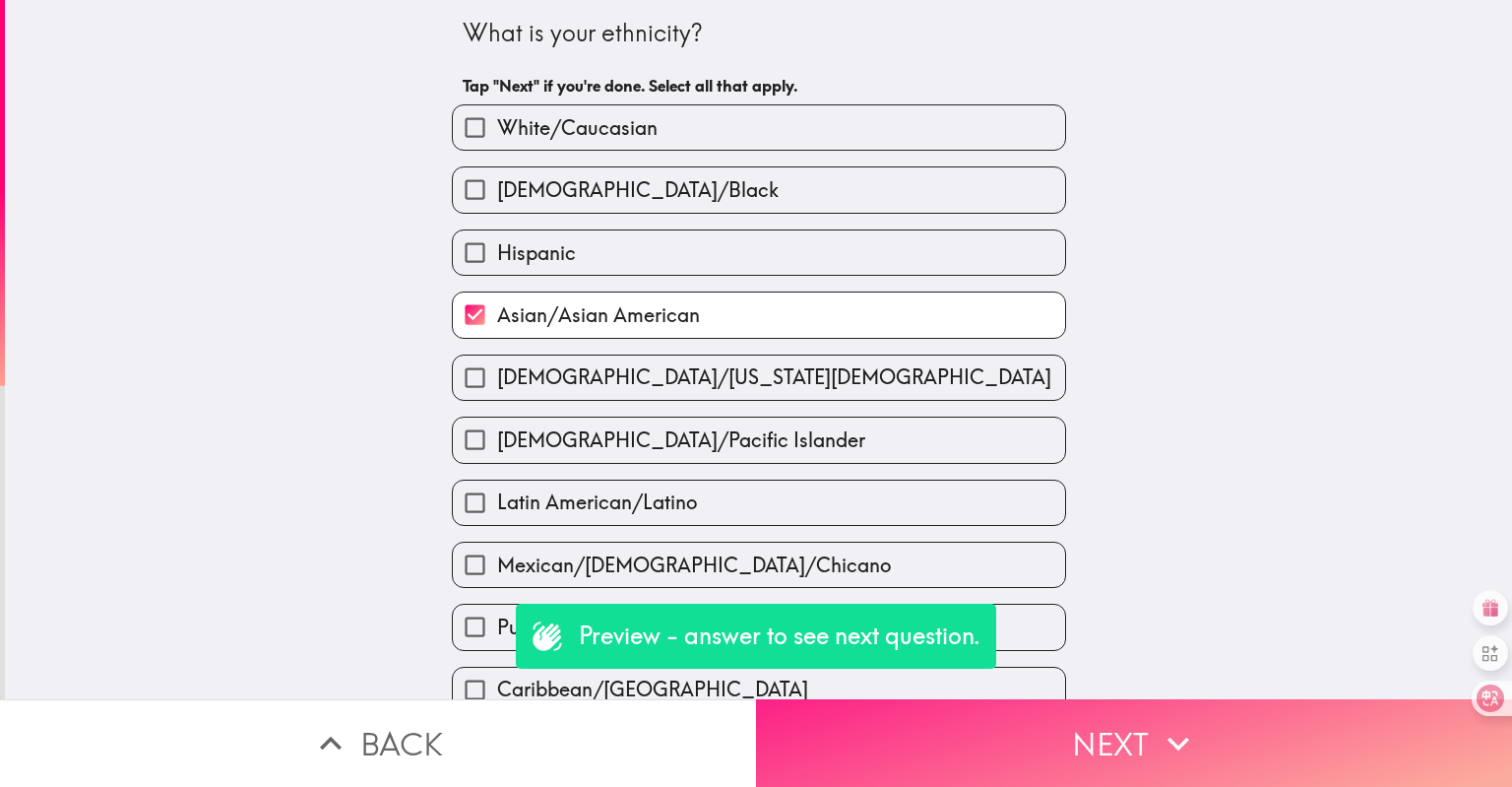 click on "Next" at bounding box center (1134, 743) 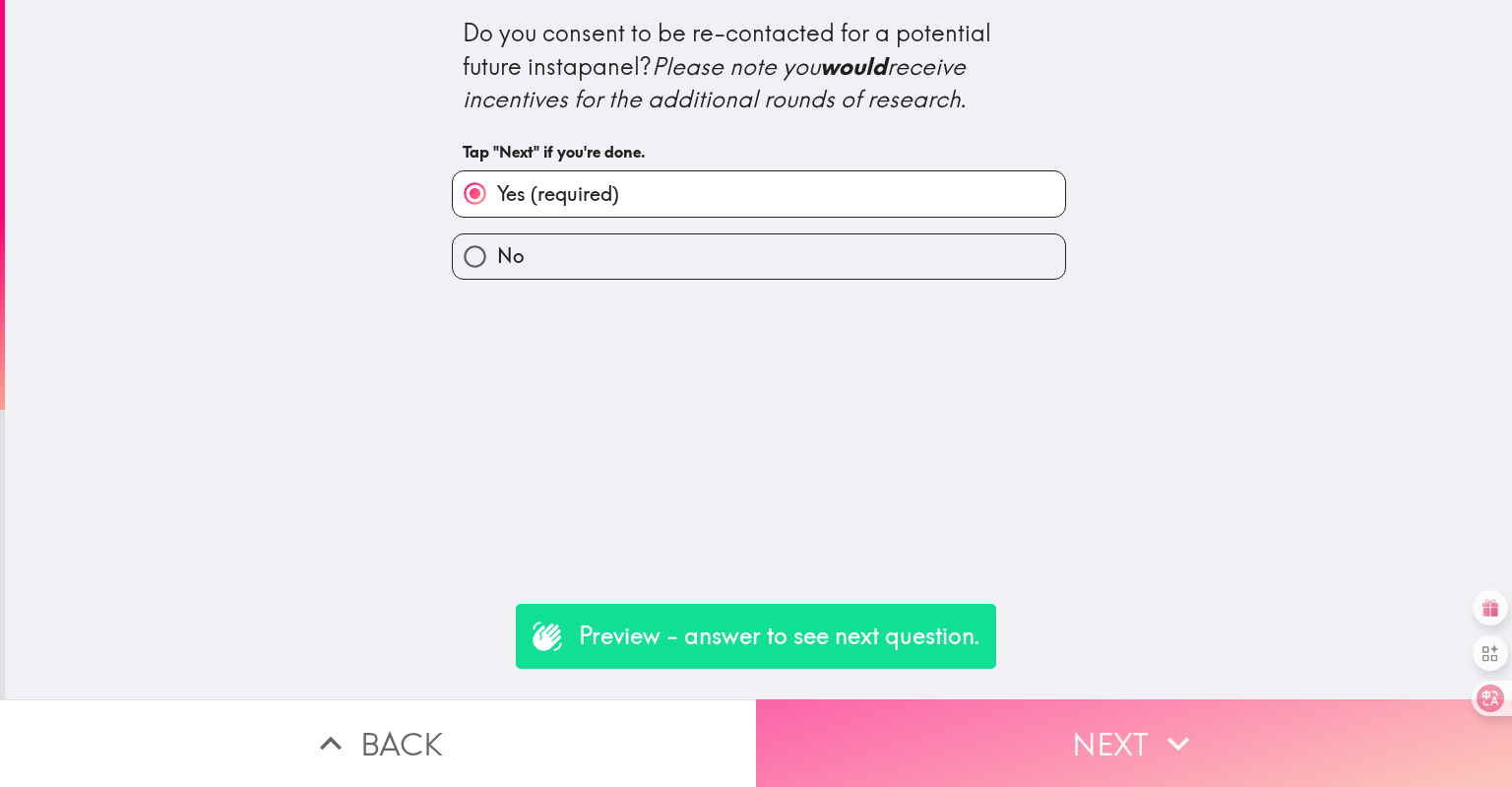 click on "Next" at bounding box center [1134, 743] 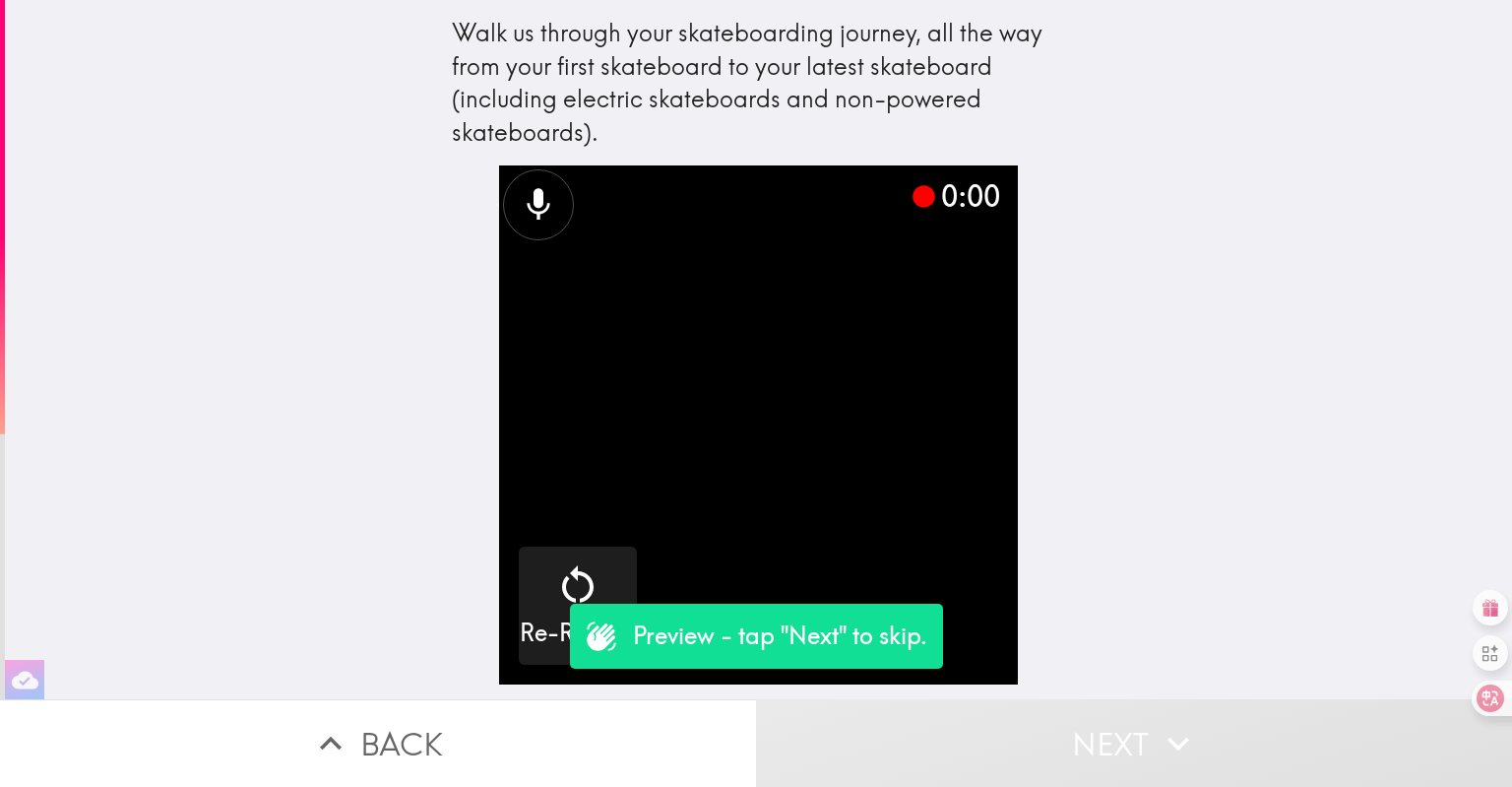 click on "Preview - tap "Next" to skip." at bounding box center (780, 636) 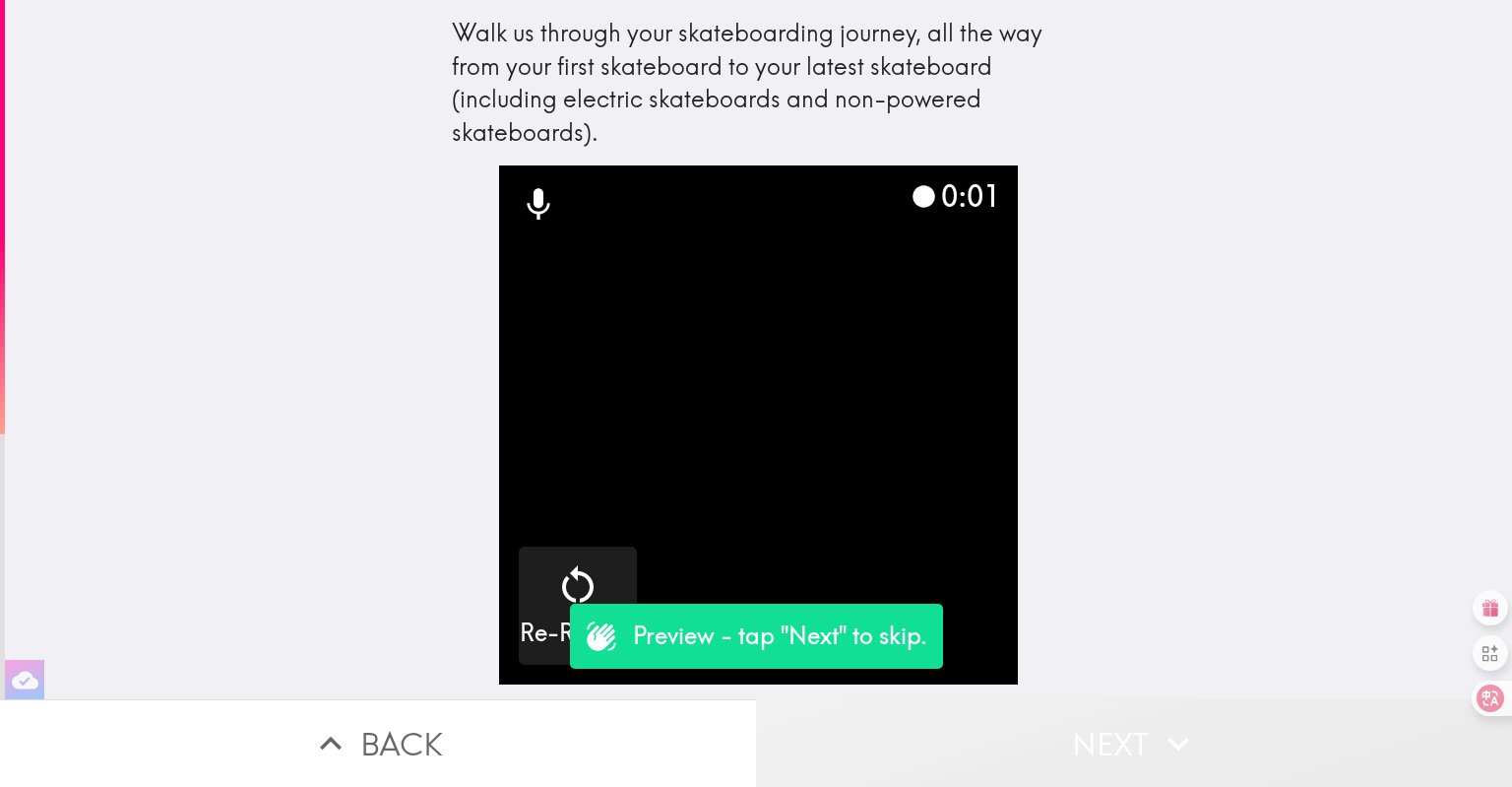 click on "Next" at bounding box center (1134, 743) 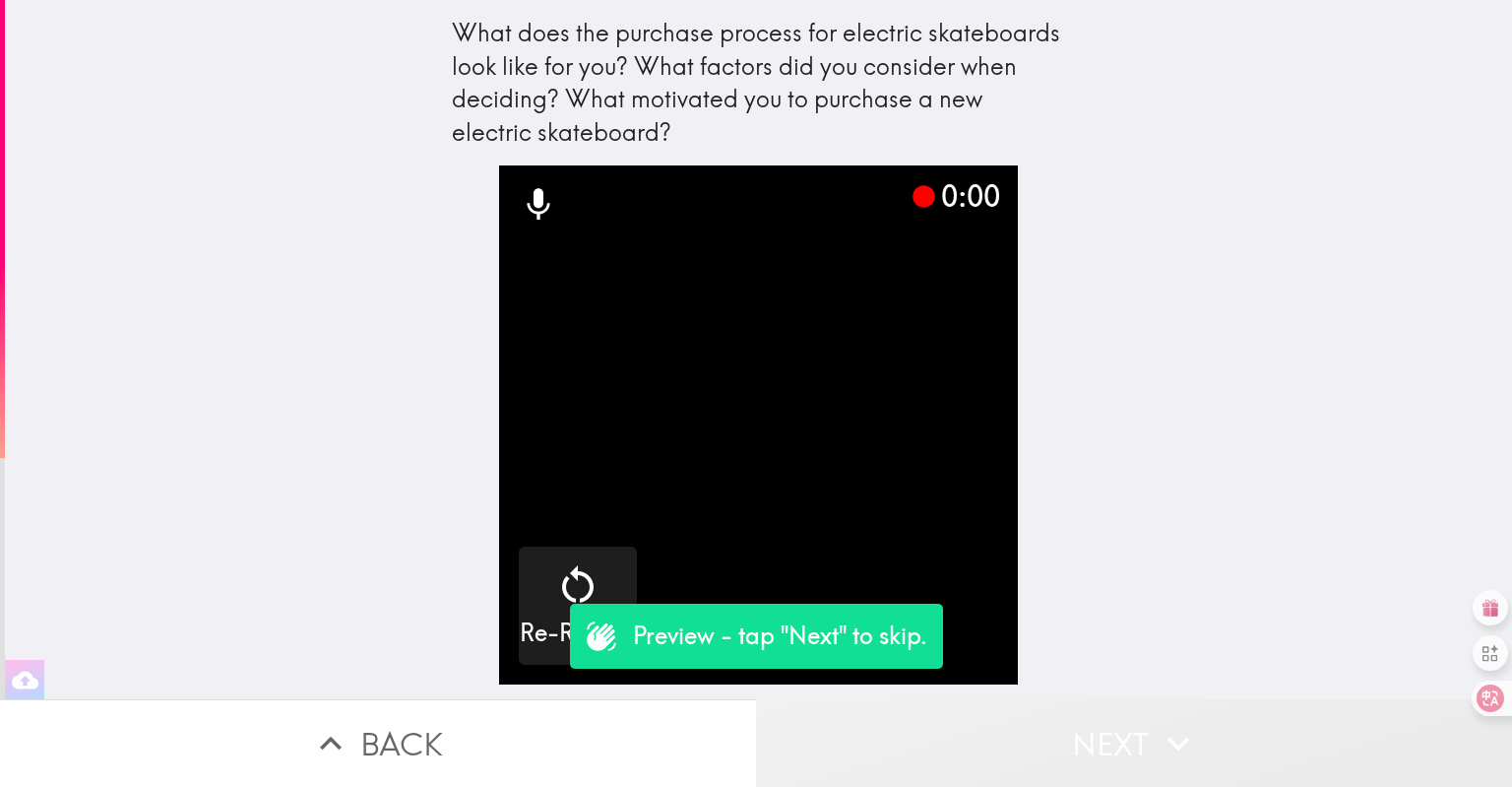 click on "Next" at bounding box center [1134, 743] 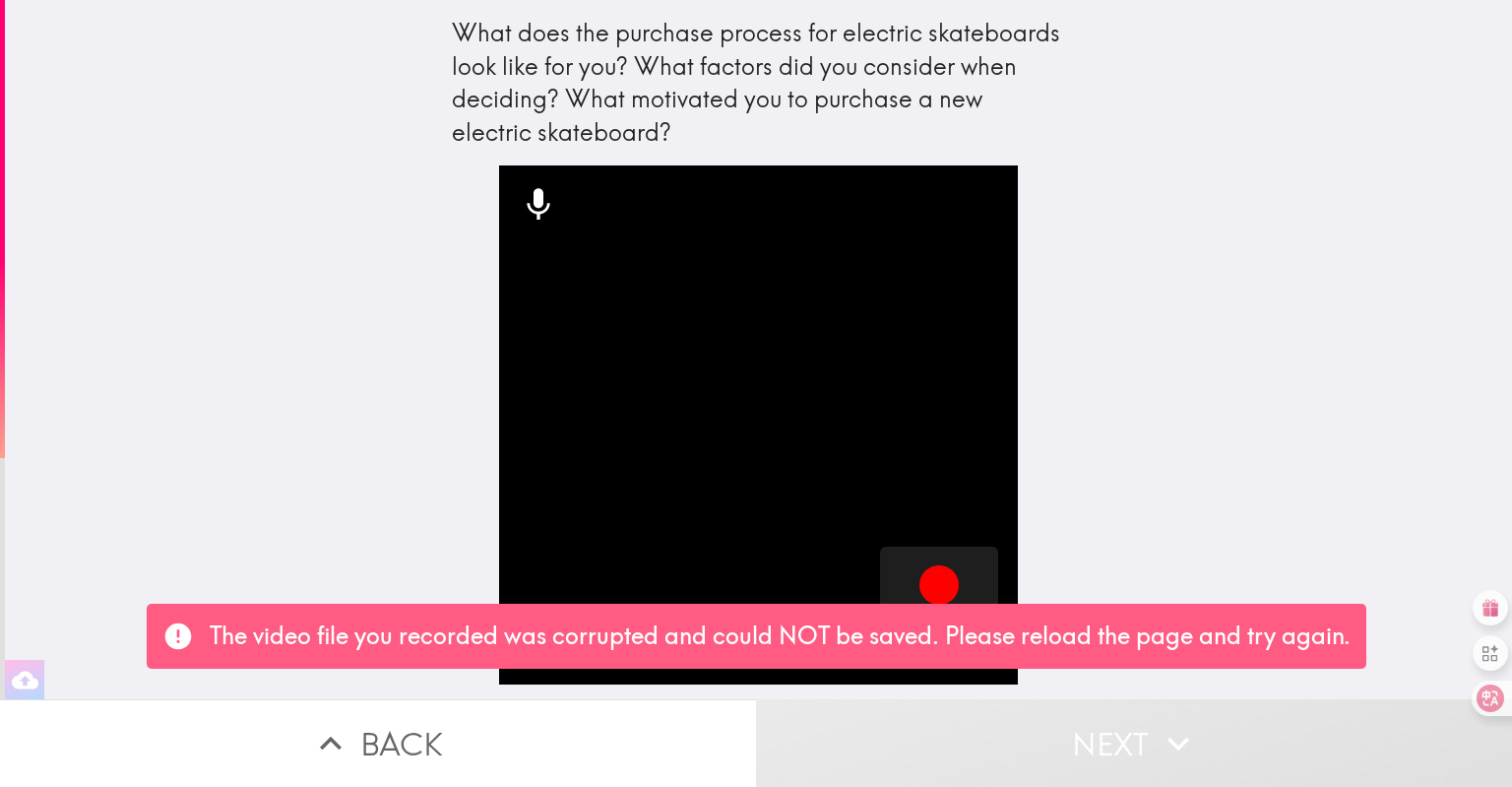 click on "Next" at bounding box center [1134, 743] 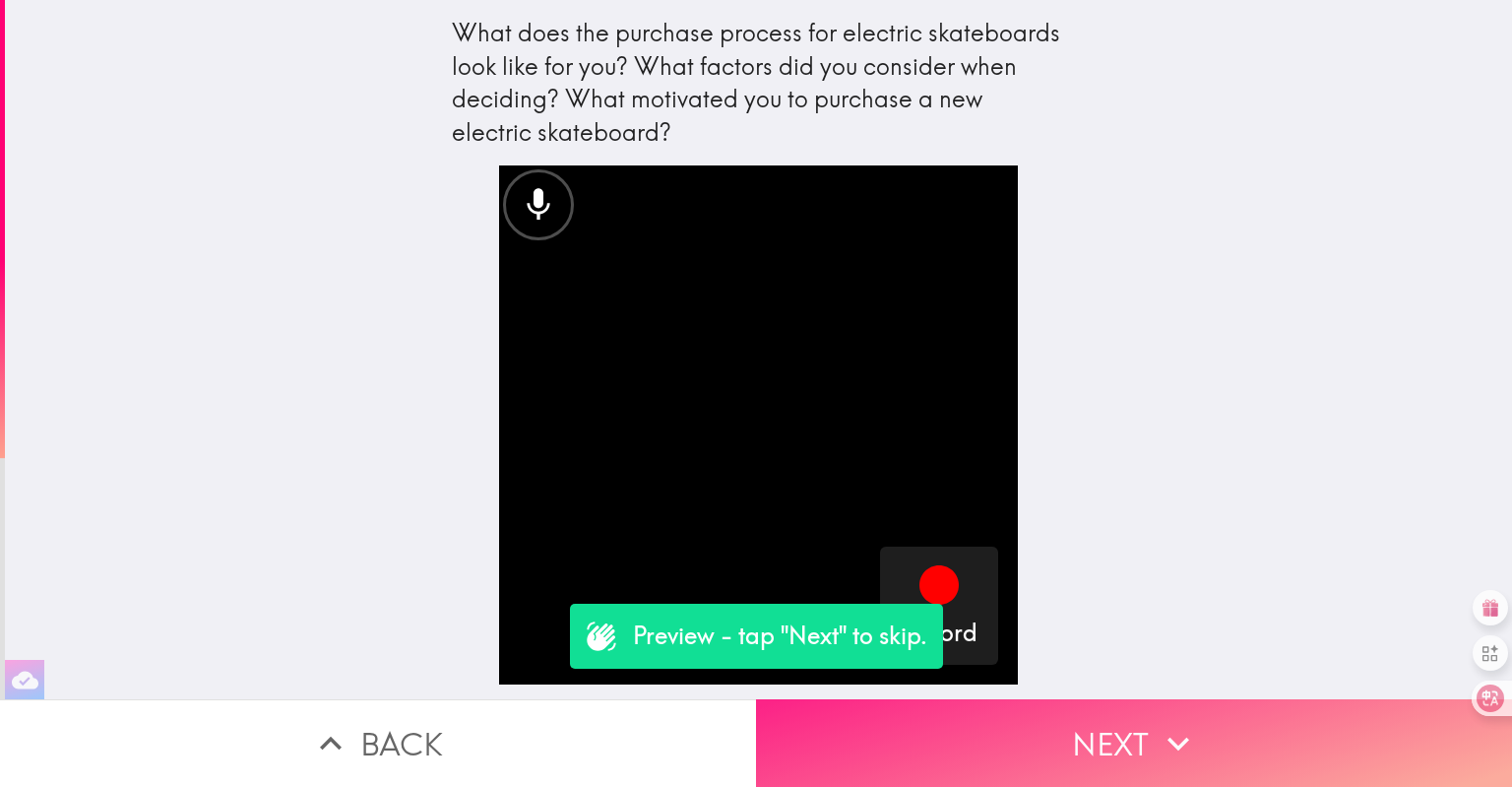 click on "Next" at bounding box center [1134, 743] 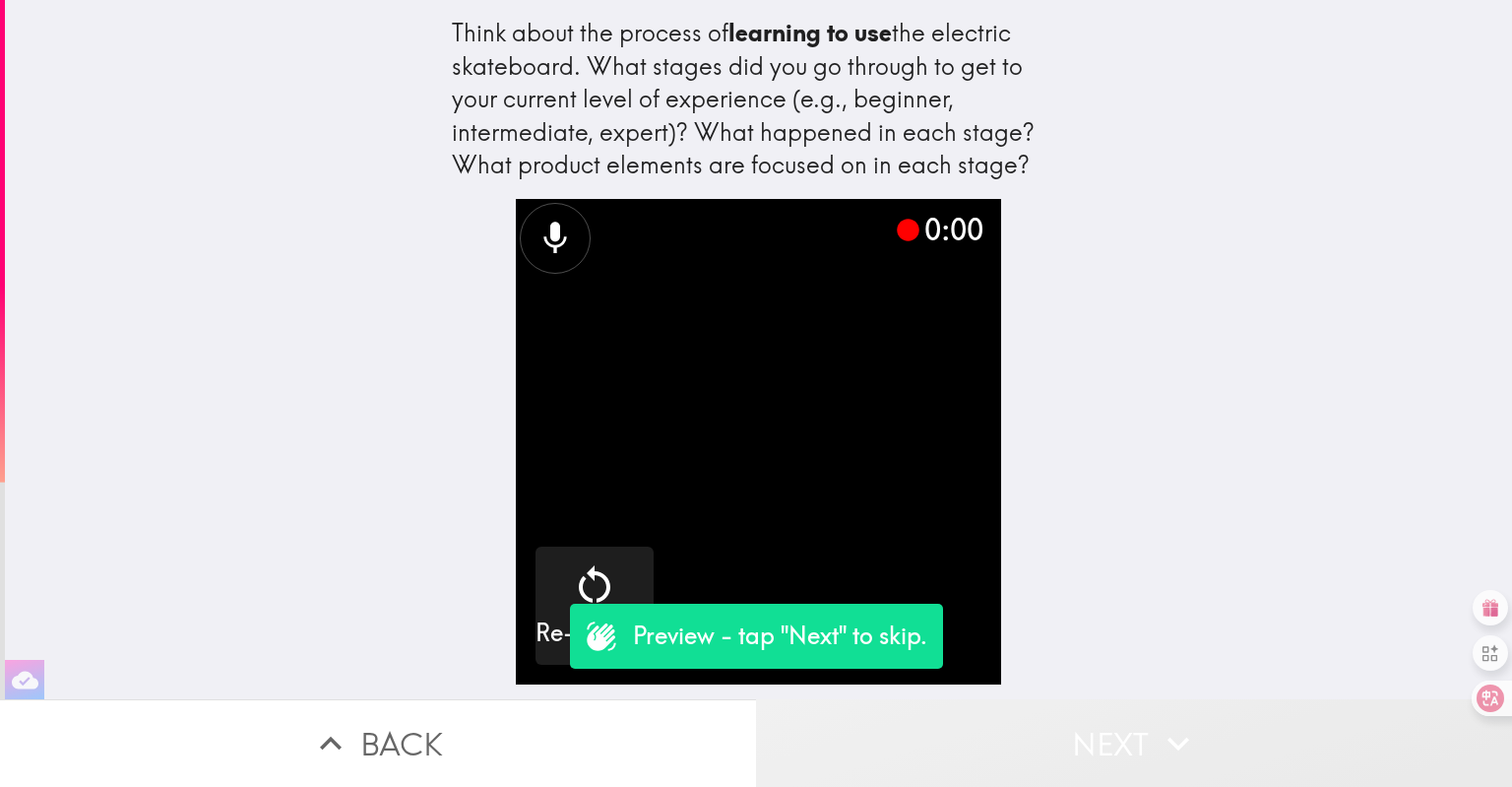 click on "Next" at bounding box center (1134, 743) 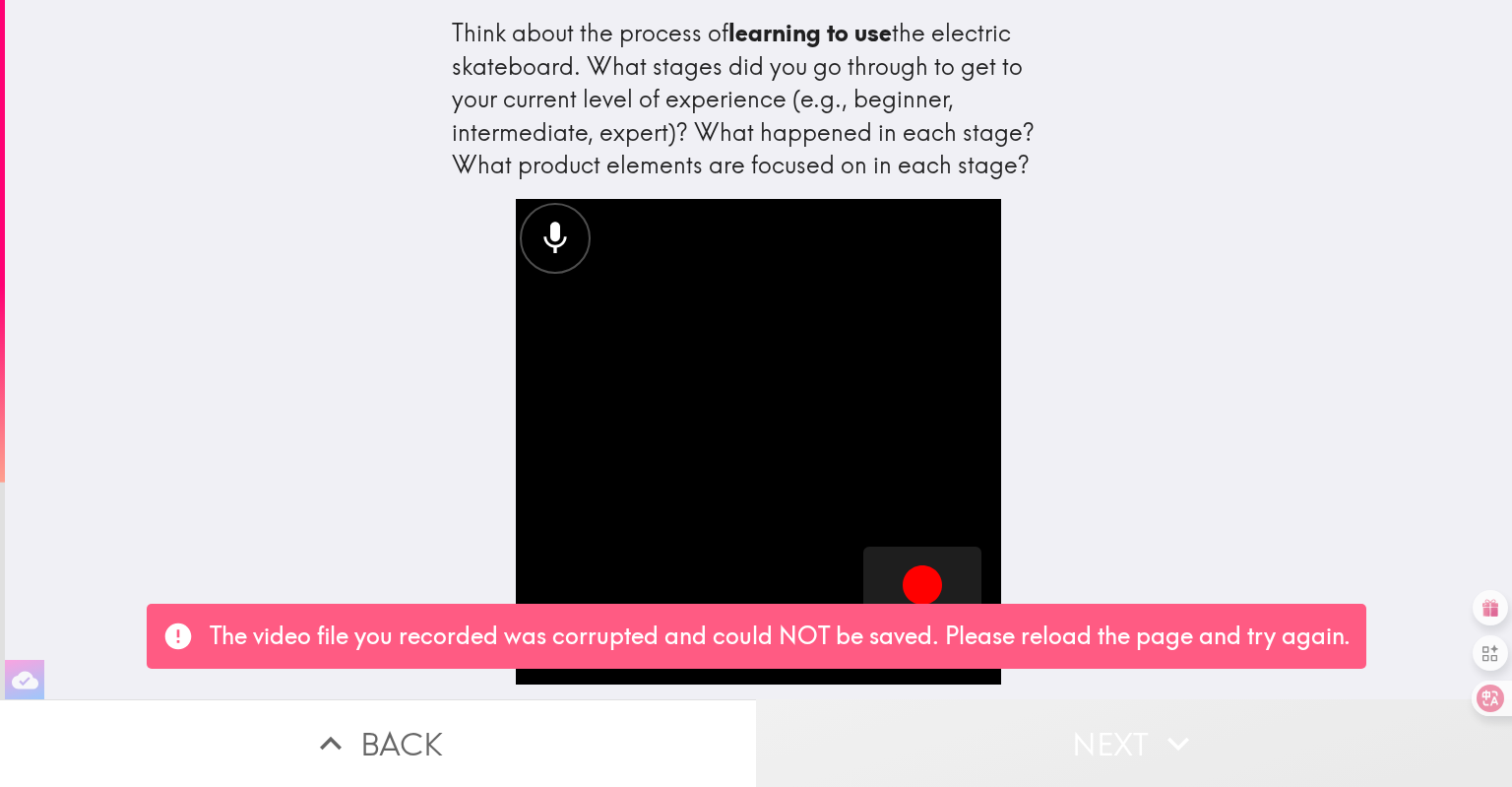 click on "Next" at bounding box center [1134, 743] 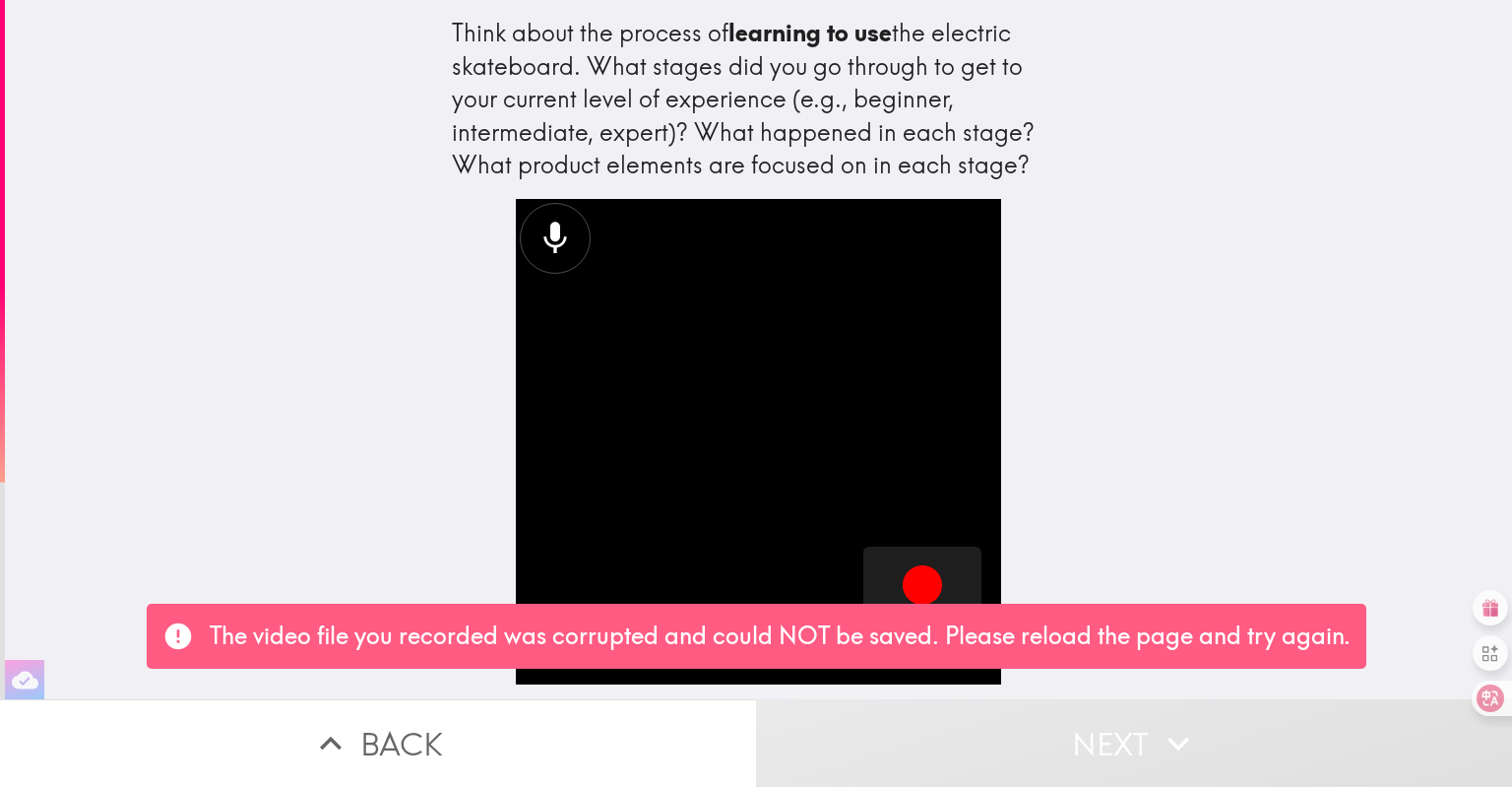 click on "Next" at bounding box center [1134, 743] 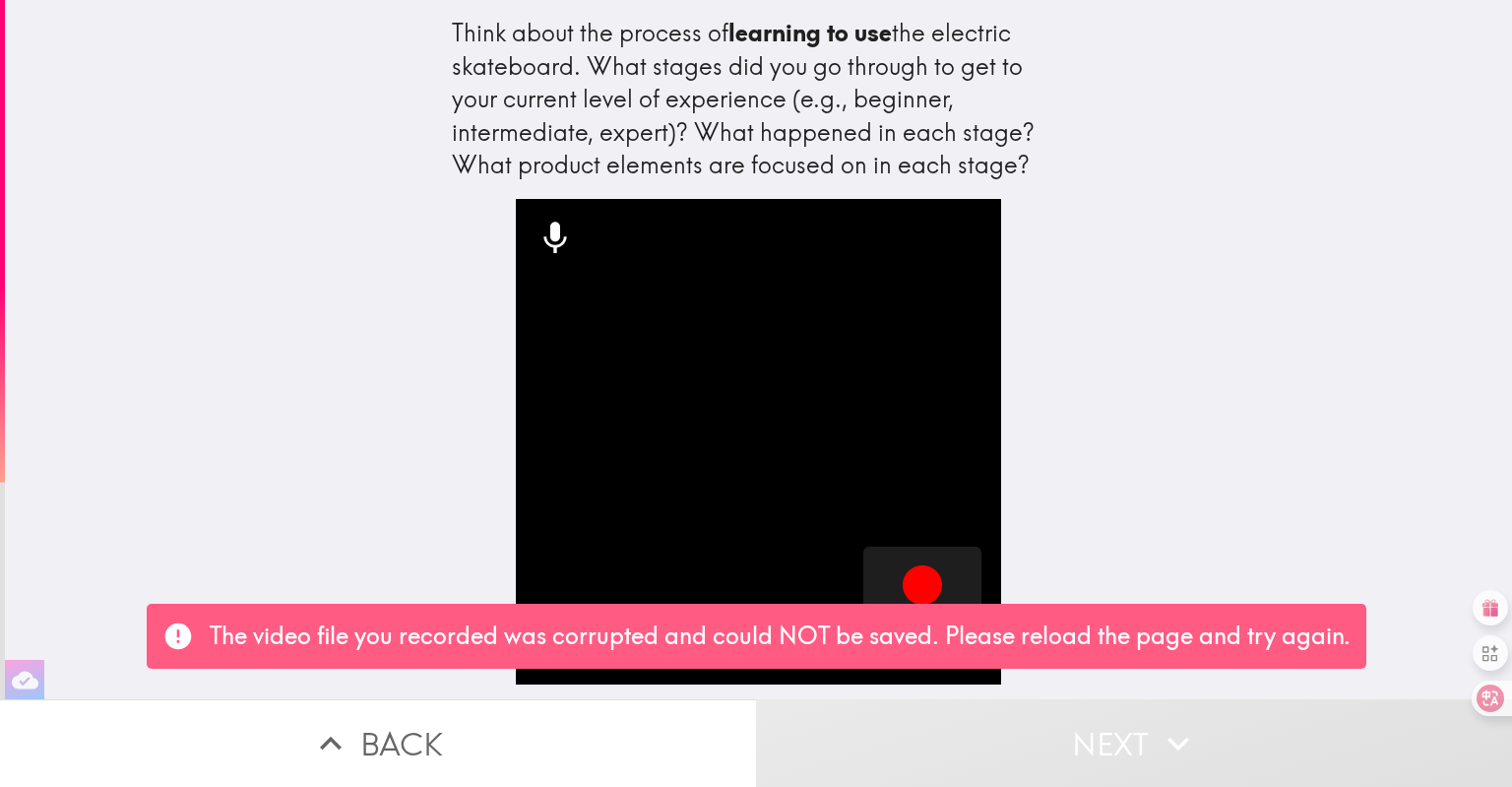 click on "Next" at bounding box center (1134, 743) 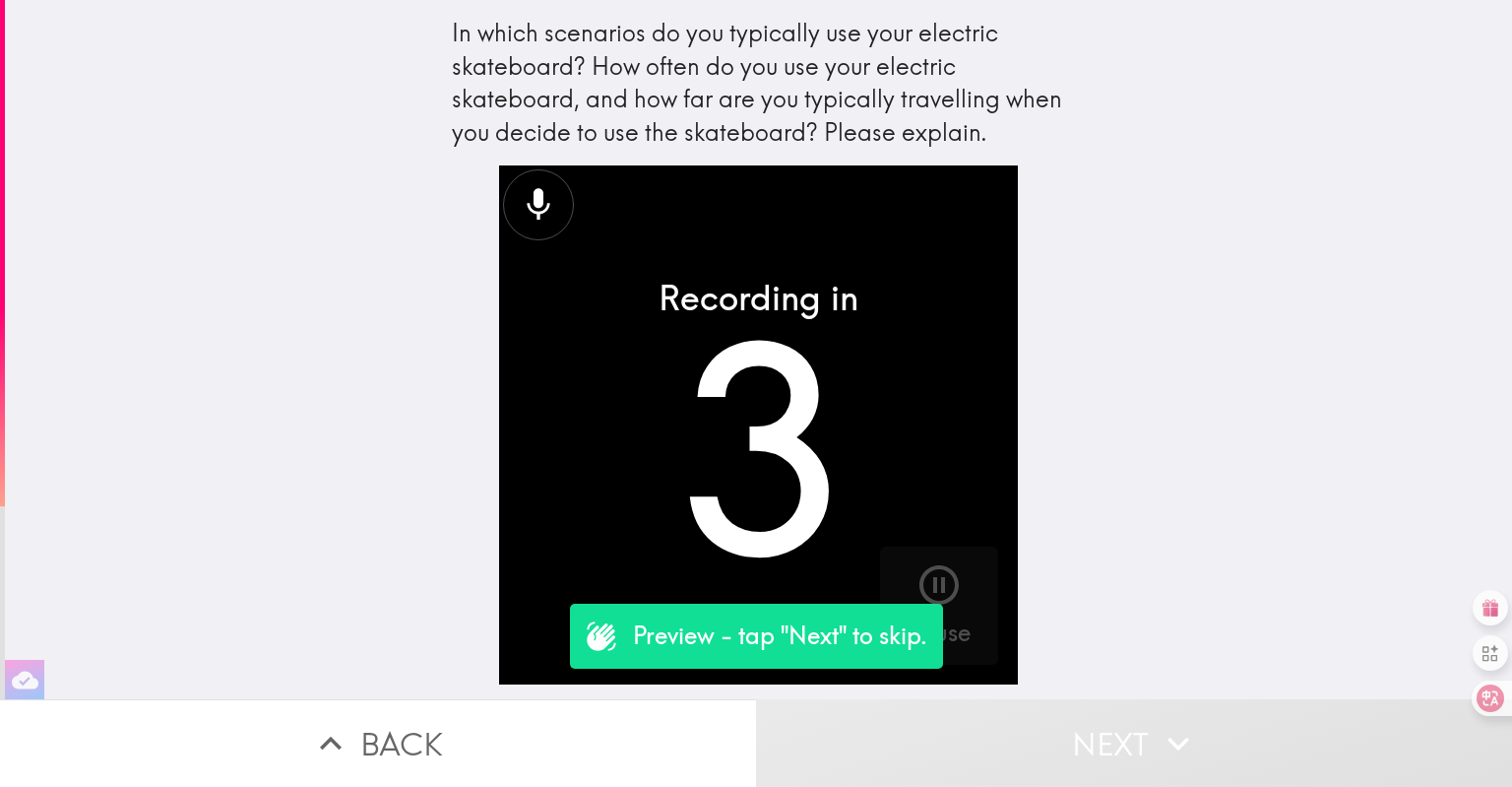 click on "Next" at bounding box center (1134, 743) 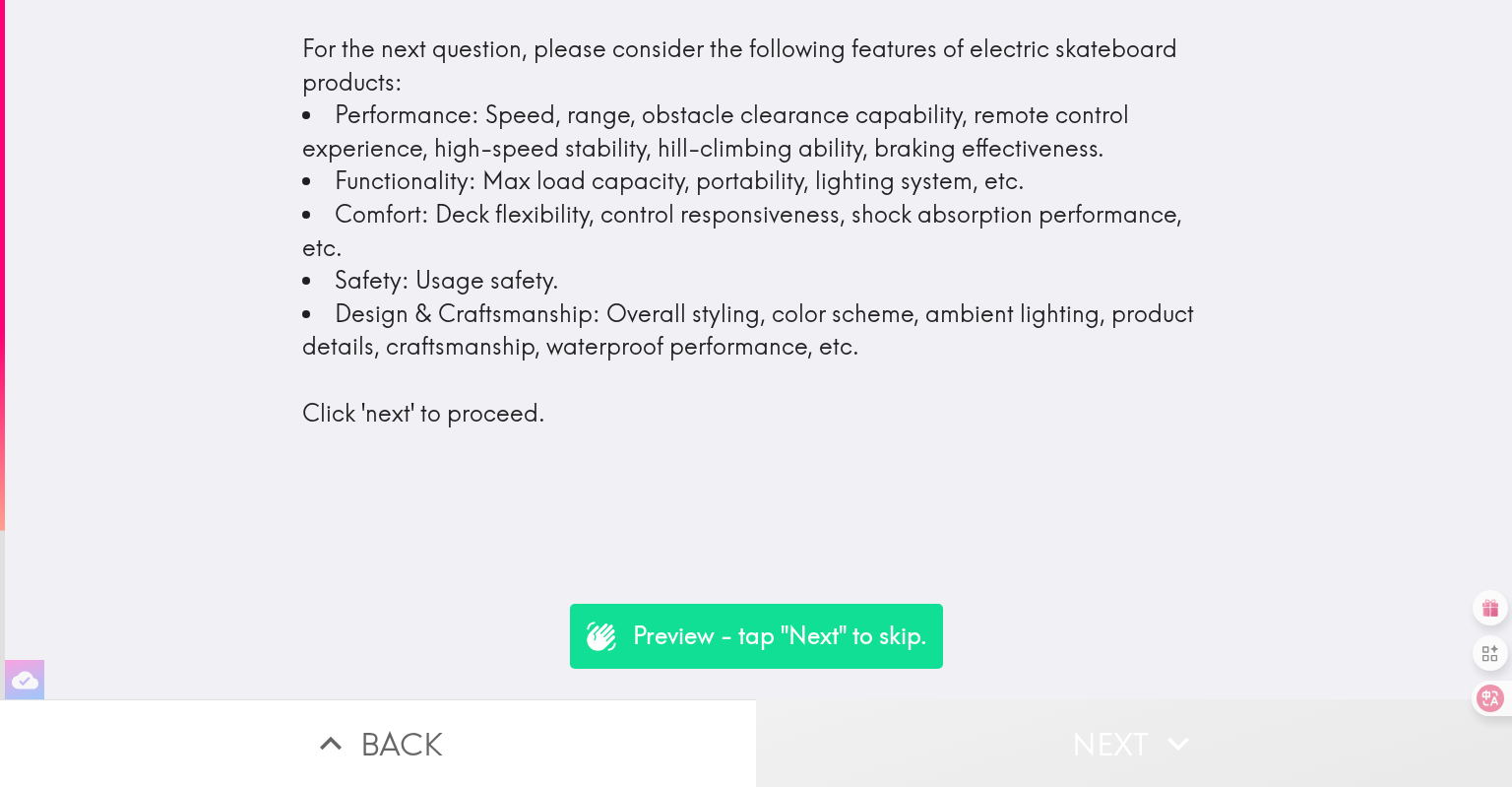 click on "Next" at bounding box center (1134, 743) 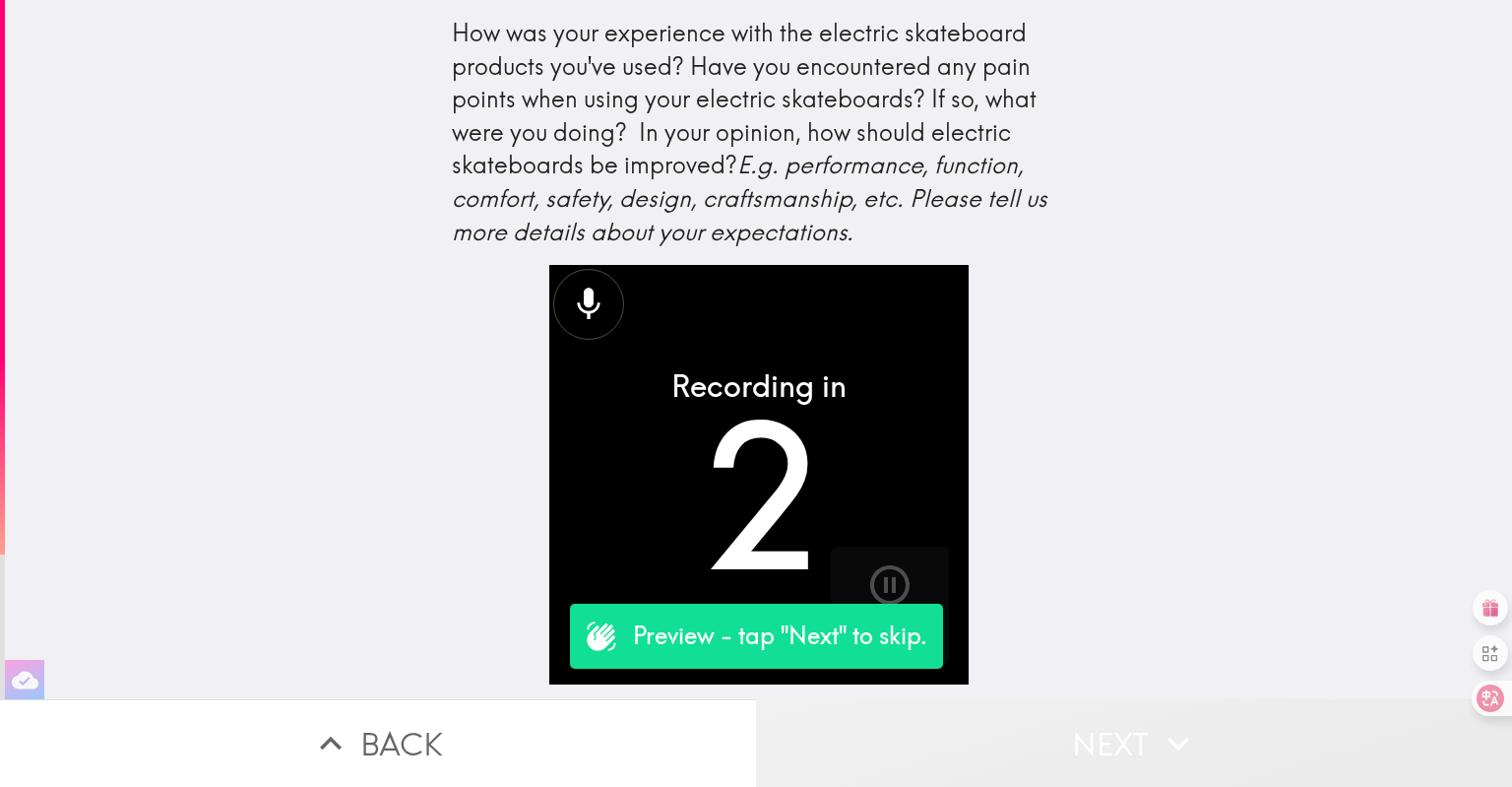 click on "Next" at bounding box center [1134, 743] 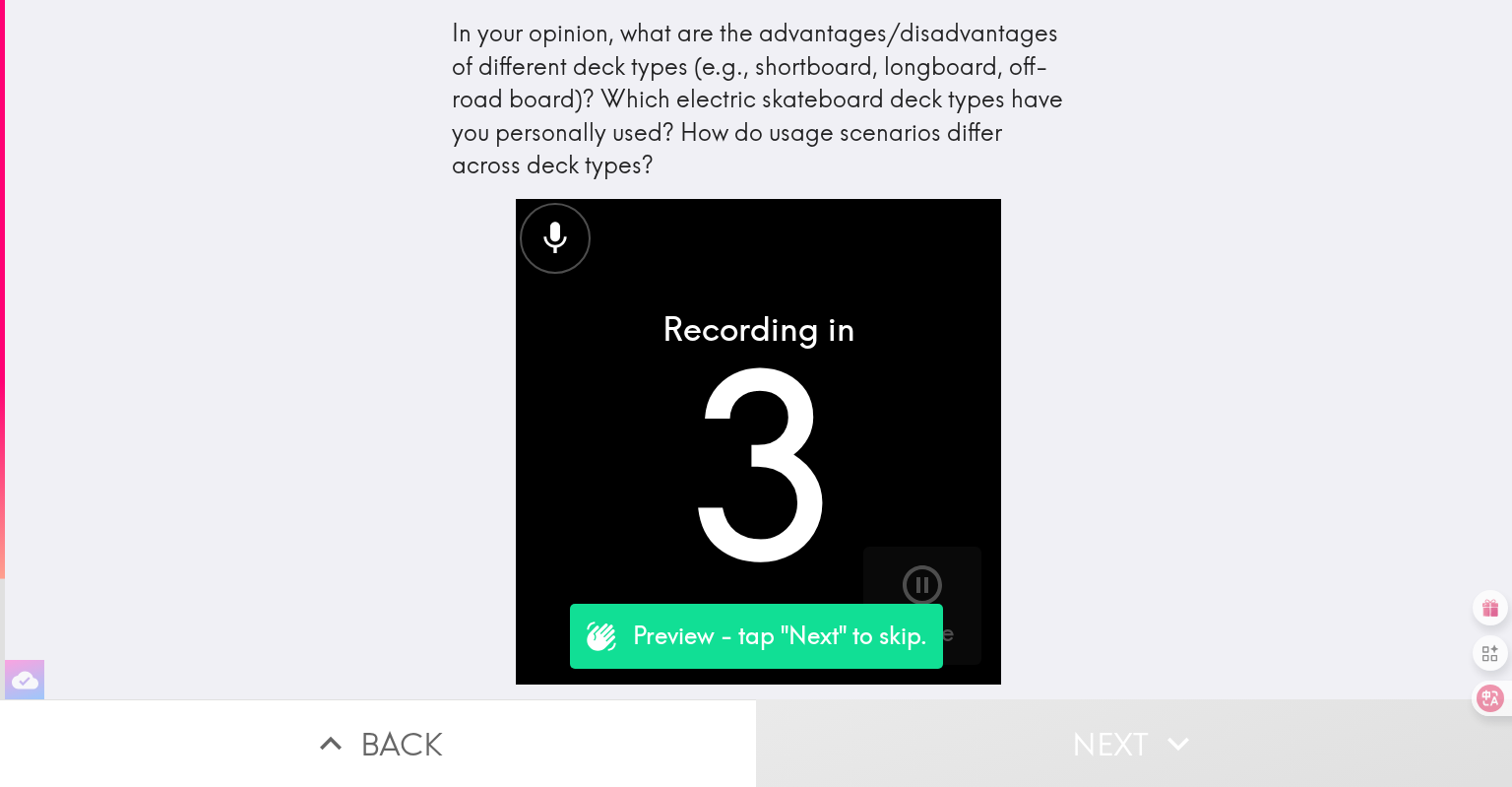 click on "Next" at bounding box center (1134, 743) 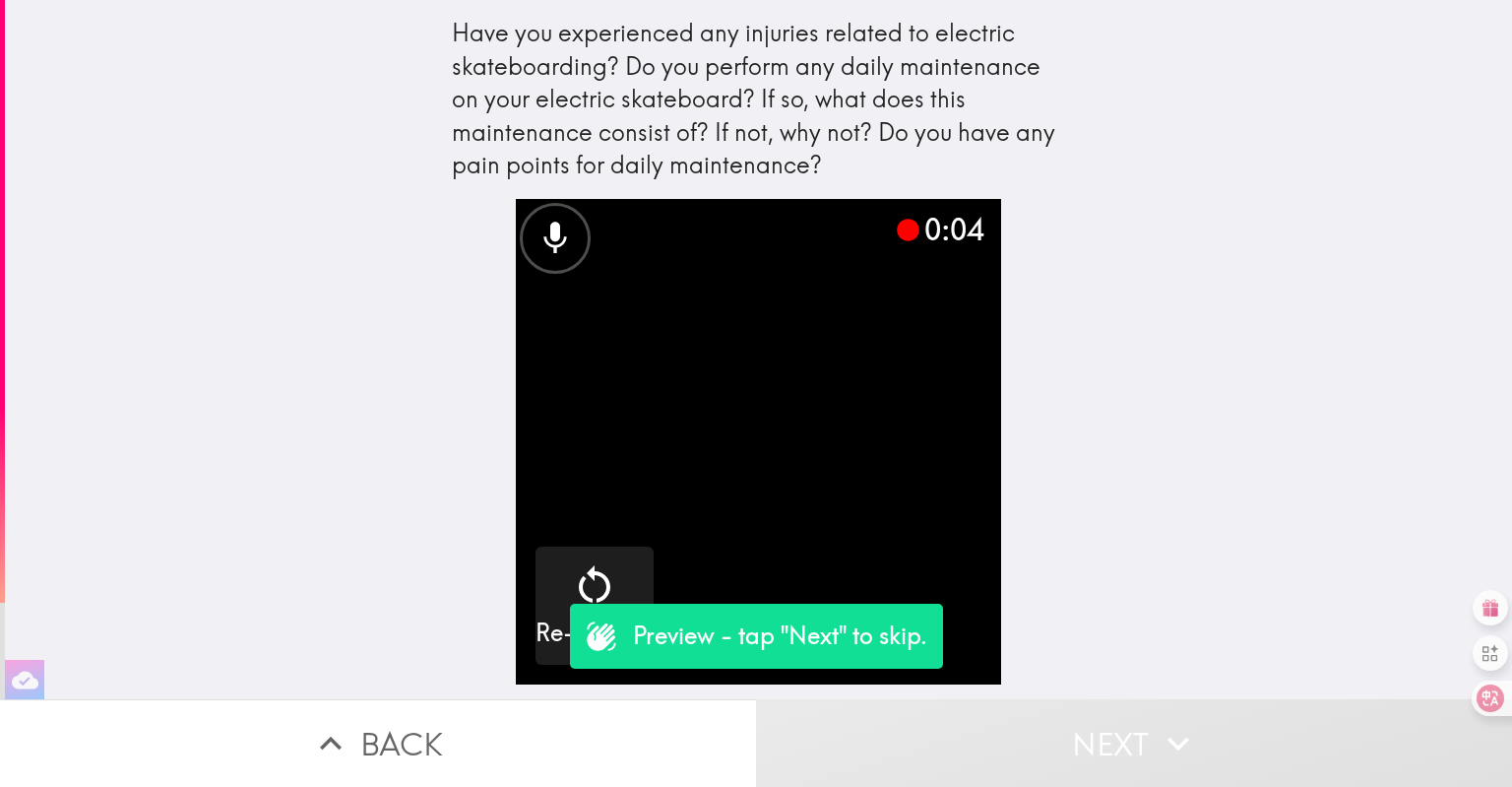 click on "Next" at bounding box center (1134, 743) 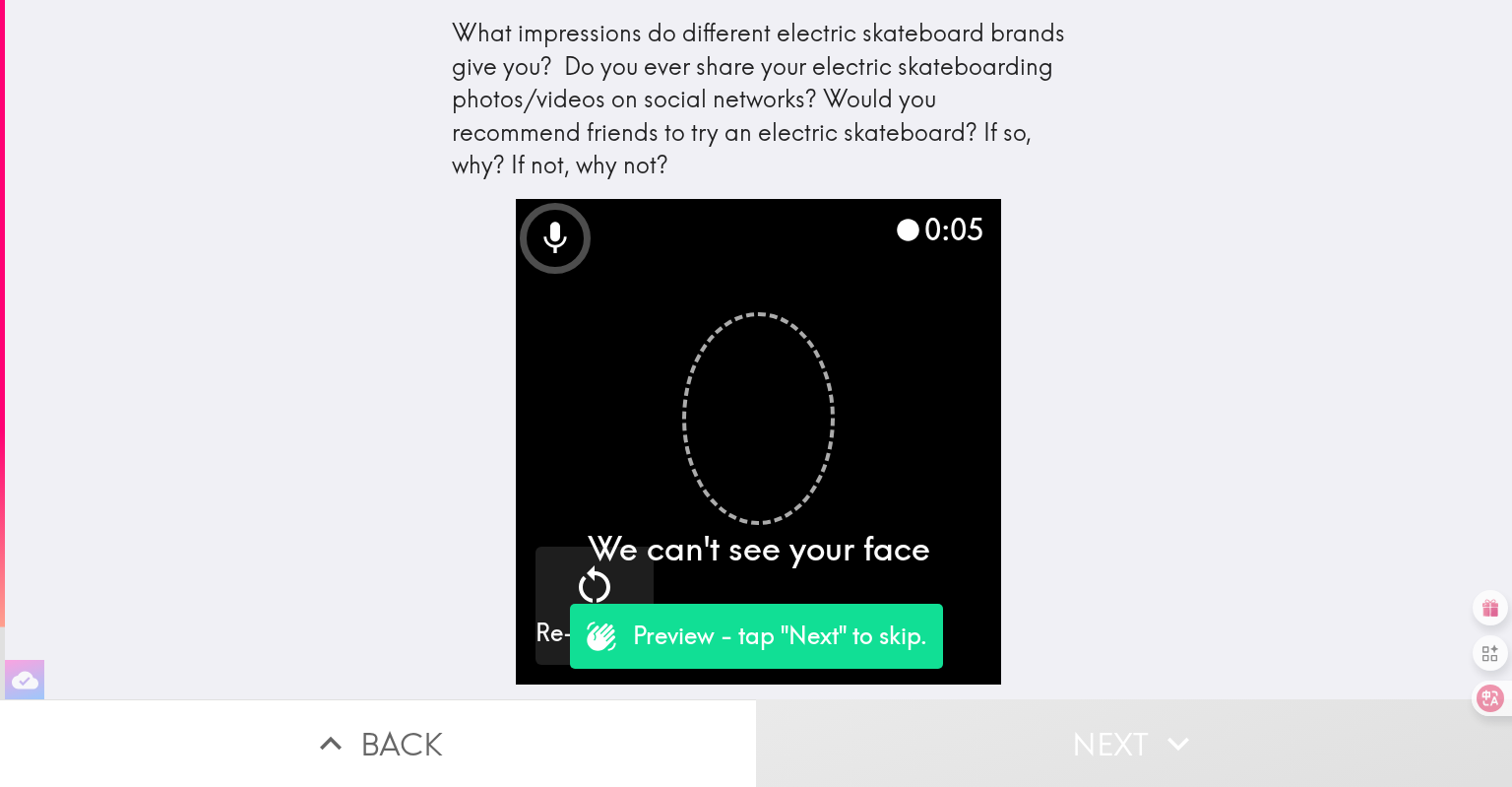click on "Next" at bounding box center (1134, 743) 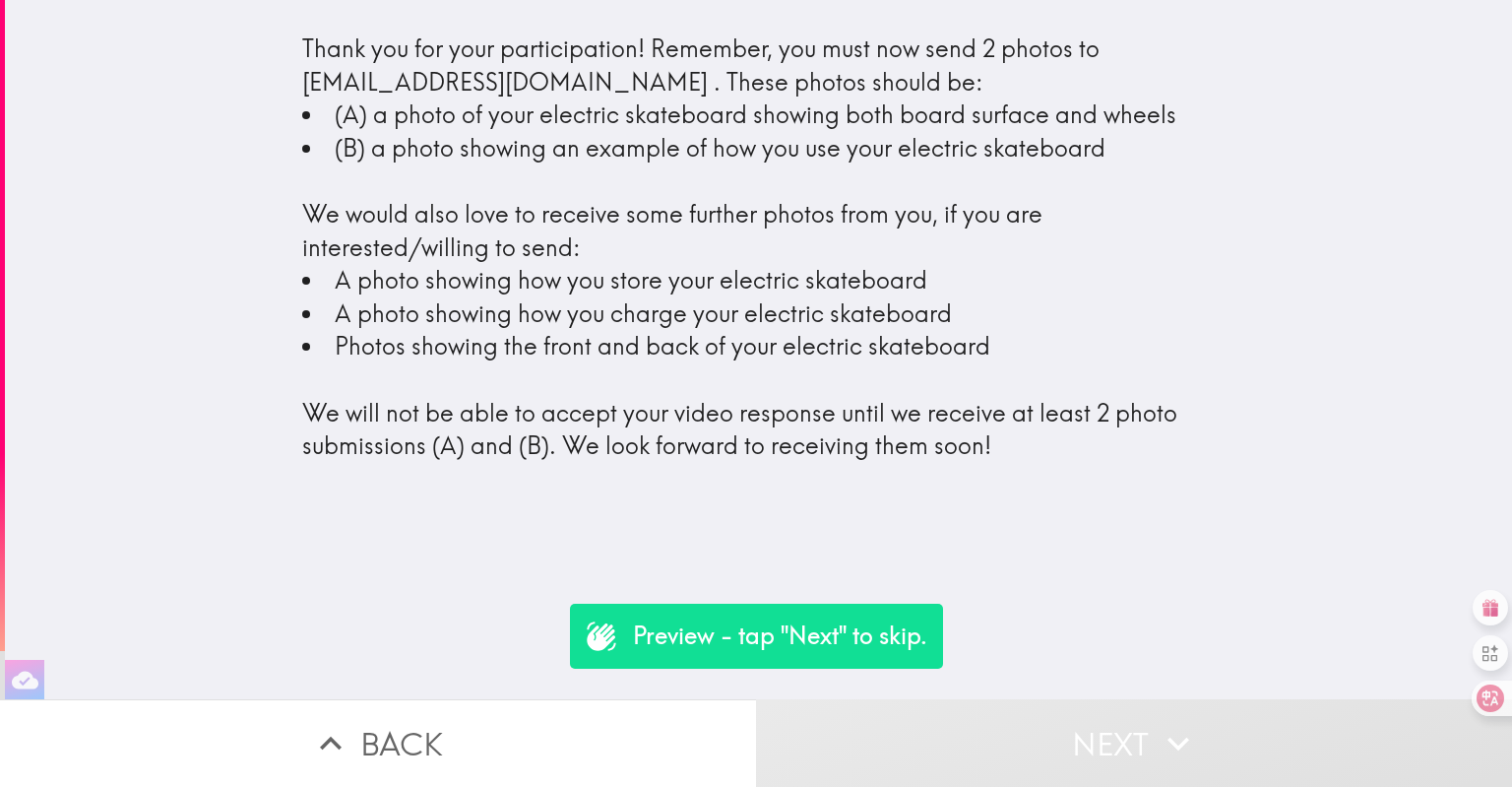 click on "Next" at bounding box center [1134, 743] 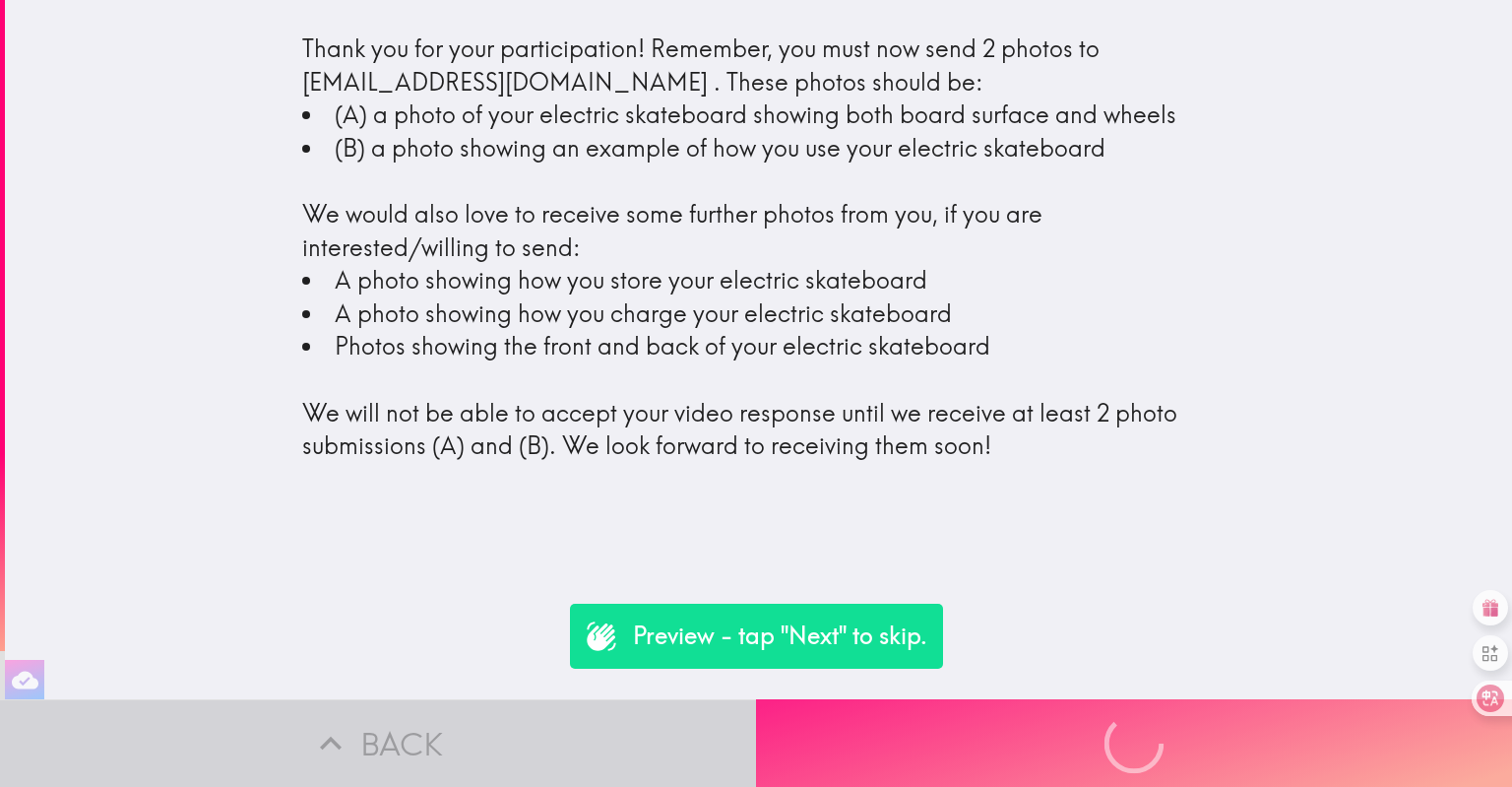 click on "Preview - tap "Next" to skip. Back Next" at bounding box center (756, 743) 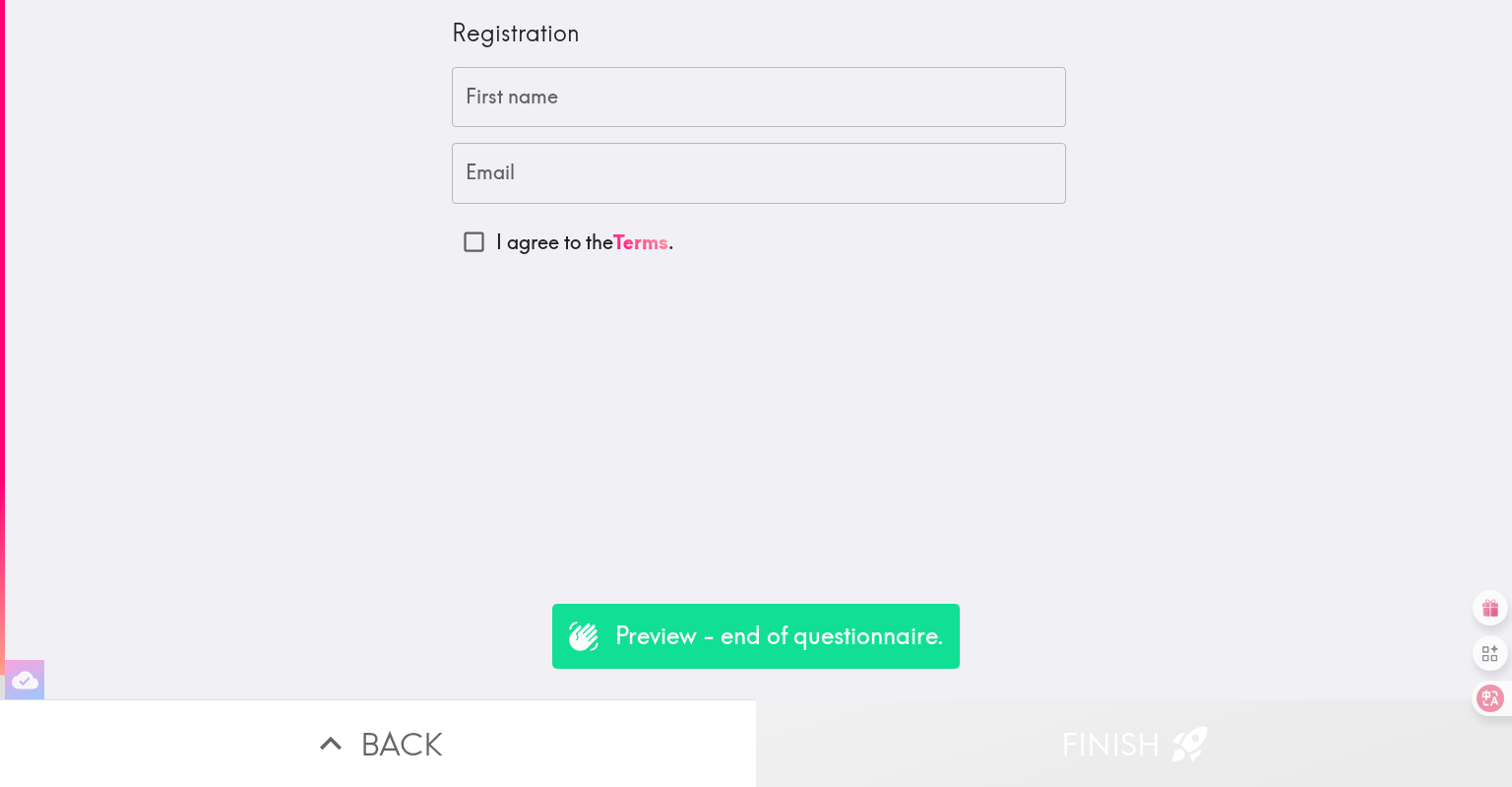click on "Finish" at bounding box center [1134, 743] 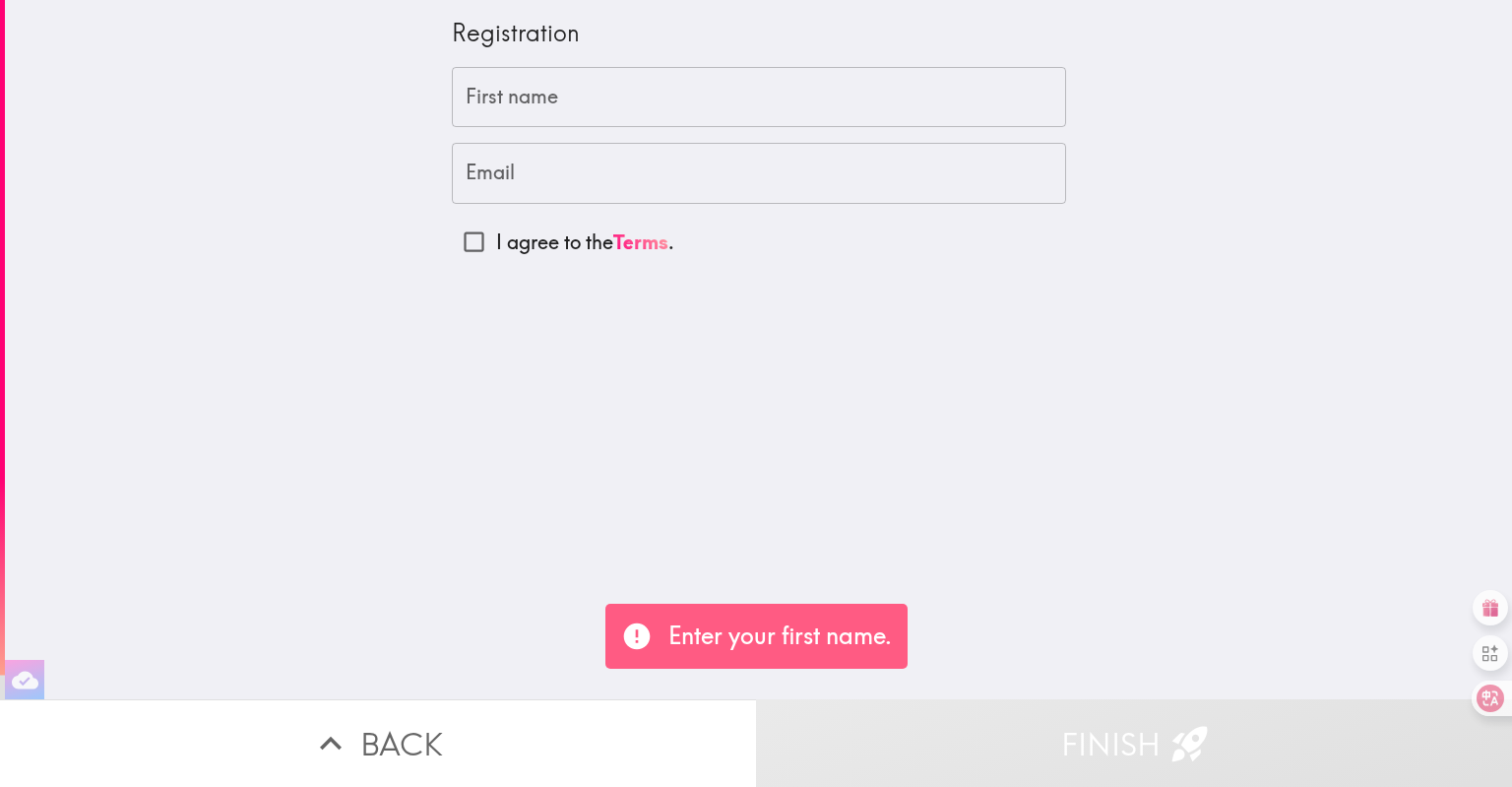 click on "Registration First name First name Email Email I agree to the  Terms ." at bounding box center [758, 350] 